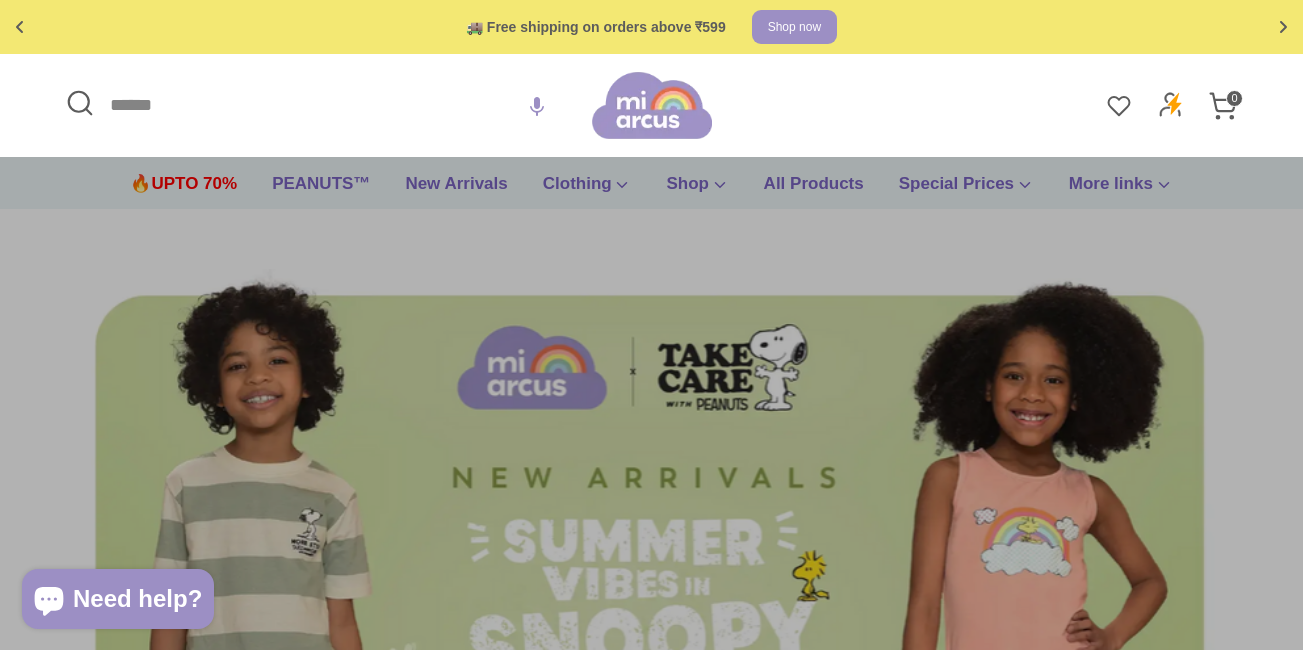 scroll, scrollTop: 0, scrollLeft: 0, axis: both 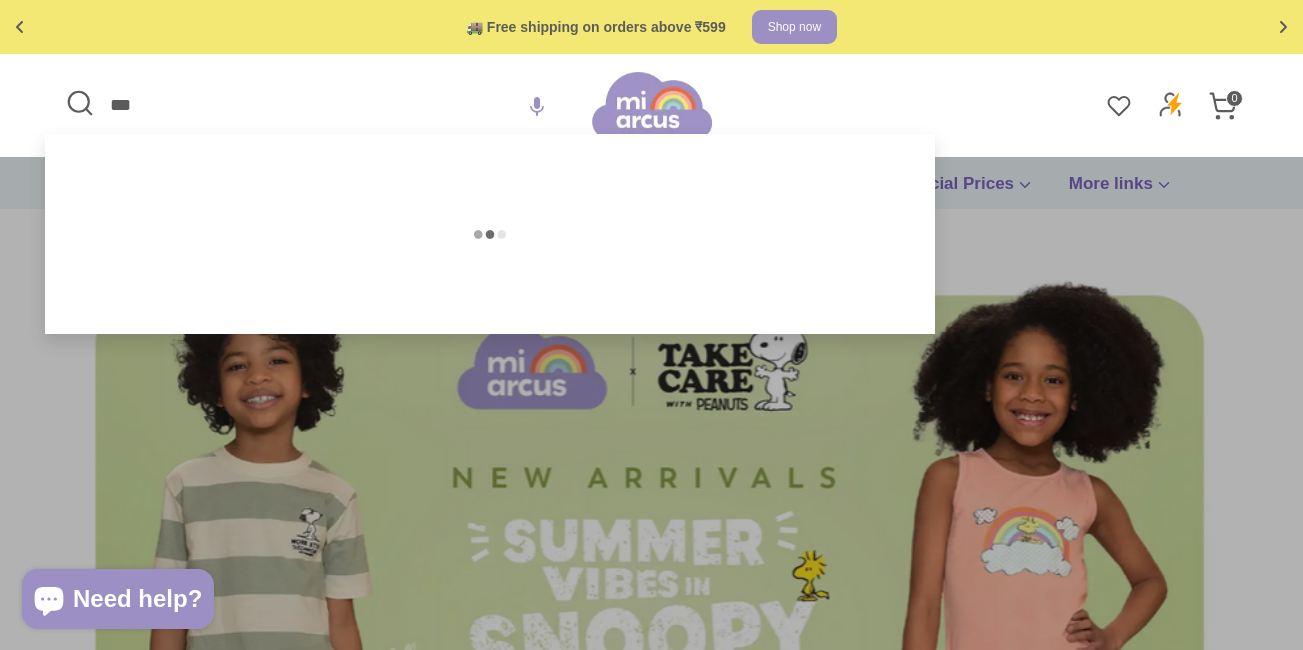 type on "***" 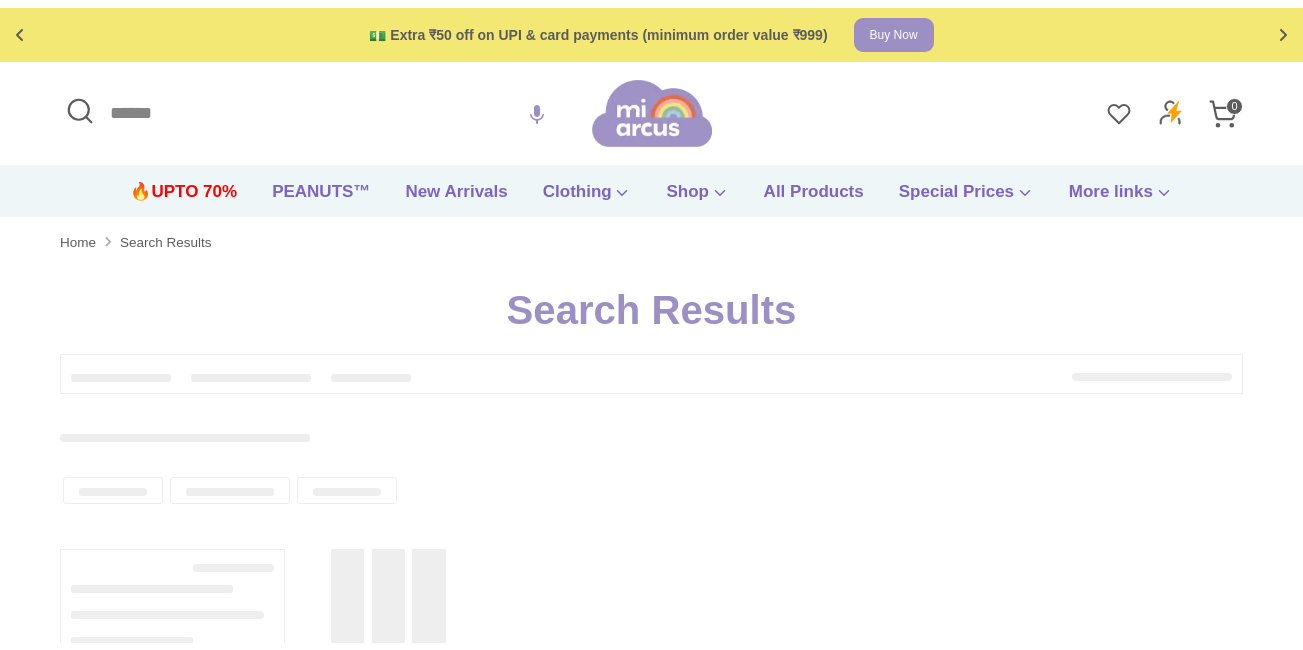 scroll, scrollTop: 0, scrollLeft: 0, axis: both 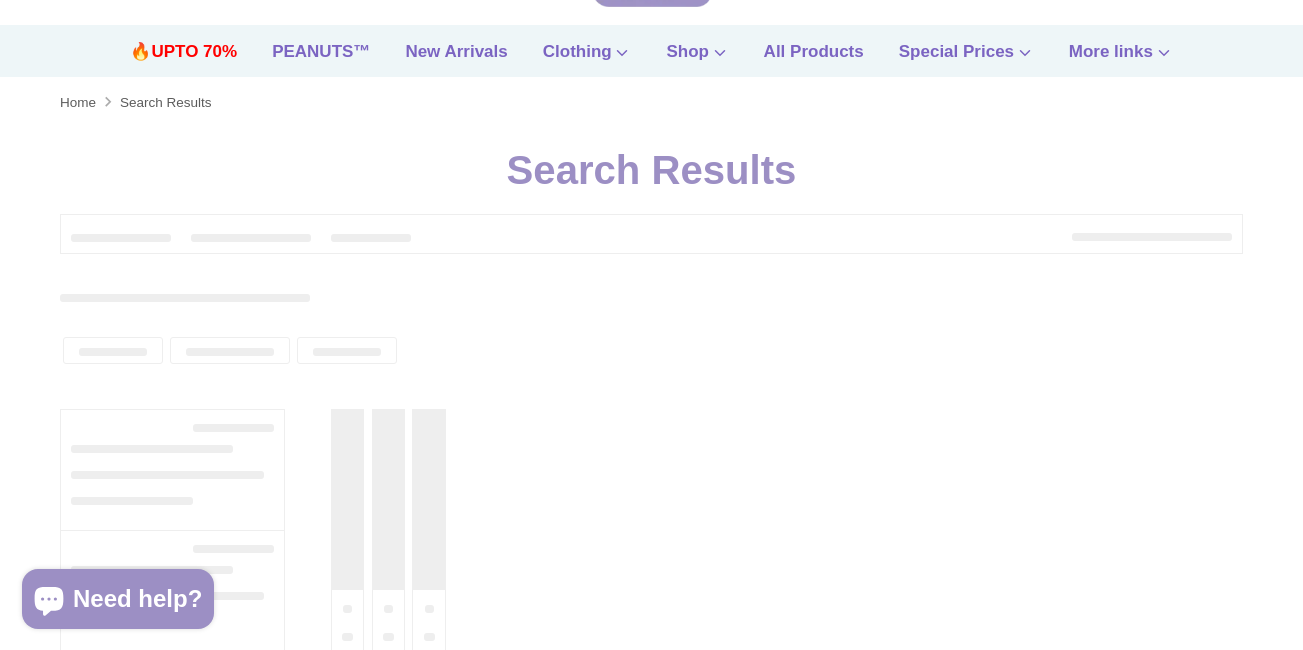 type on "***" 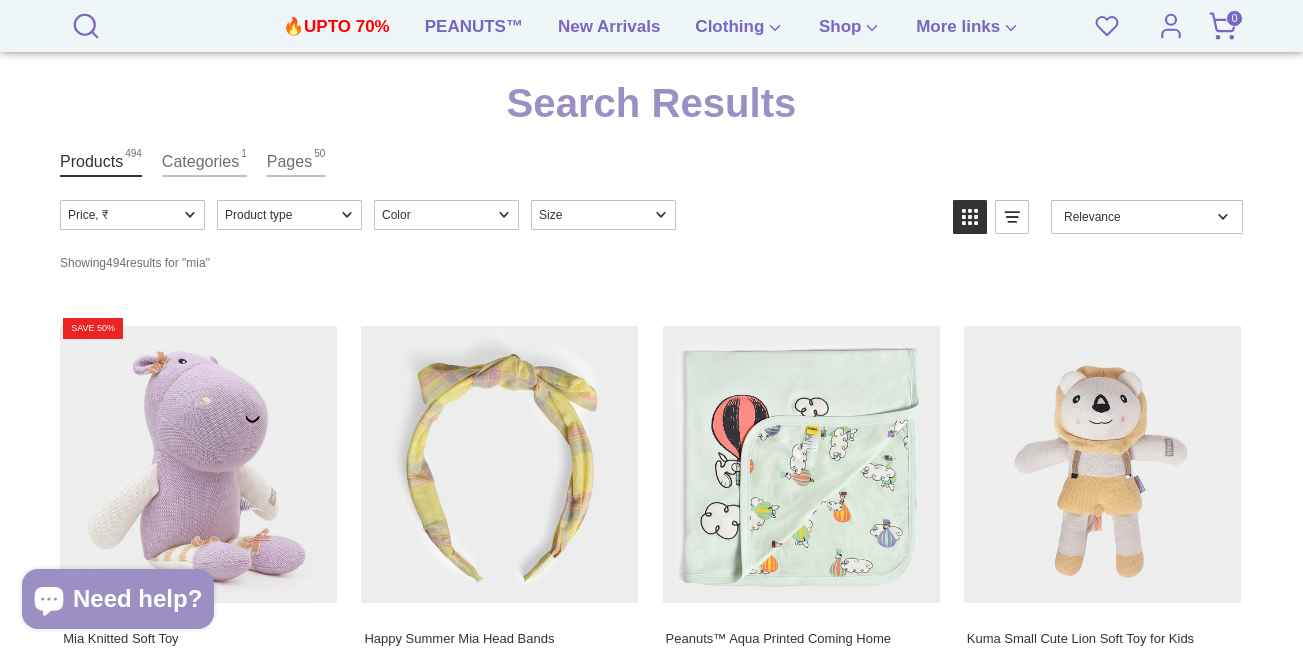scroll, scrollTop: 300, scrollLeft: 0, axis: vertical 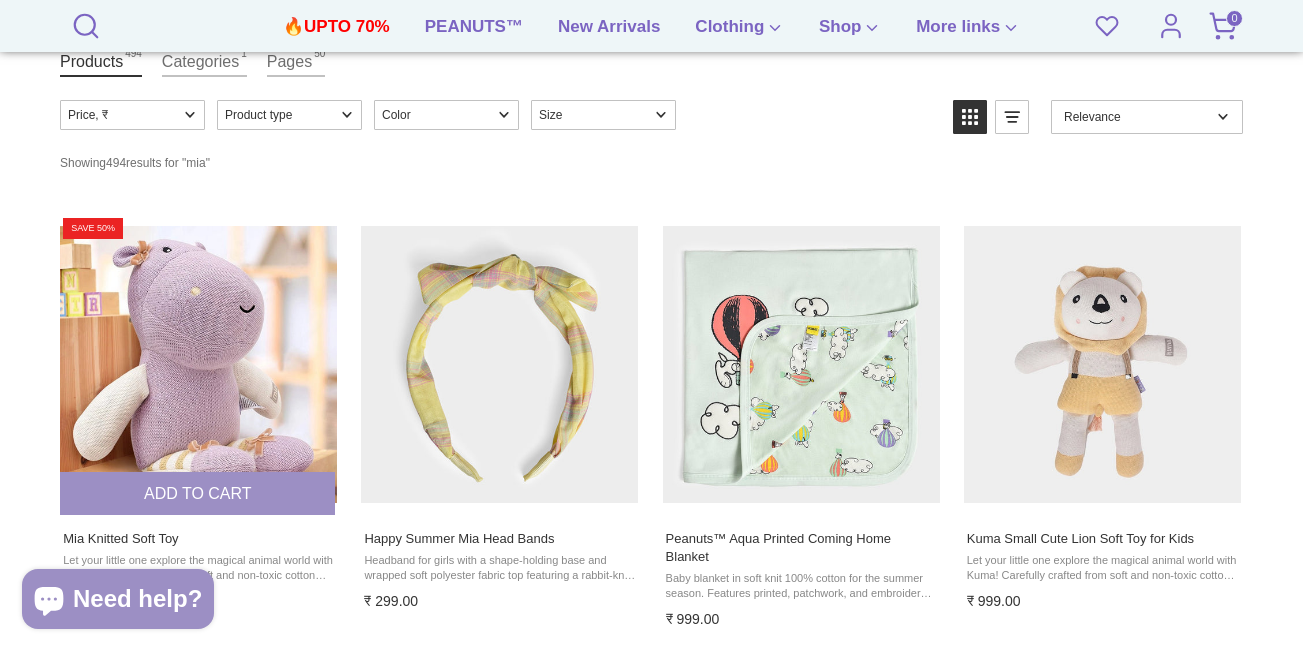 click at bounding box center [198, 364] 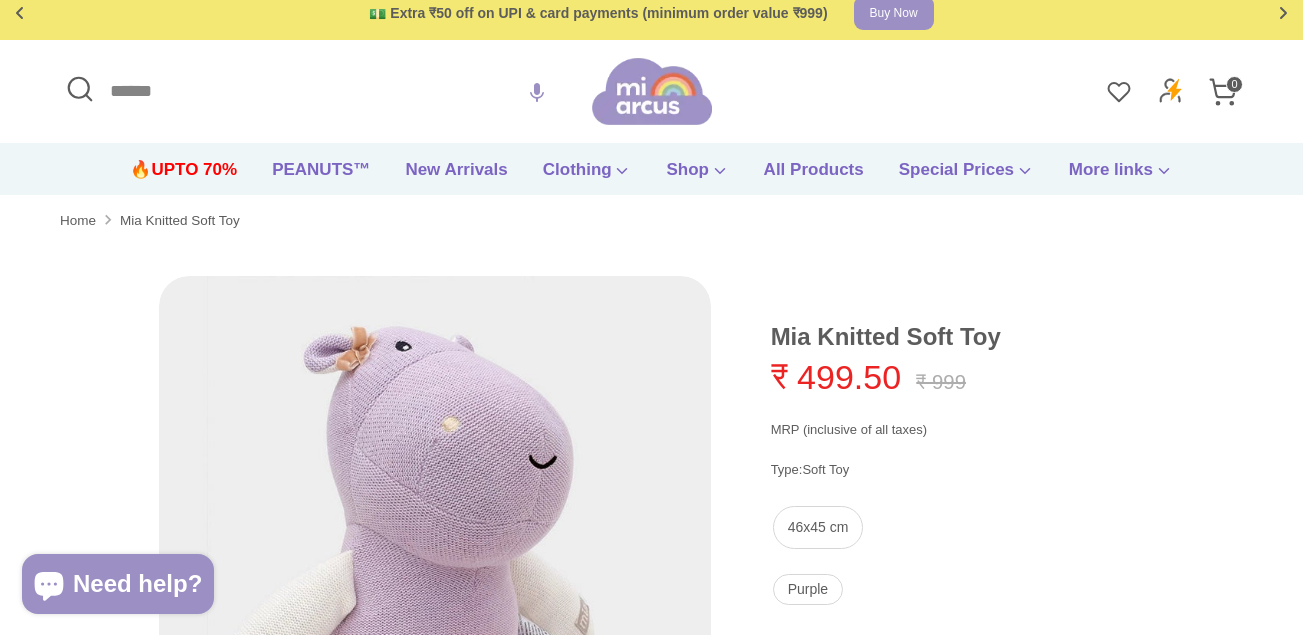 scroll, scrollTop: 401, scrollLeft: 0, axis: vertical 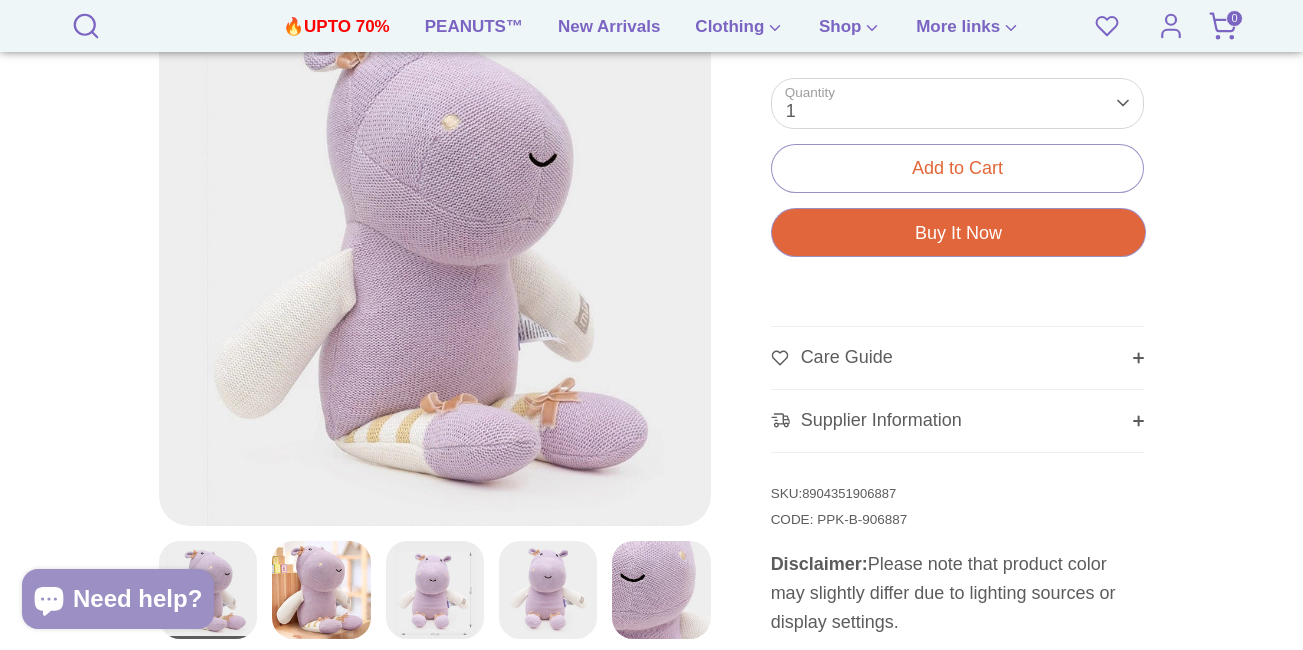 click on "8904351906887" at bounding box center [849, 493] 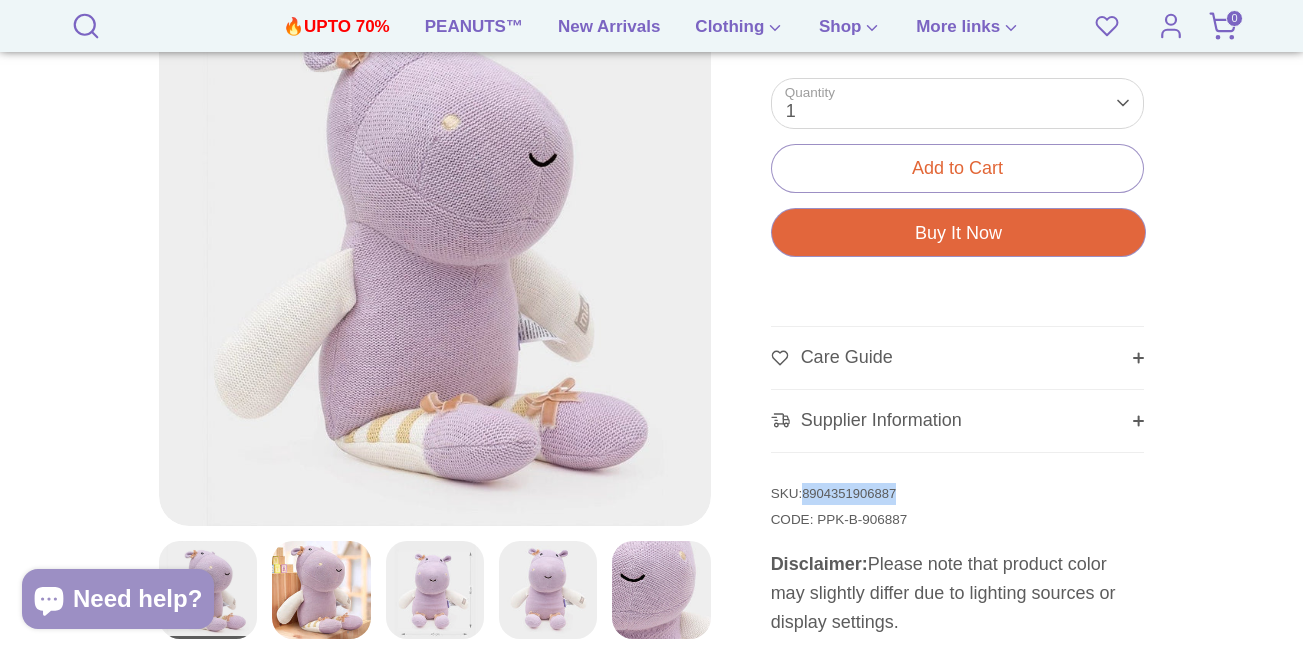 click on "8904351906887" at bounding box center (849, 493) 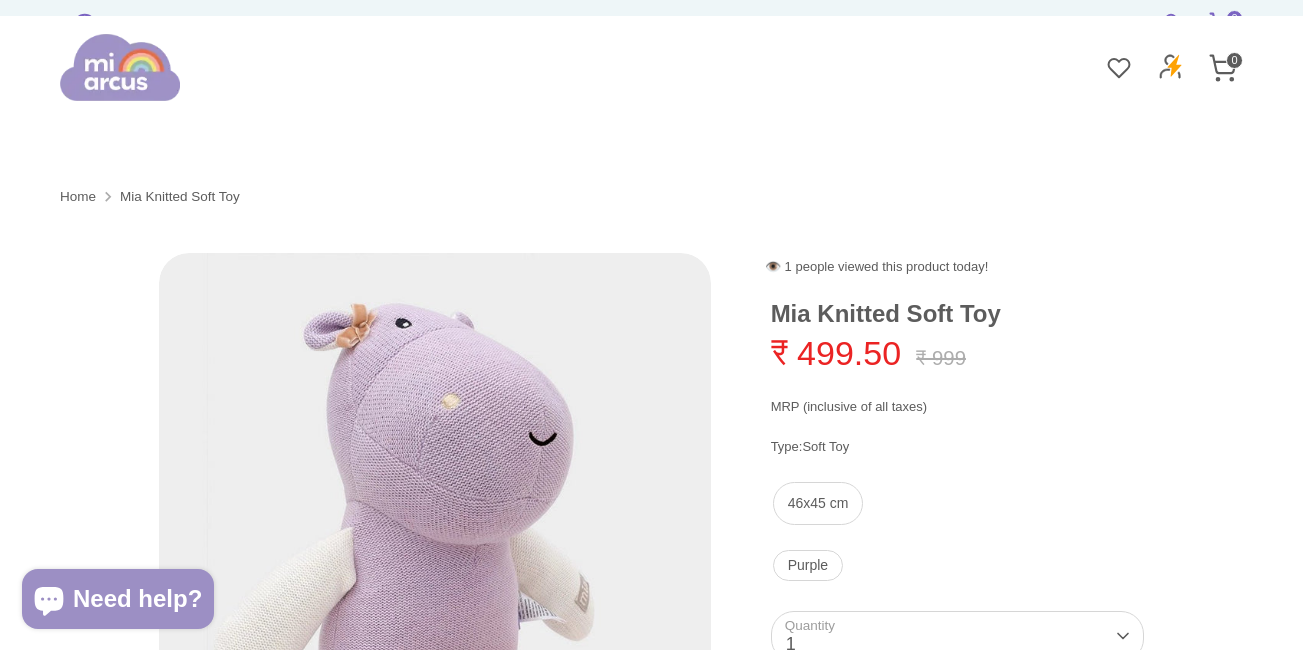 scroll, scrollTop: 1, scrollLeft: 0, axis: vertical 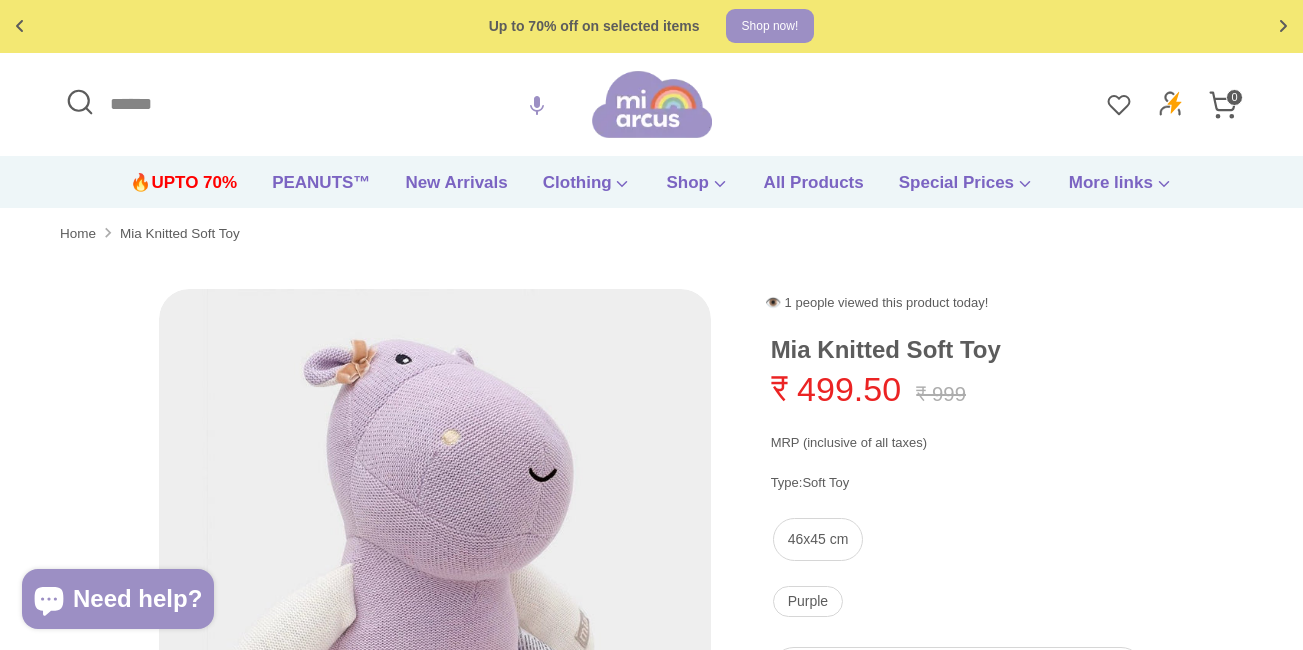 click on "Search" at bounding box center (326, 104) 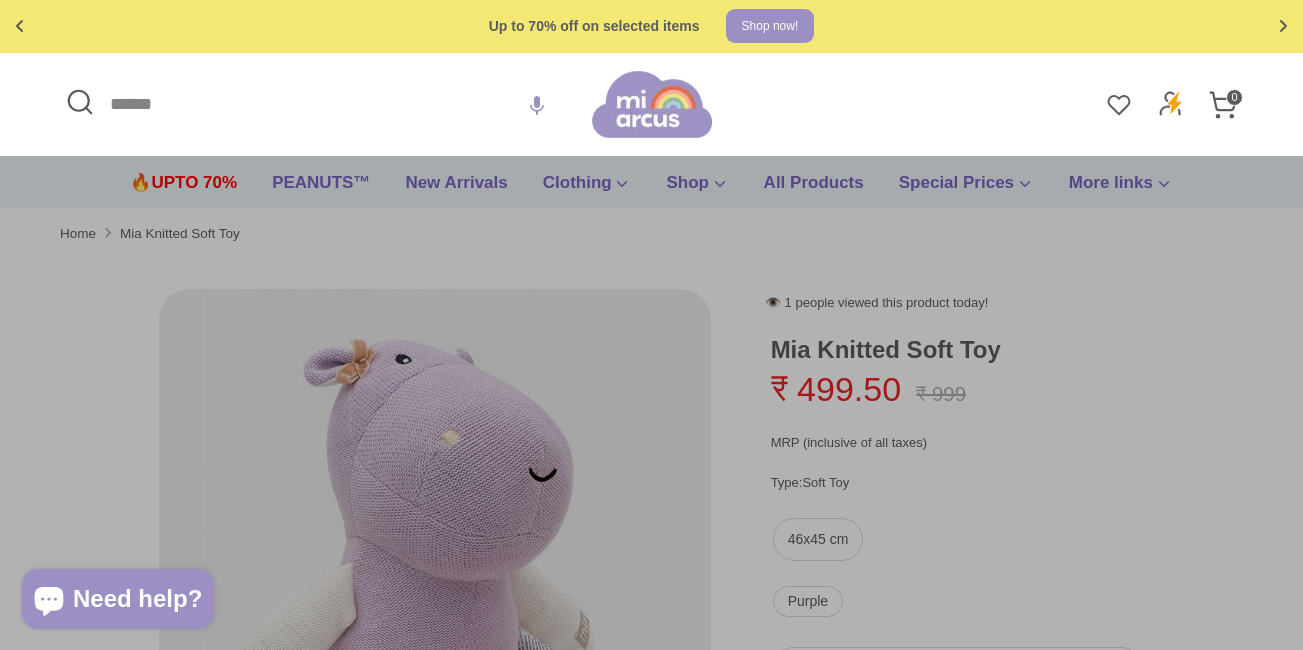 paste on "**********" 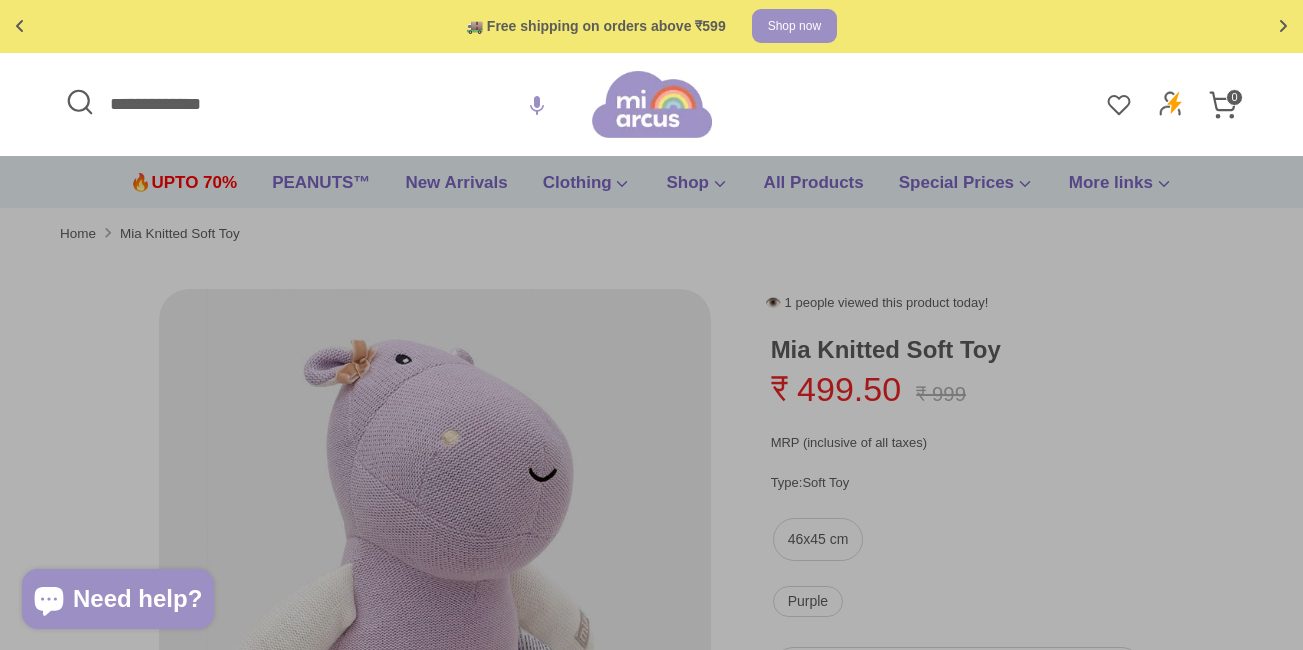type on "**********" 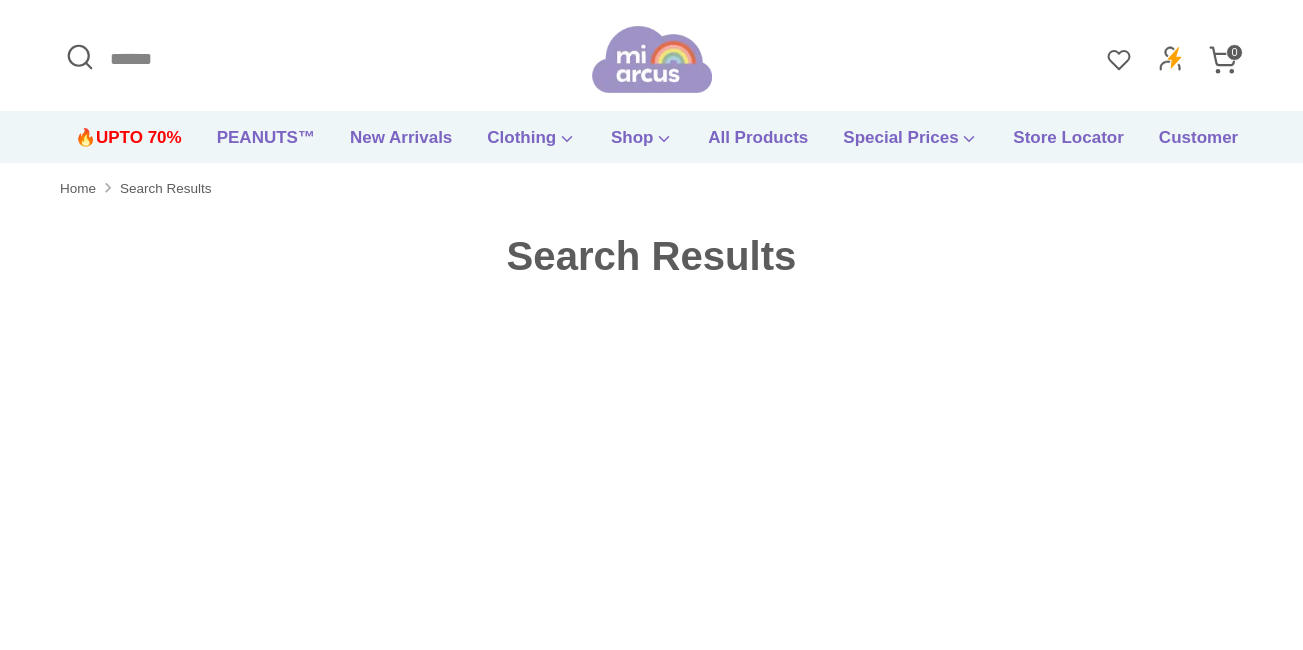 scroll, scrollTop: 0, scrollLeft: 0, axis: both 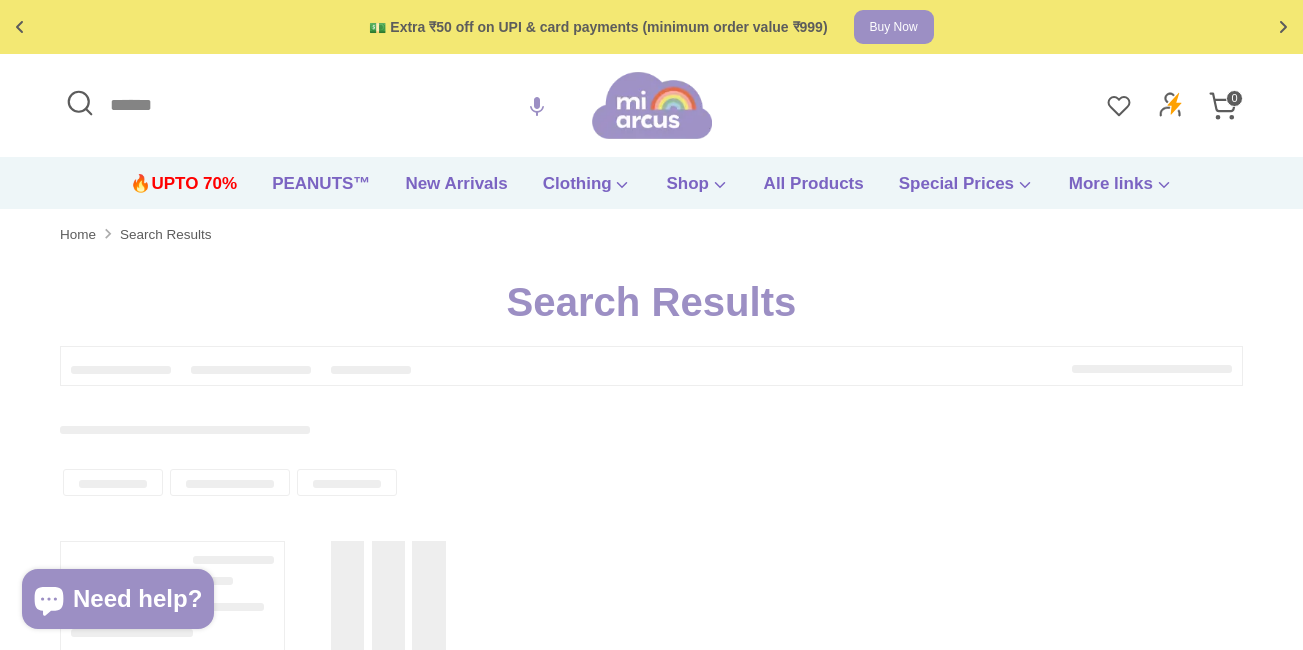 type on "**********" 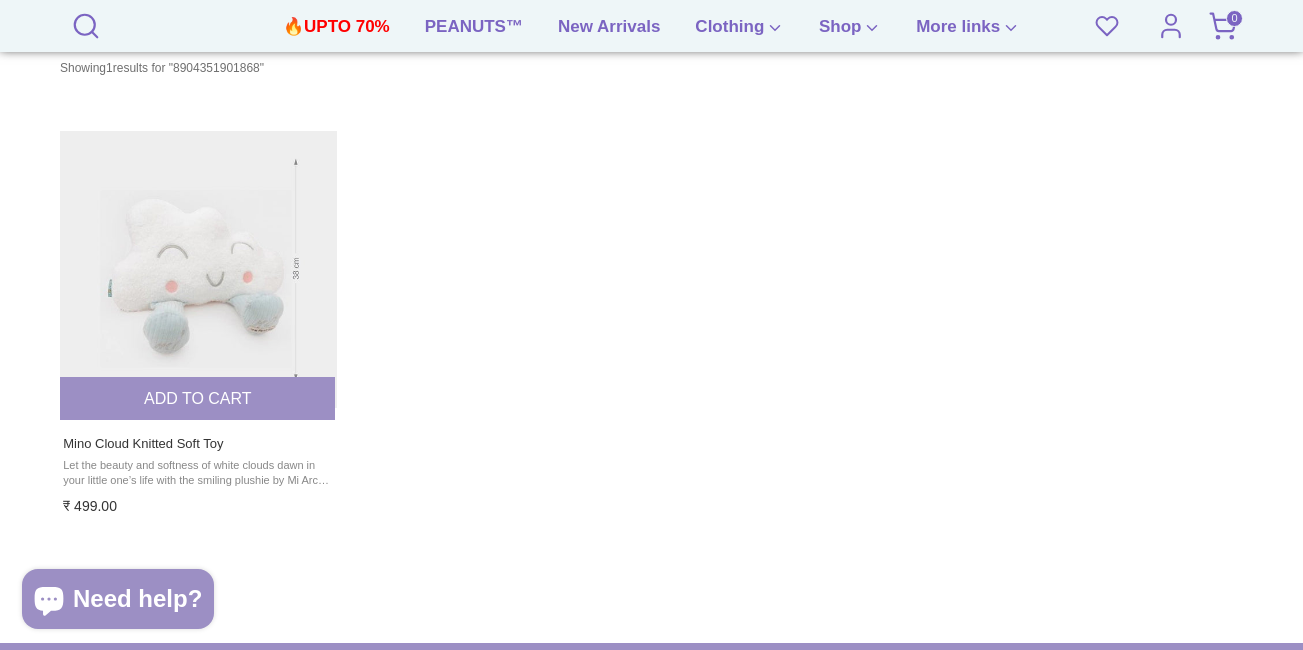 scroll, scrollTop: 0, scrollLeft: 0, axis: both 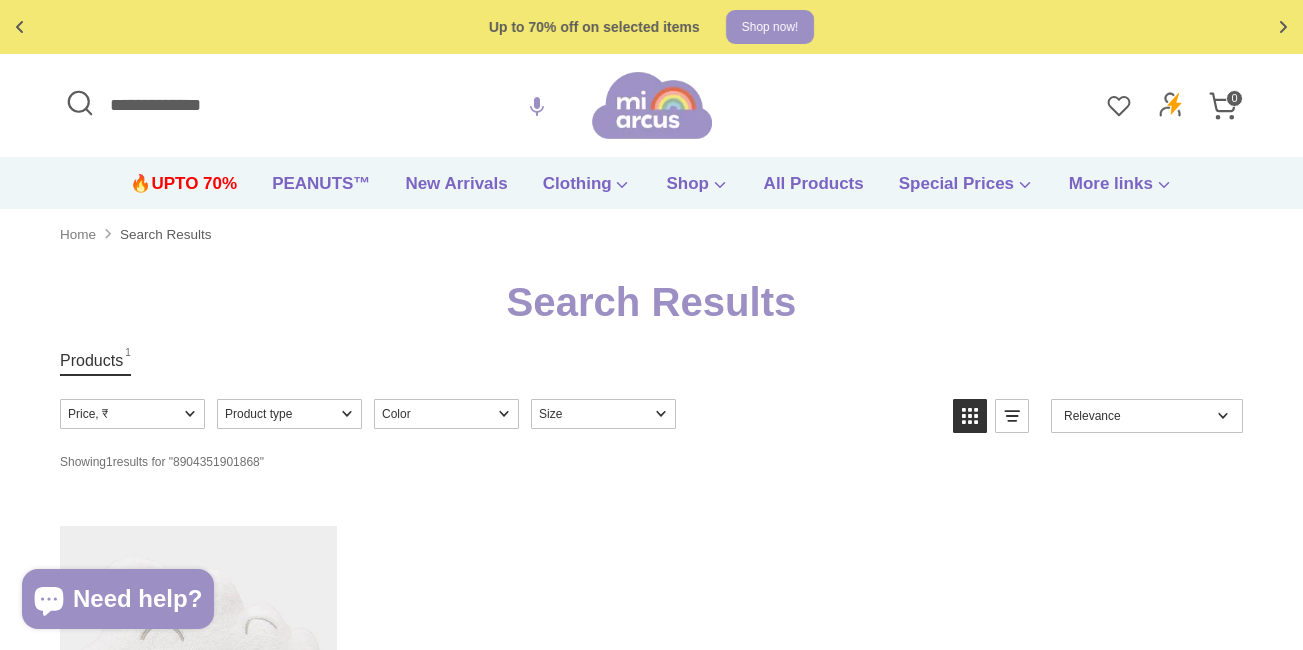 click on "Home" at bounding box center [78, 235] 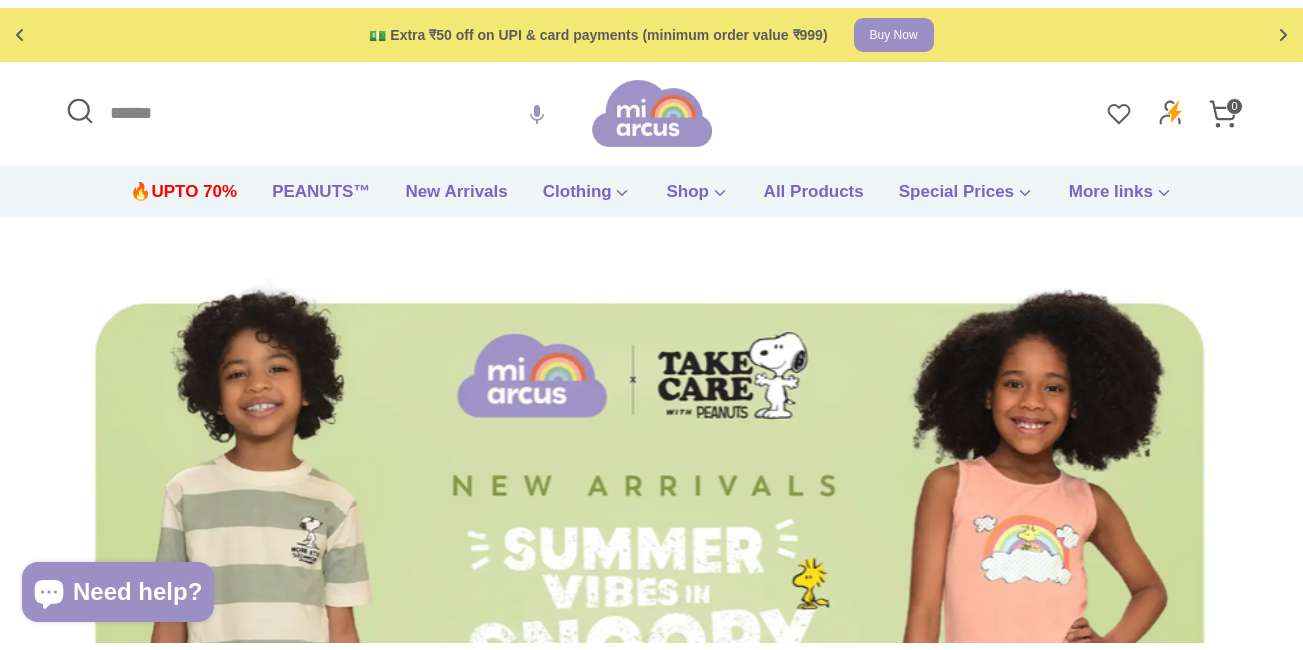 scroll, scrollTop: 0, scrollLeft: 0, axis: both 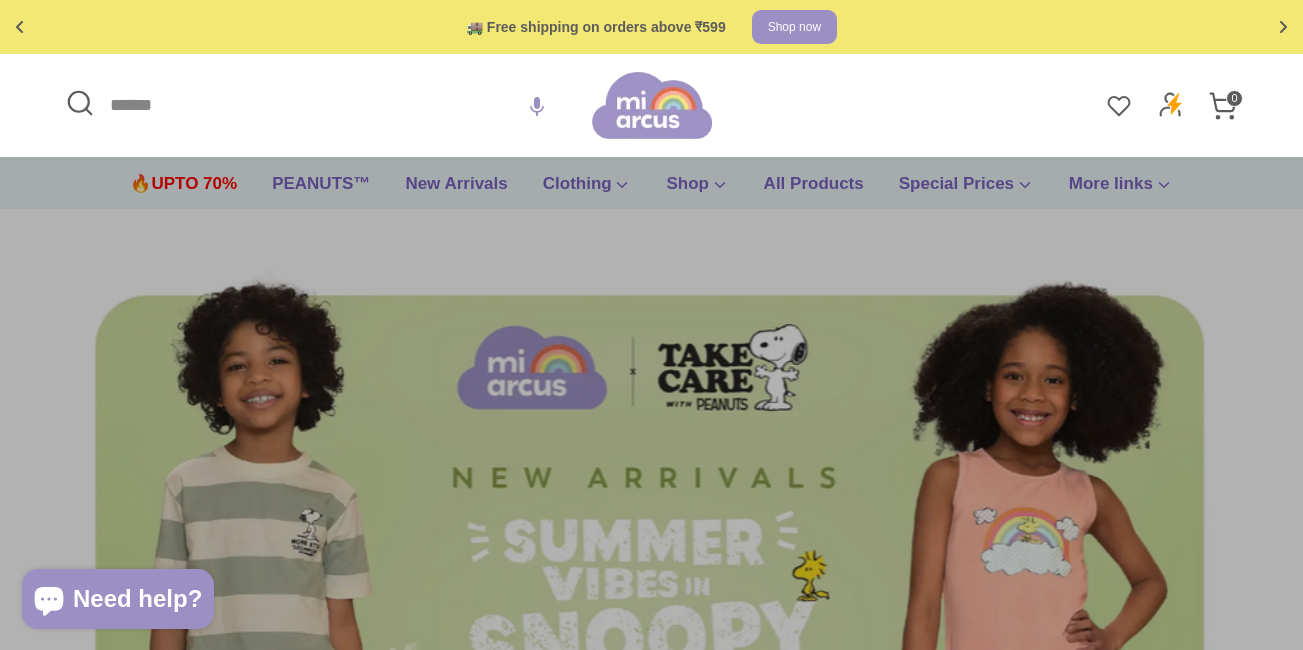 click on "Search" at bounding box center [326, 105] 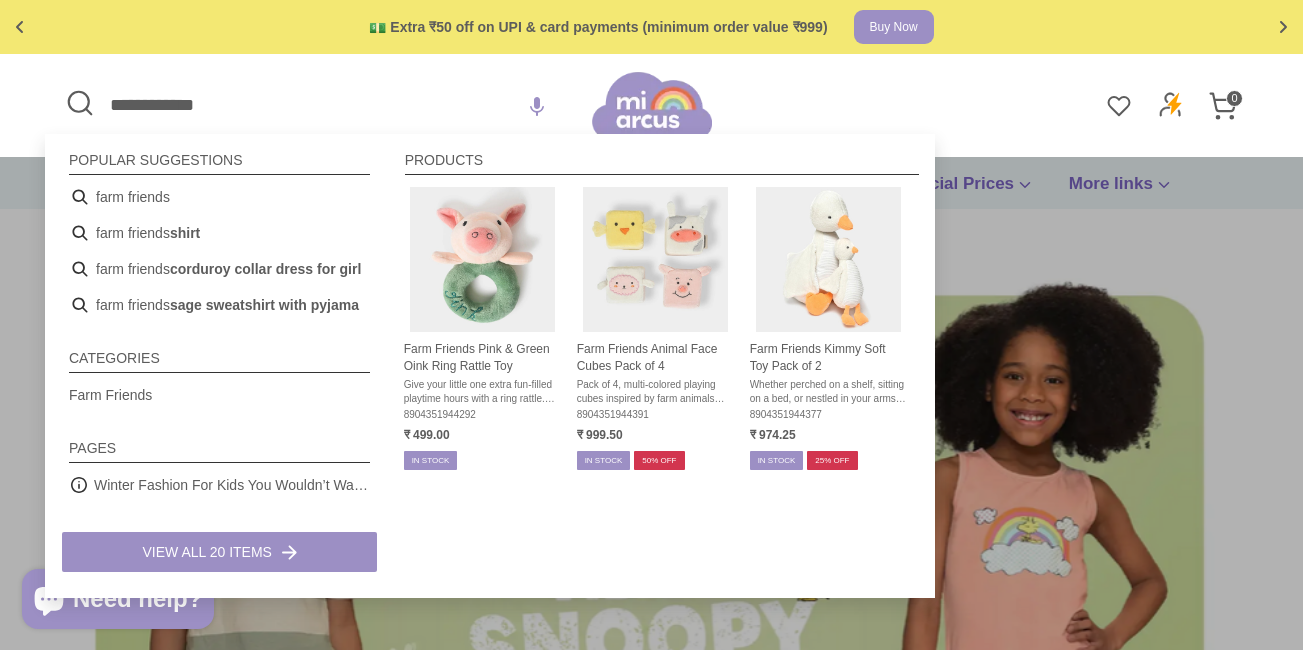 type on "**********" 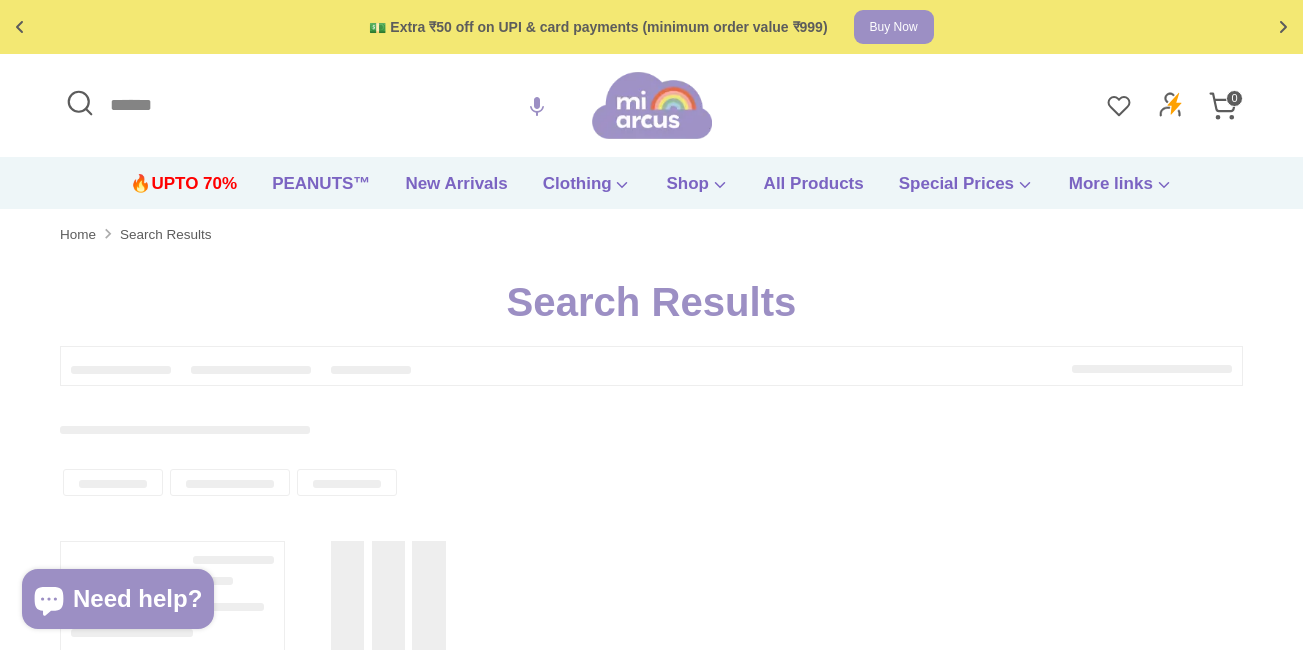 scroll, scrollTop: 0, scrollLeft: 0, axis: both 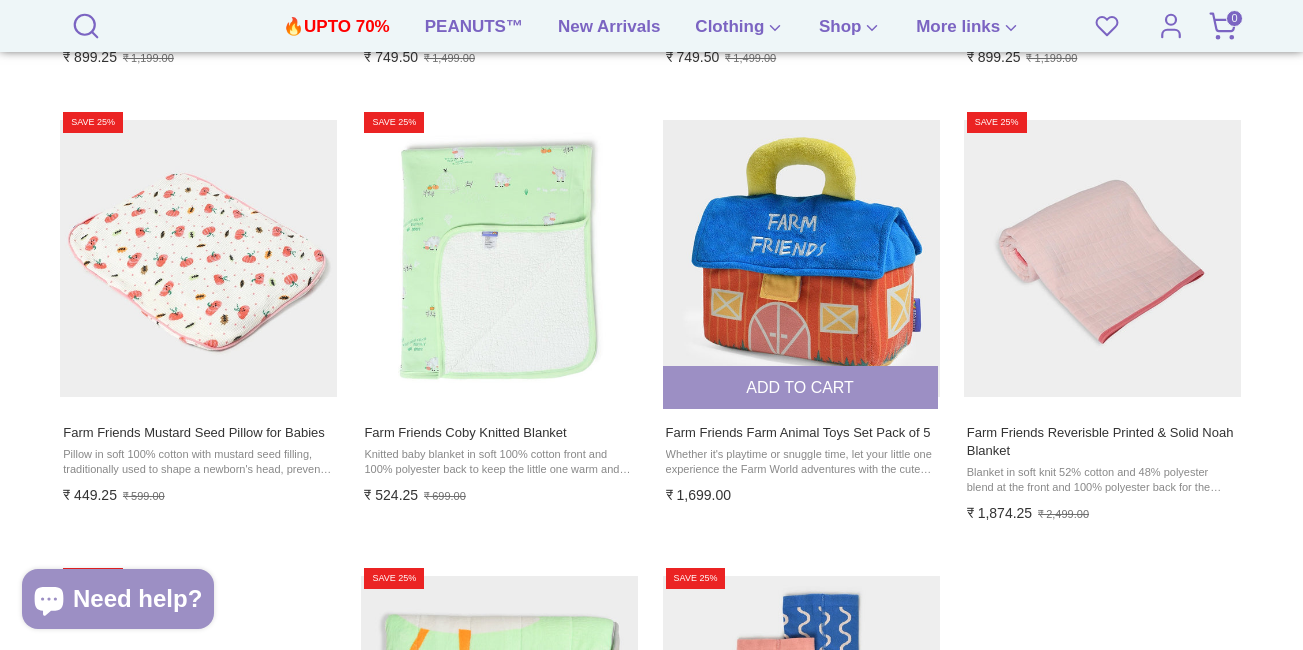 click at bounding box center [801, 258] 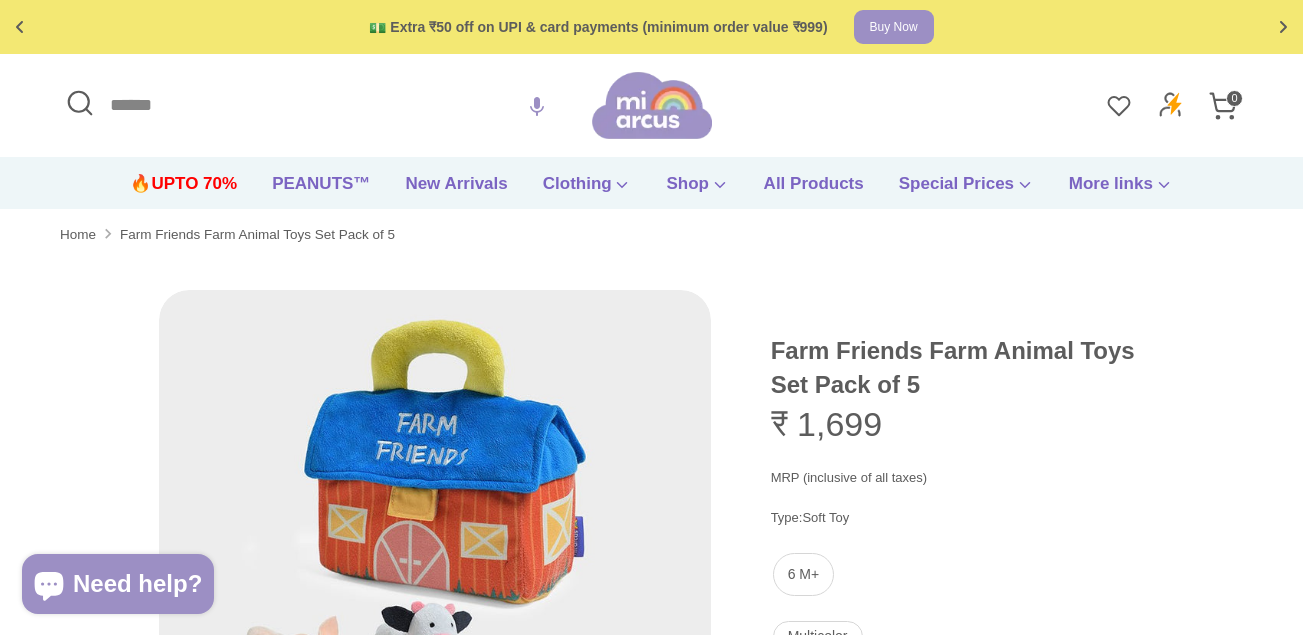 scroll, scrollTop: 0, scrollLeft: 0, axis: both 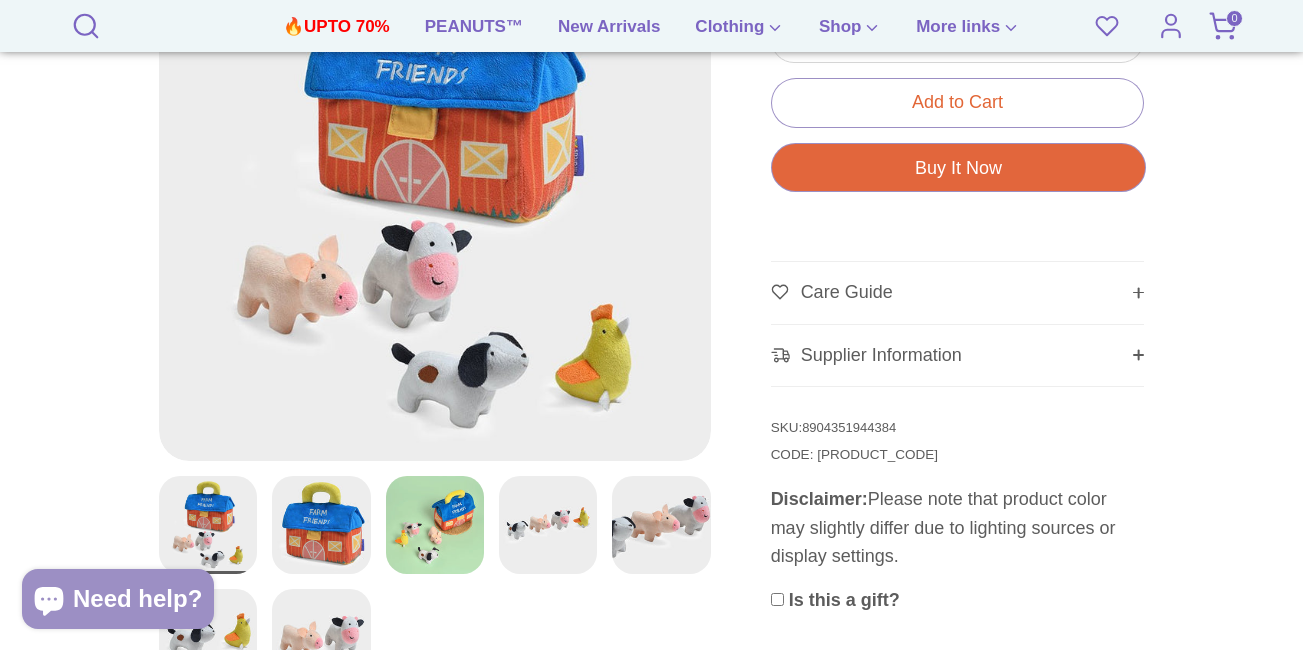 click on "8904351944384" at bounding box center (849, 427) 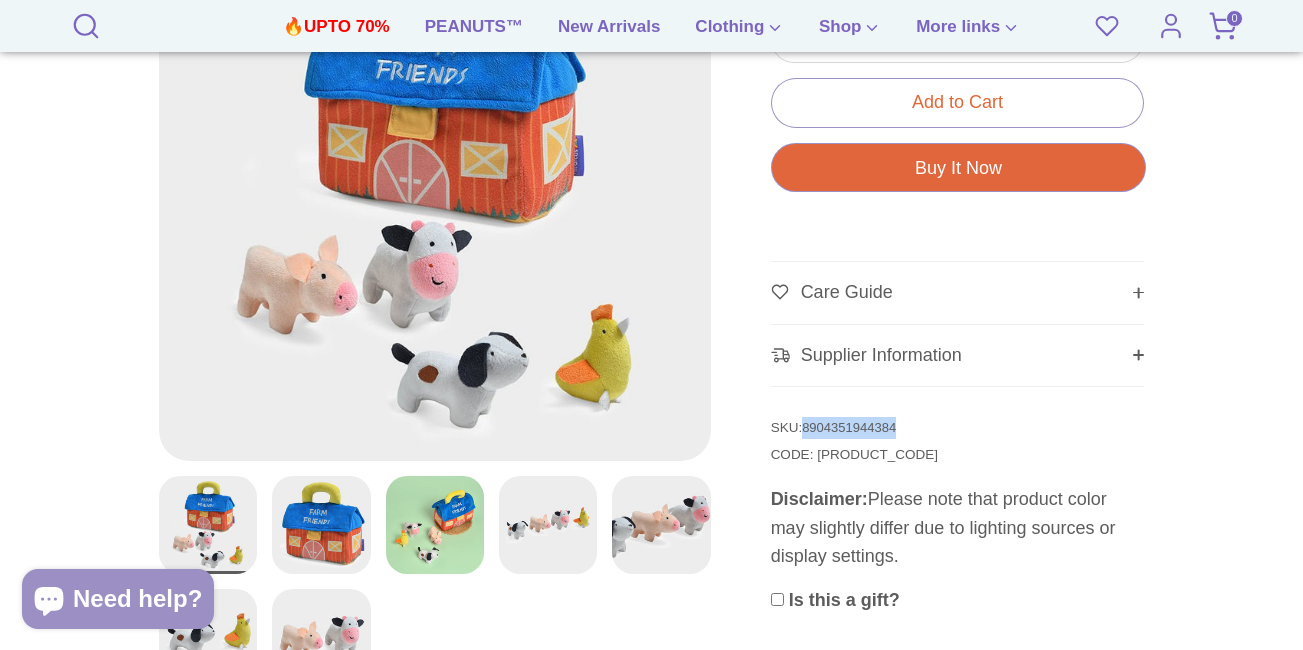 click on "8904351944384" at bounding box center (849, 427) 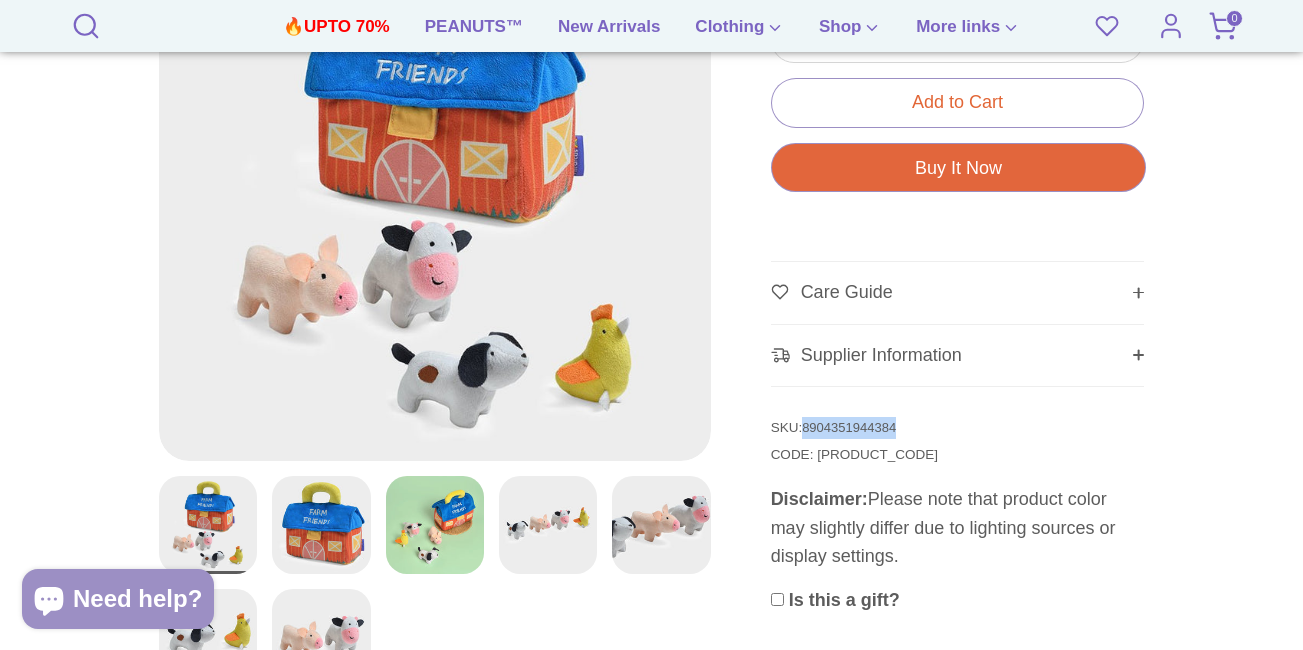 copy on "8904351944384" 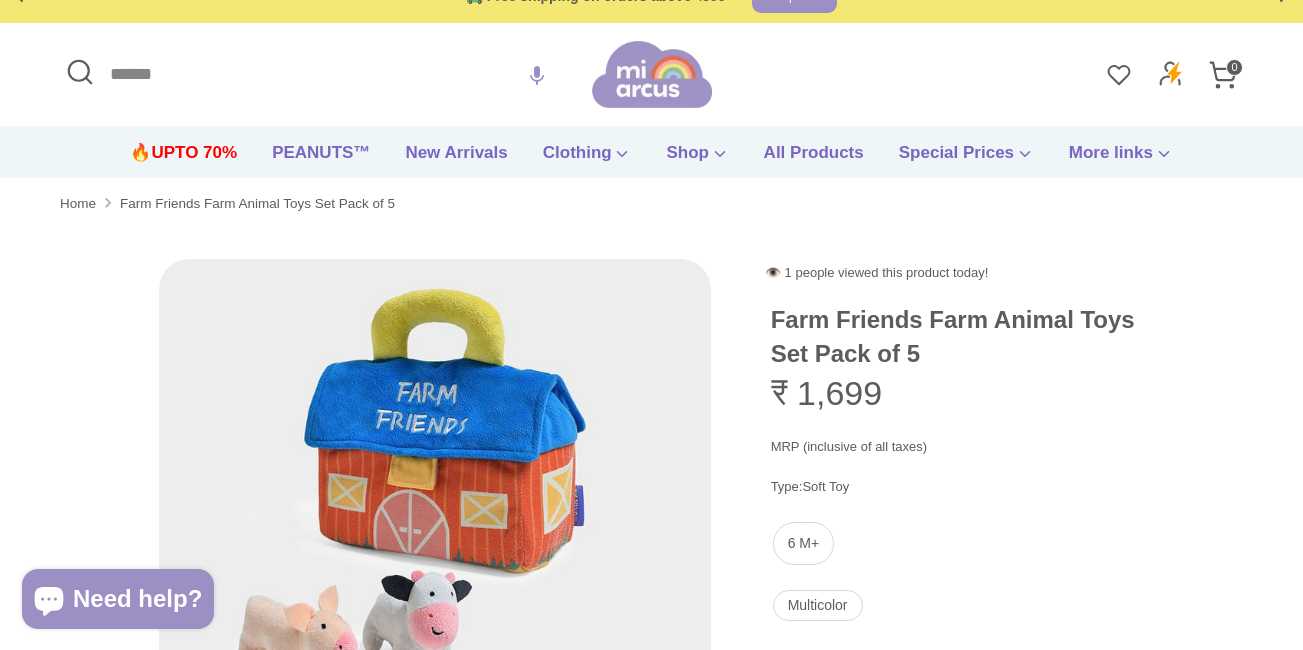 scroll, scrollTop: 0, scrollLeft: 0, axis: both 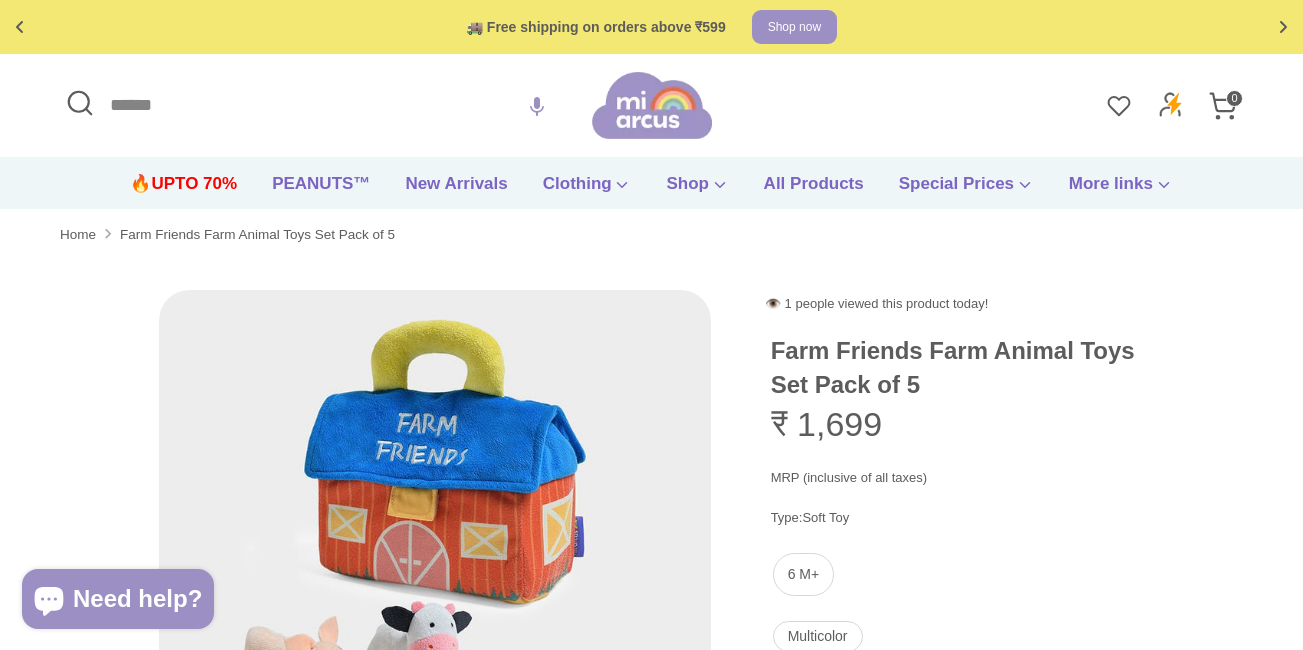 click on "Search" at bounding box center [326, 105] 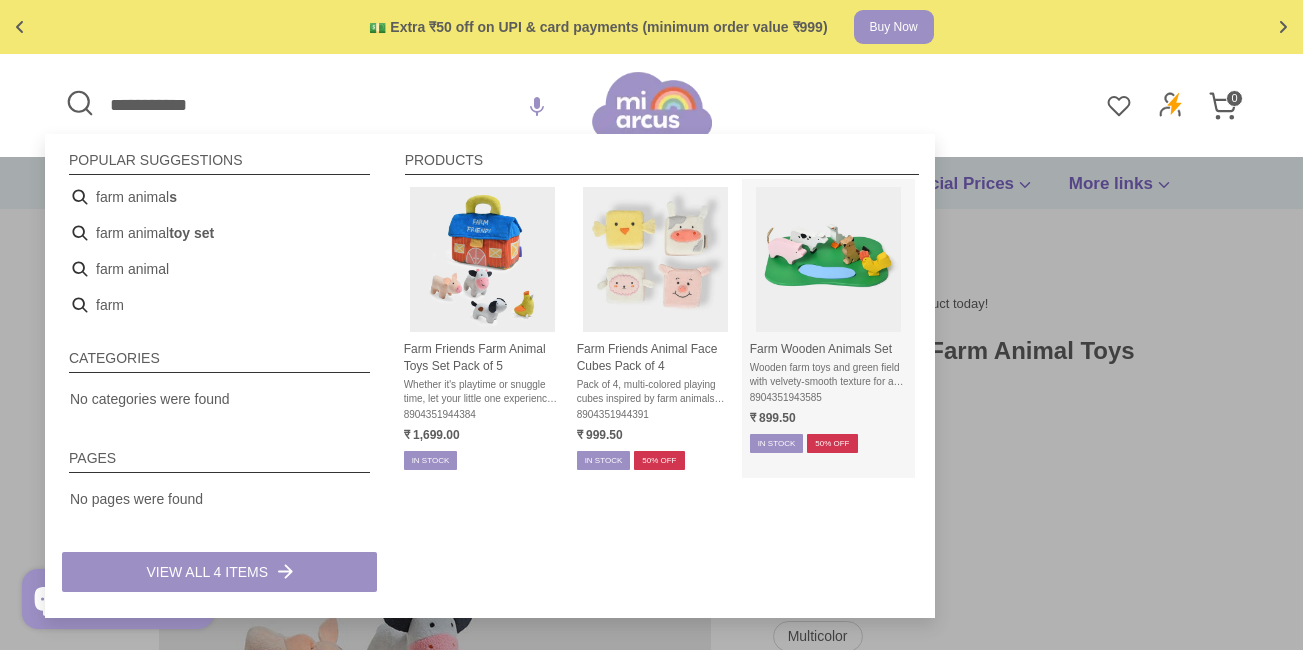 type on "**********" 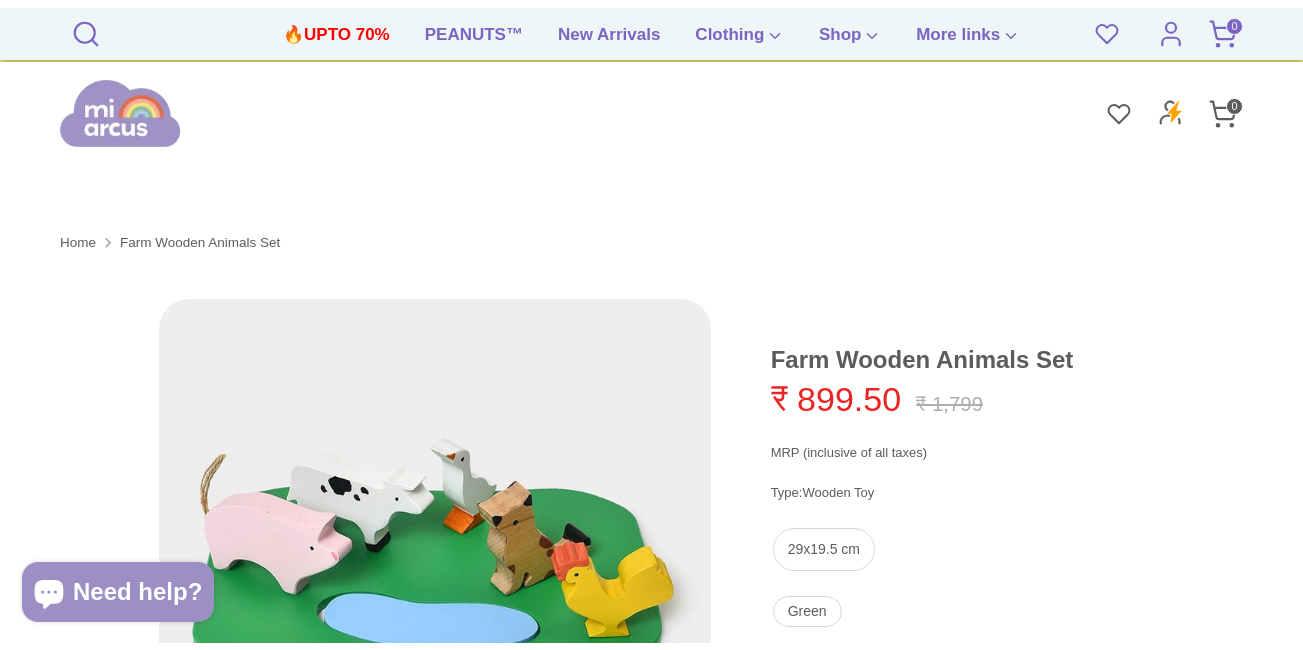 scroll, scrollTop: 501, scrollLeft: 0, axis: vertical 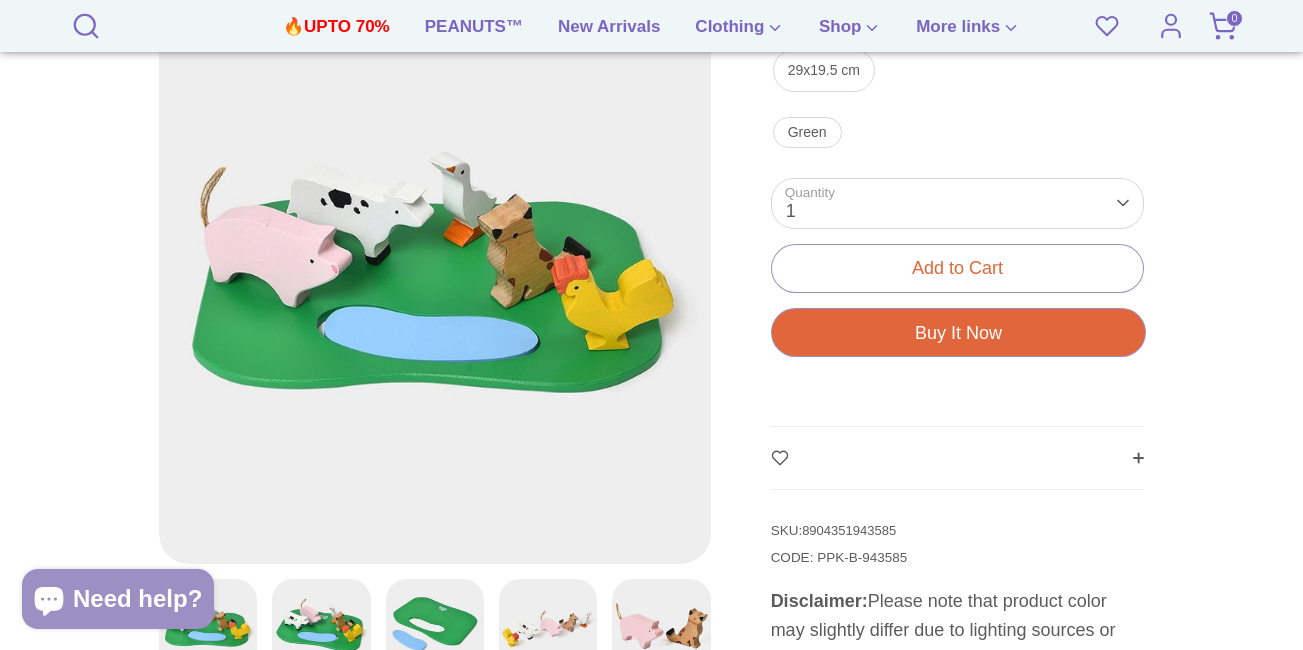 click on "8904351943585" at bounding box center [849, 530] 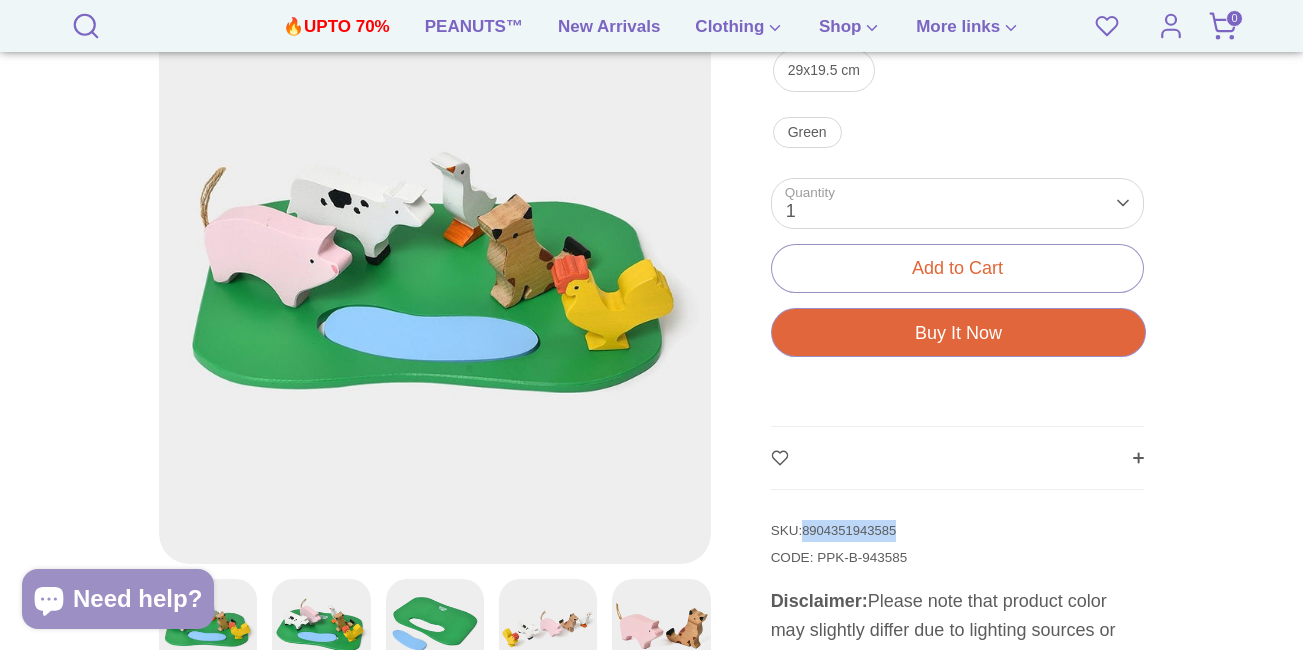 click on "8904351943585" at bounding box center (849, 530) 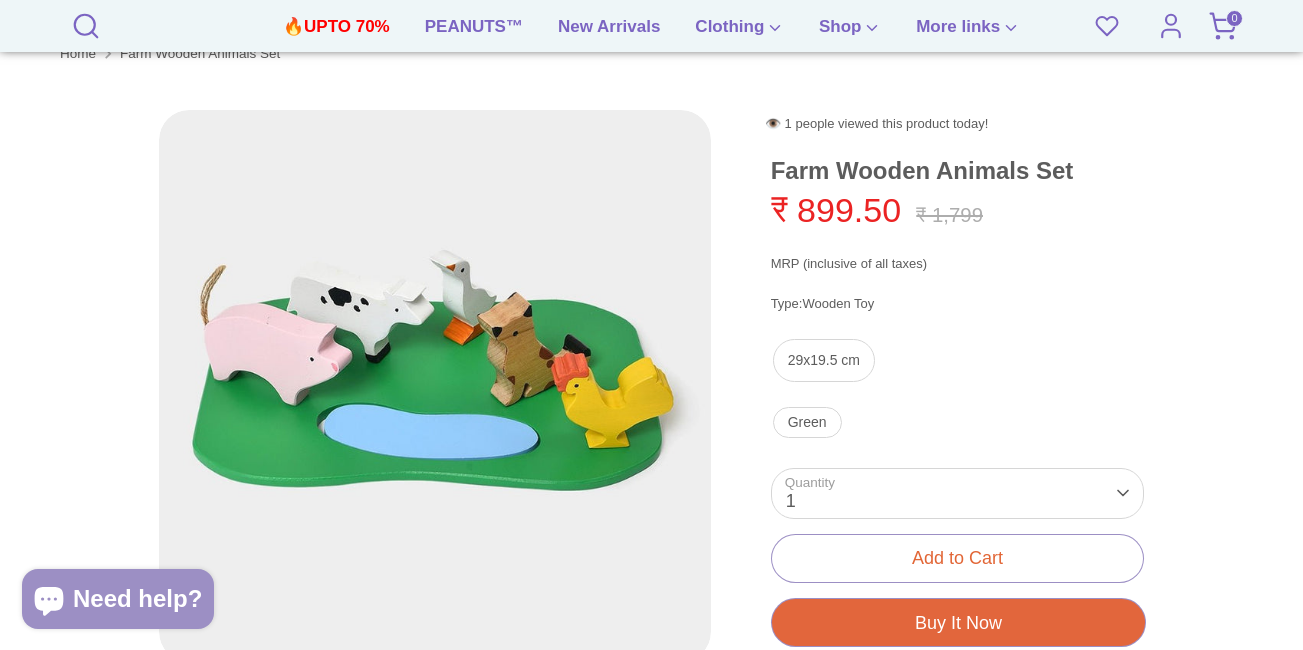 scroll, scrollTop: 0, scrollLeft: 0, axis: both 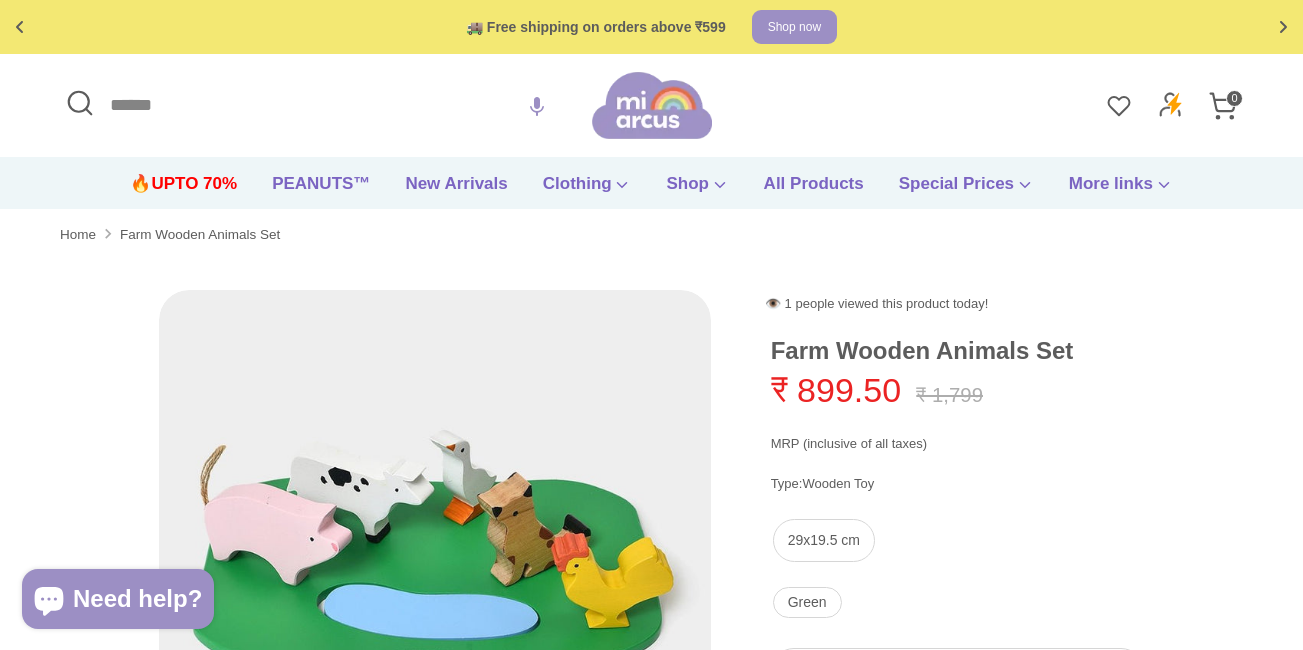 click on "Search" at bounding box center (326, 105) 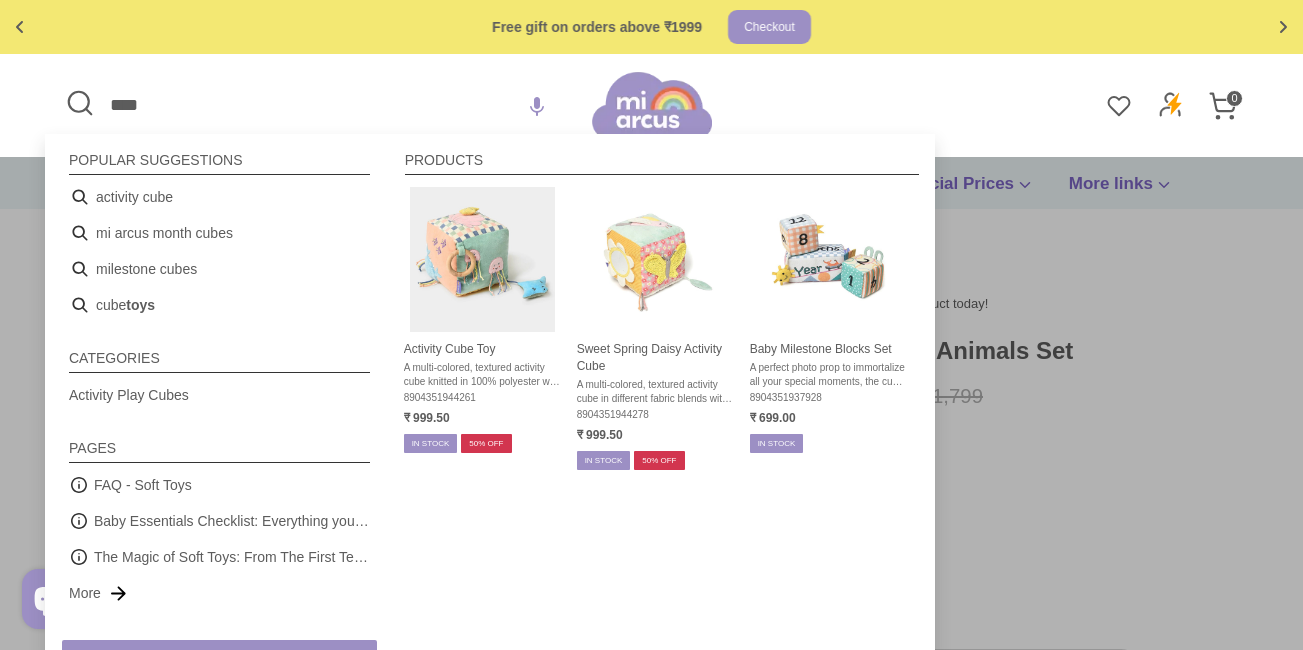type on "****" 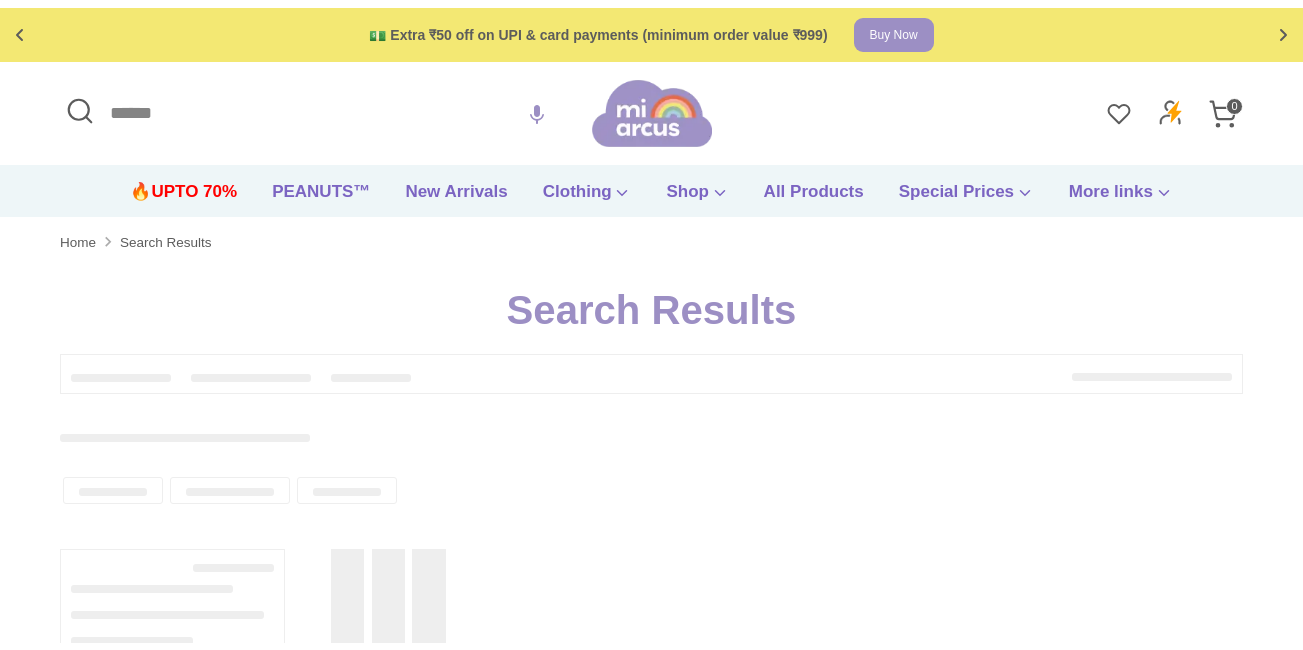scroll, scrollTop: 0, scrollLeft: 0, axis: both 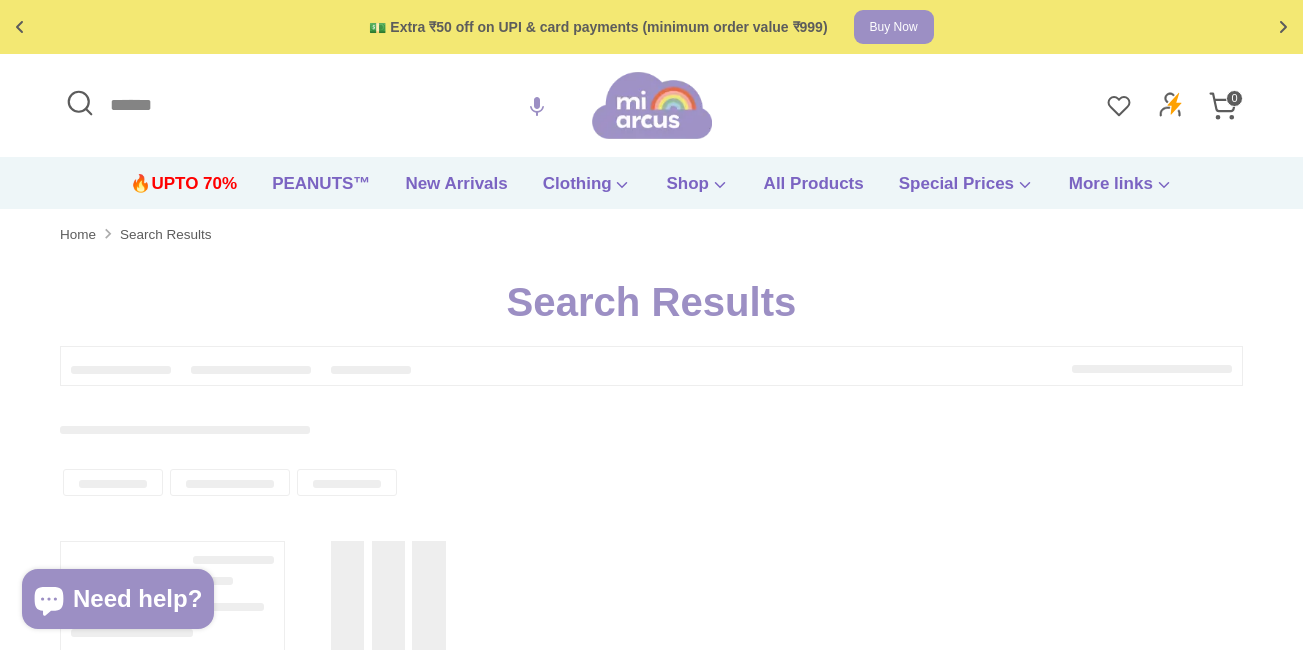 type on "****" 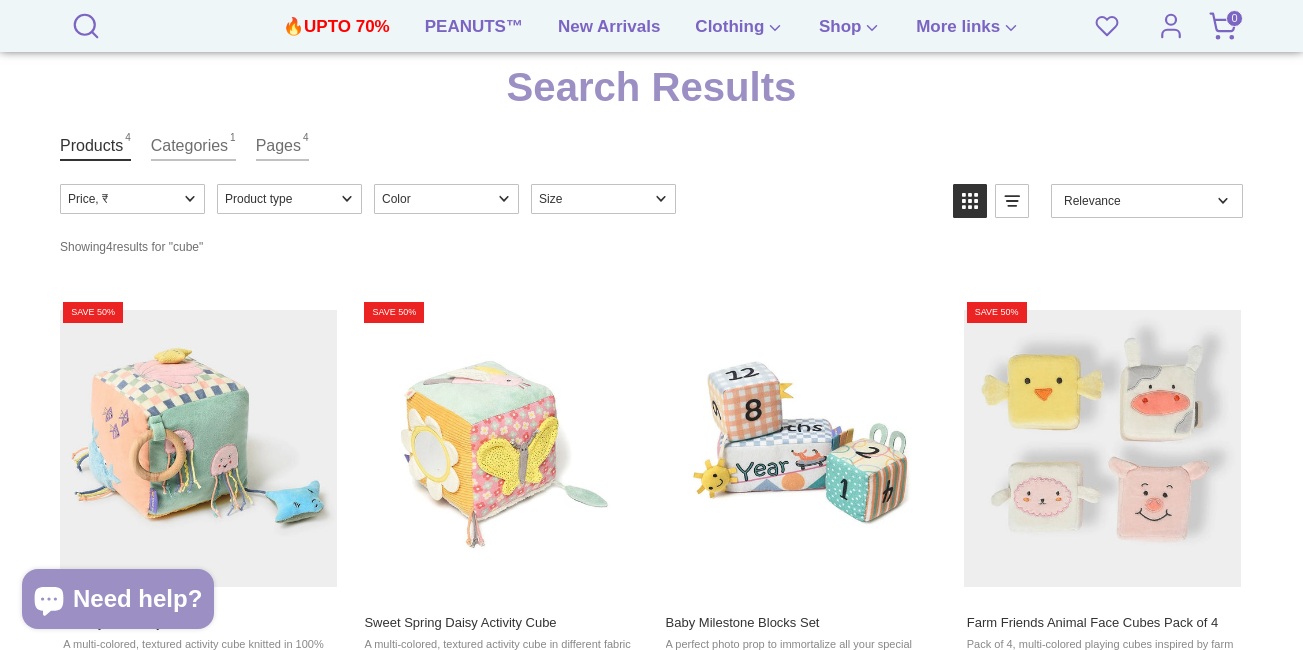 scroll, scrollTop: 401, scrollLeft: 0, axis: vertical 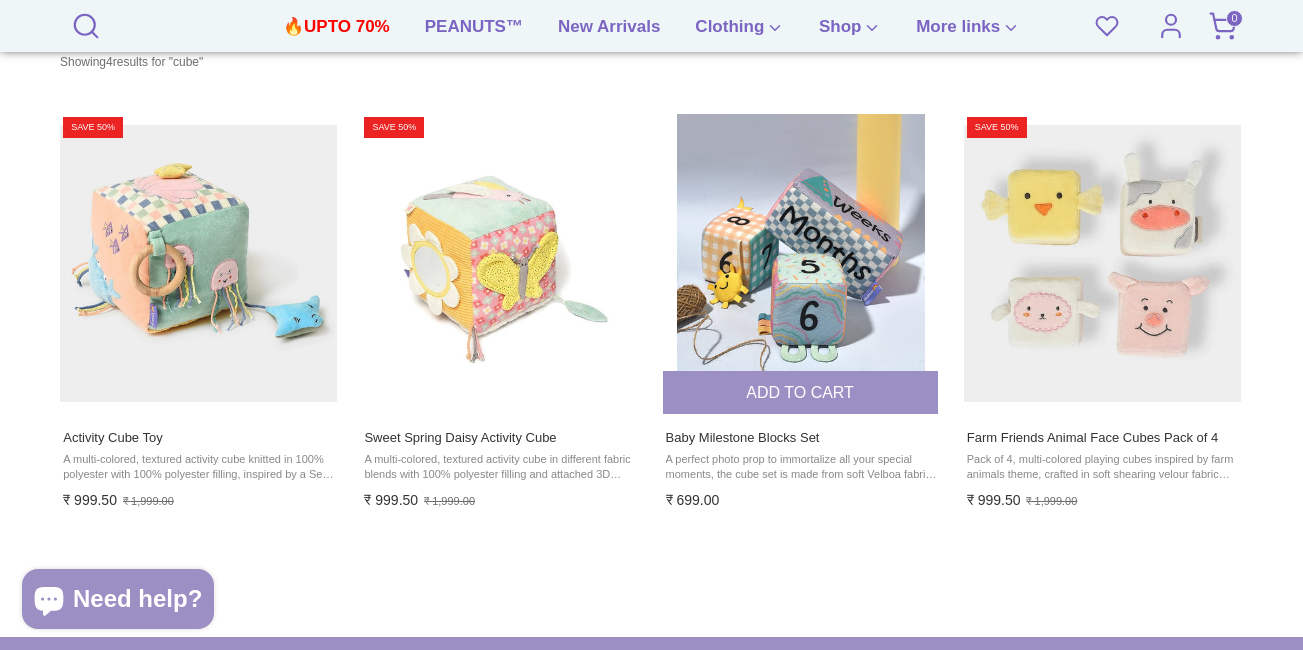 click at bounding box center [801, 264] 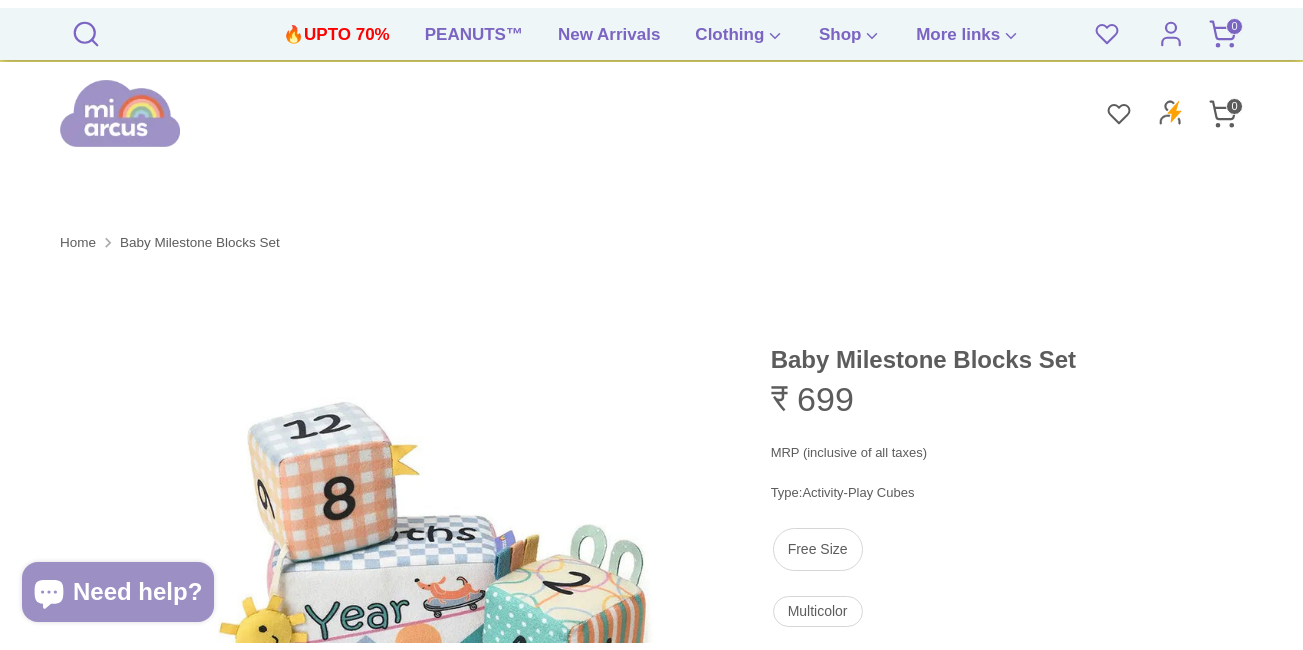 scroll, scrollTop: 600, scrollLeft: 0, axis: vertical 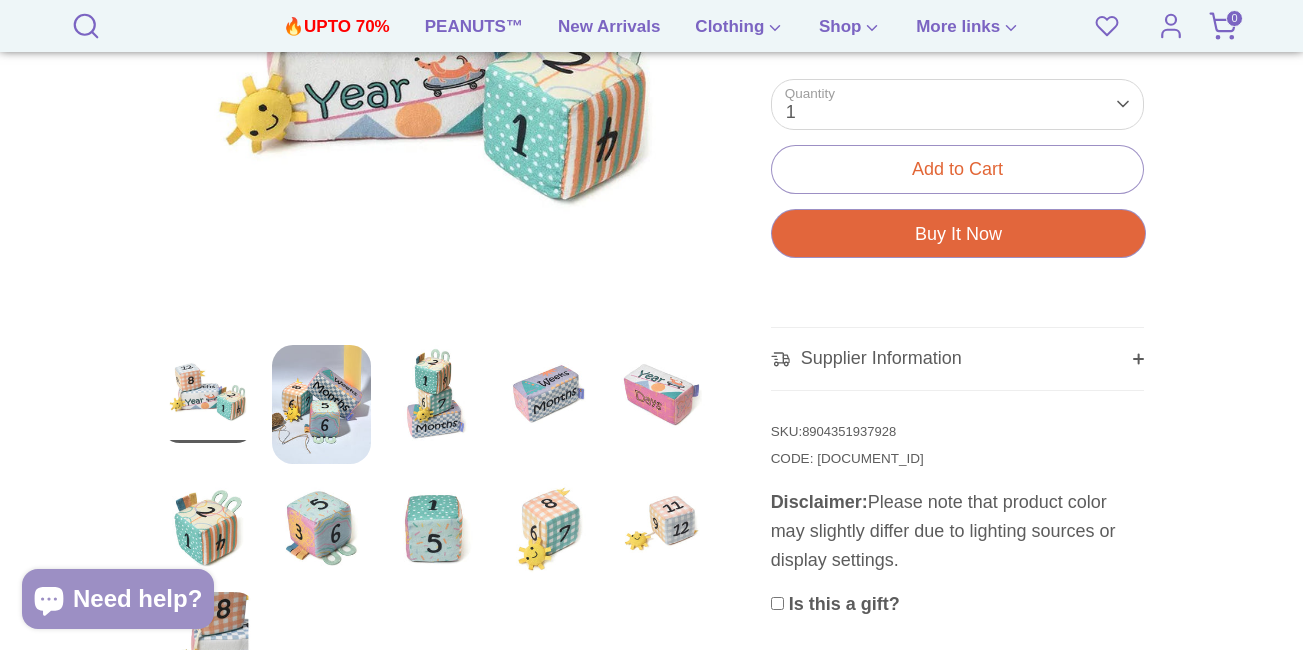 click on "8904351937928" at bounding box center [849, 431] 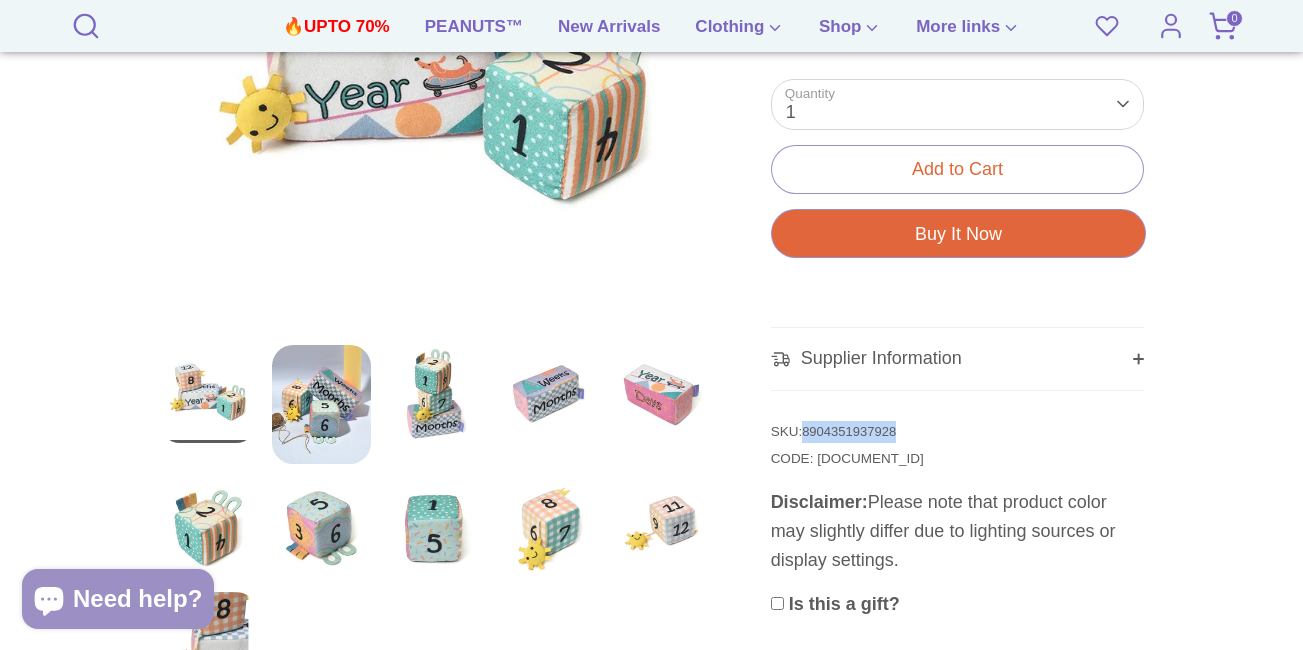click on "8904351937928" at bounding box center [849, 431] 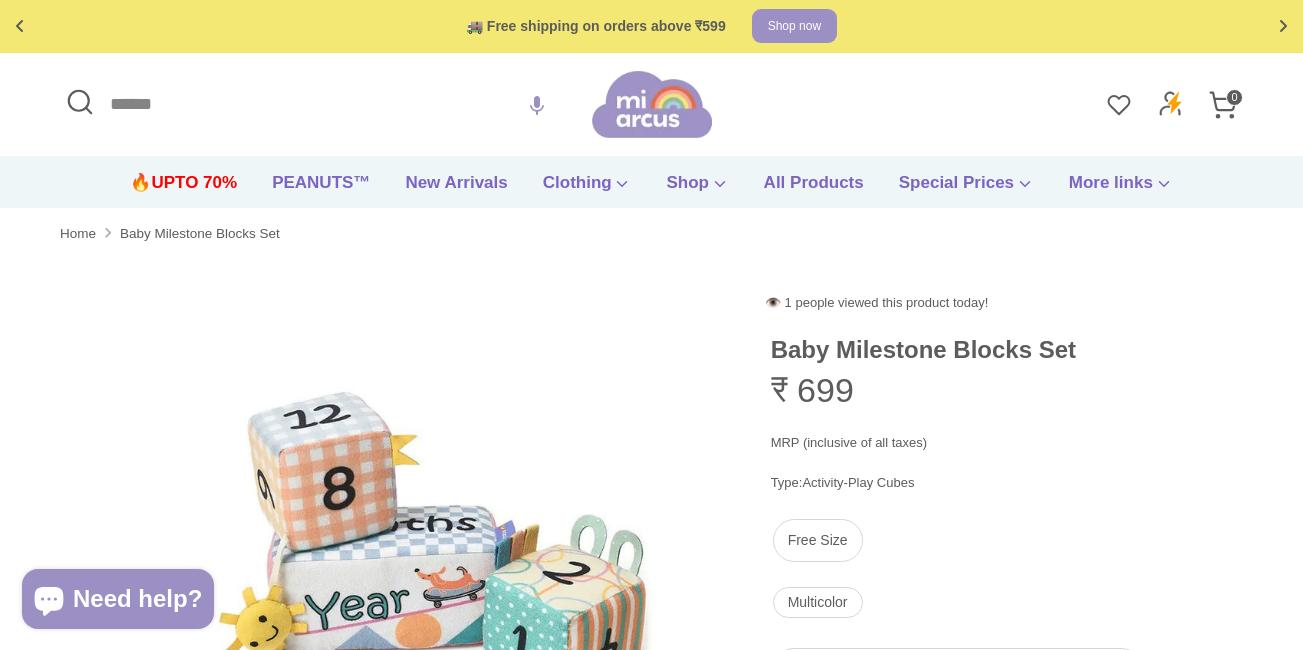 scroll, scrollTop: 0, scrollLeft: 0, axis: both 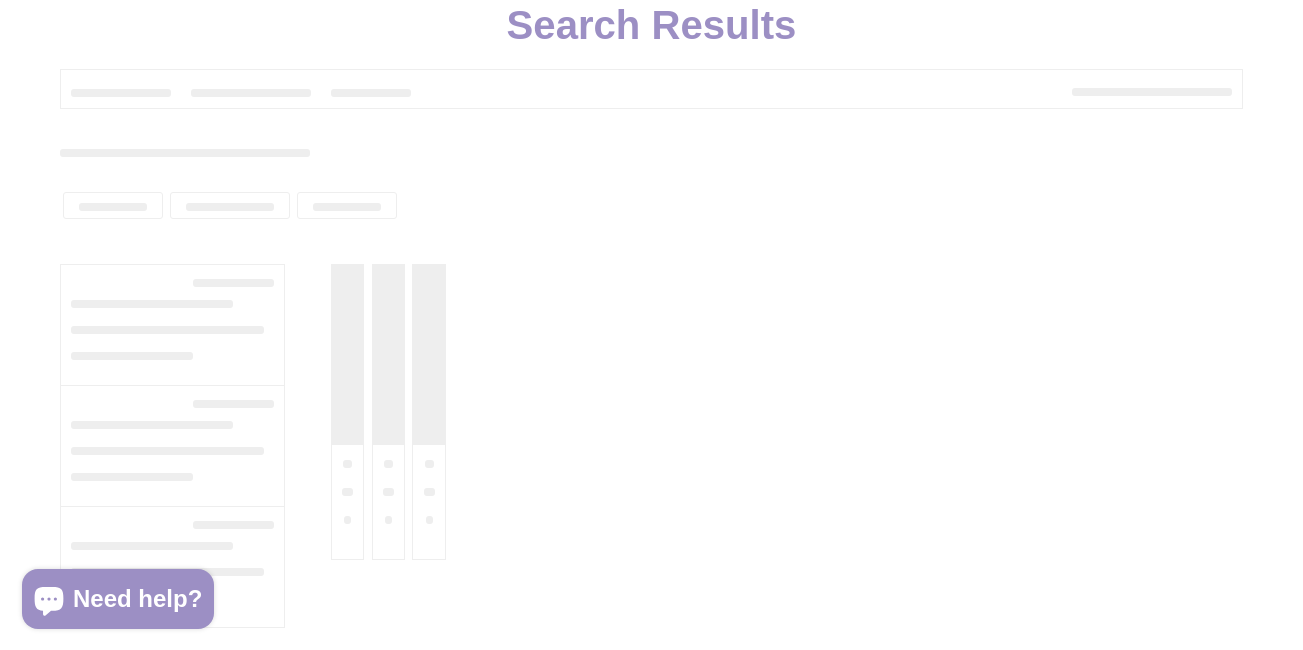 type on "****" 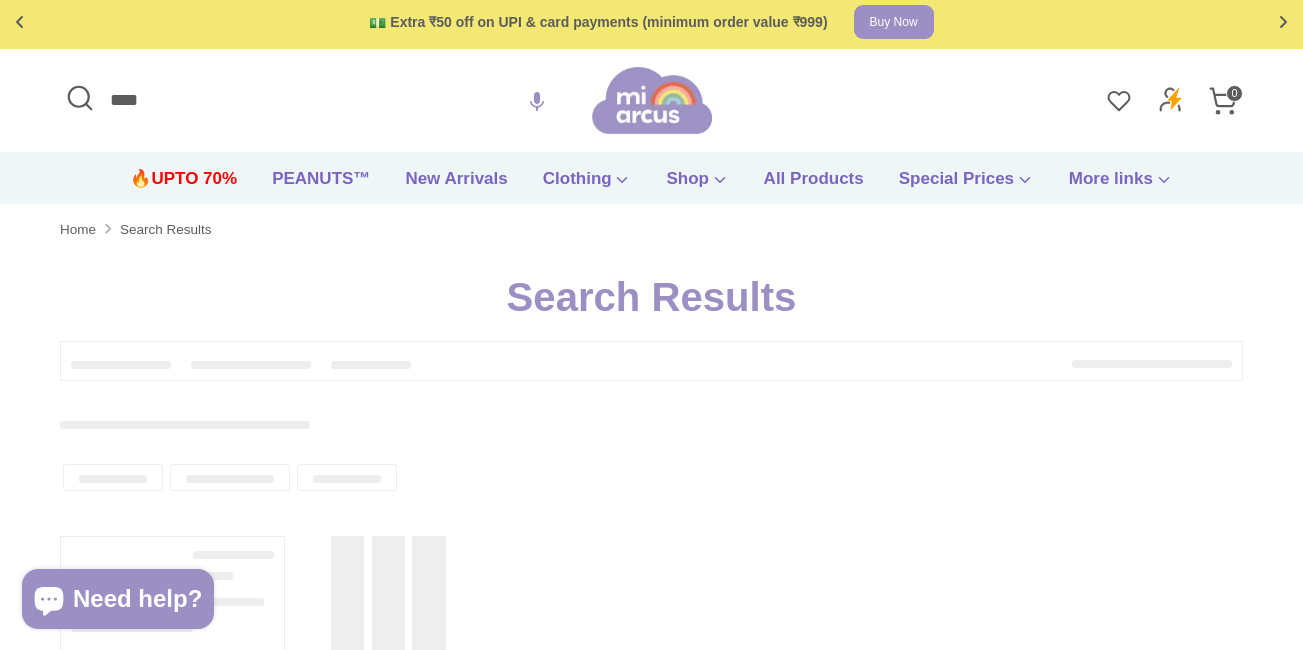 scroll, scrollTop: 0, scrollLeft: 0, axis: both 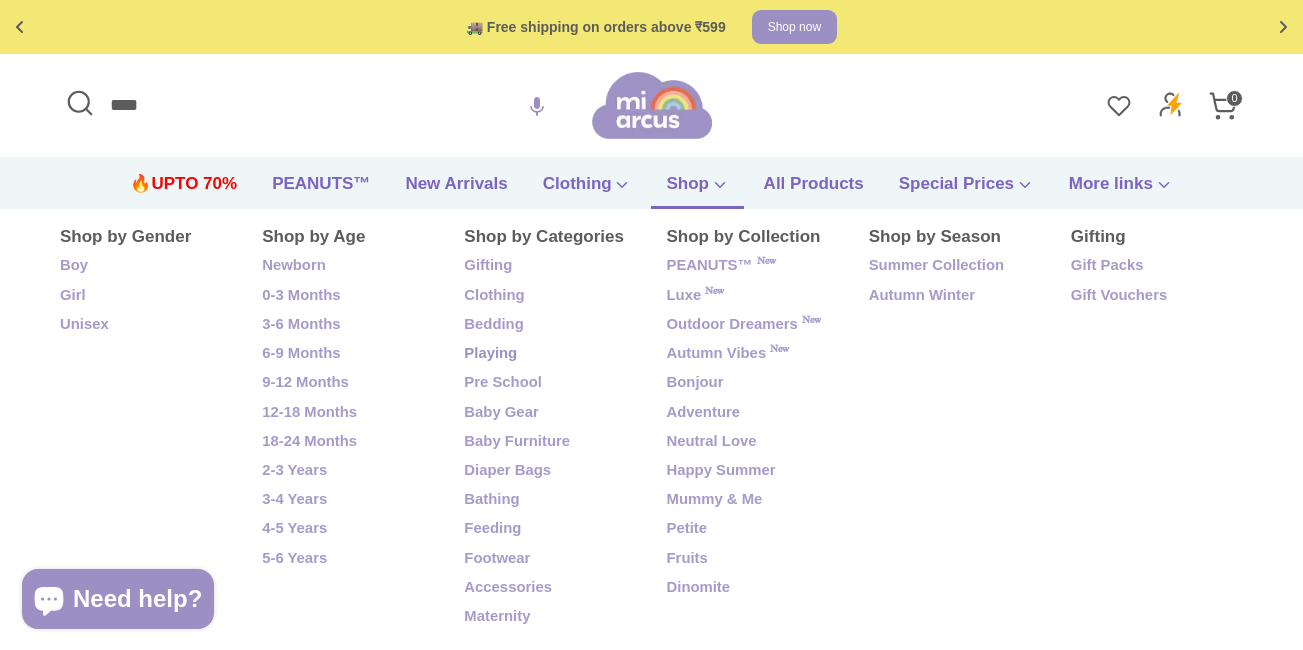 click on "Playing" at bounding box center (550, 354) 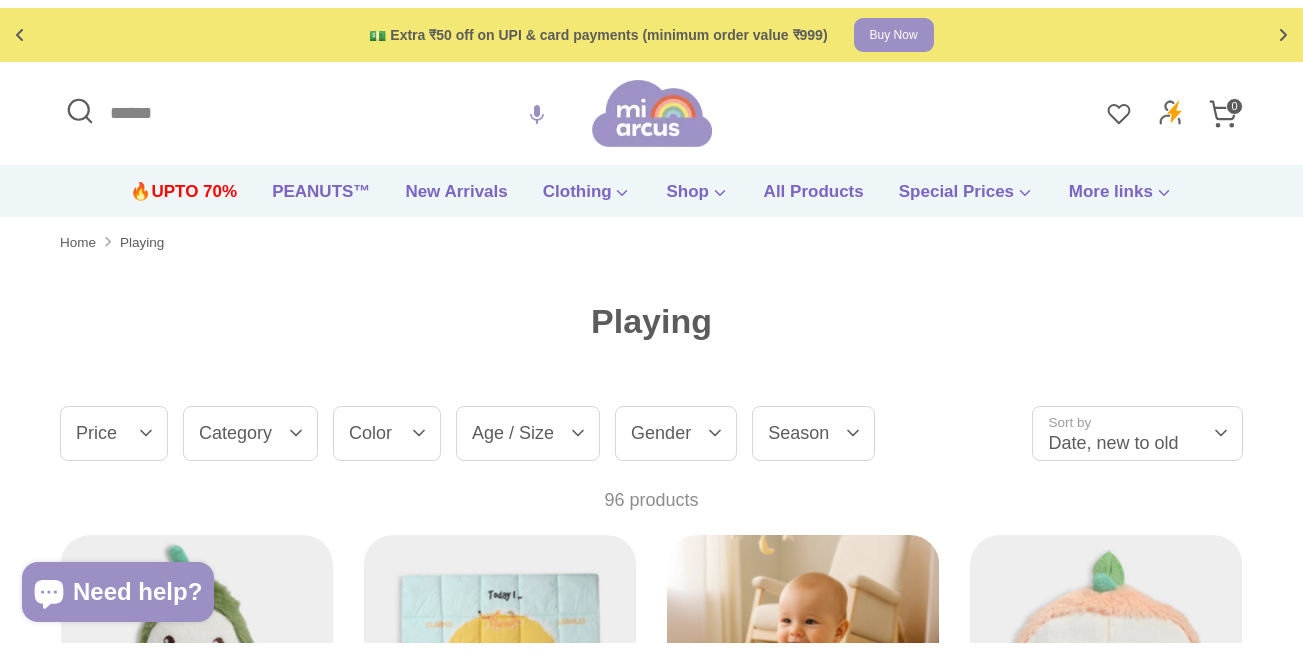scroll, scrollTop: 0, scrollLeft: 0, axis: both 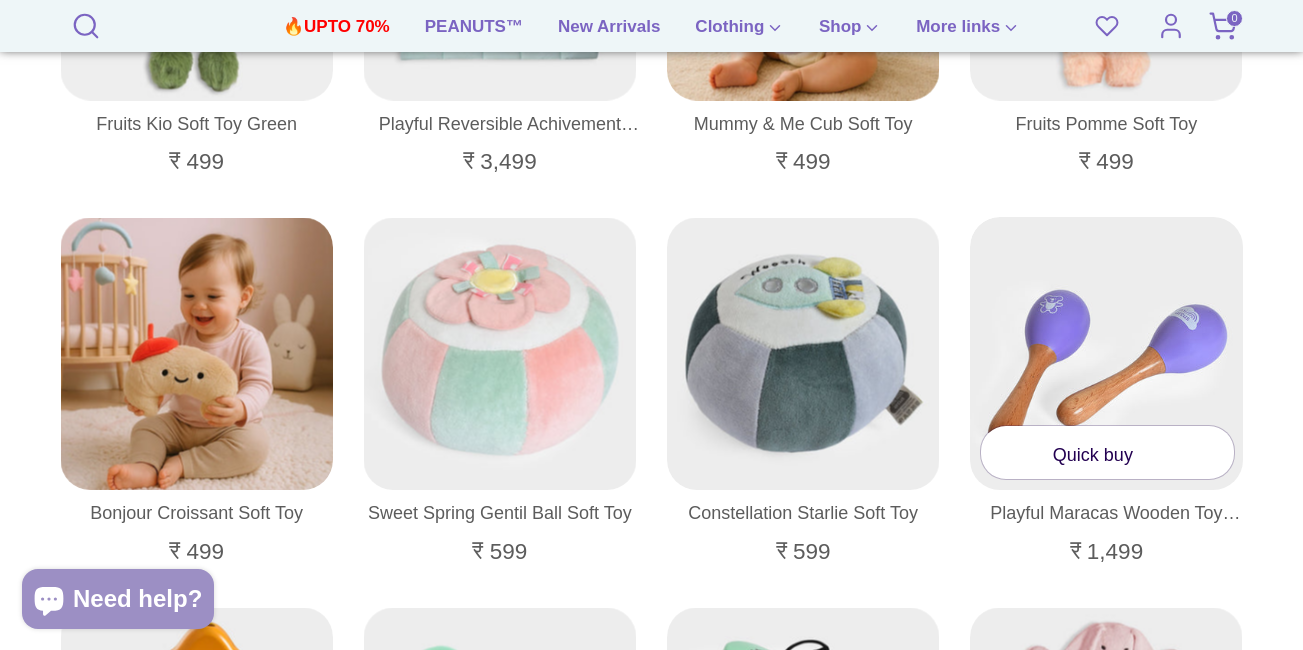 click at bounding box center [1107, 354] 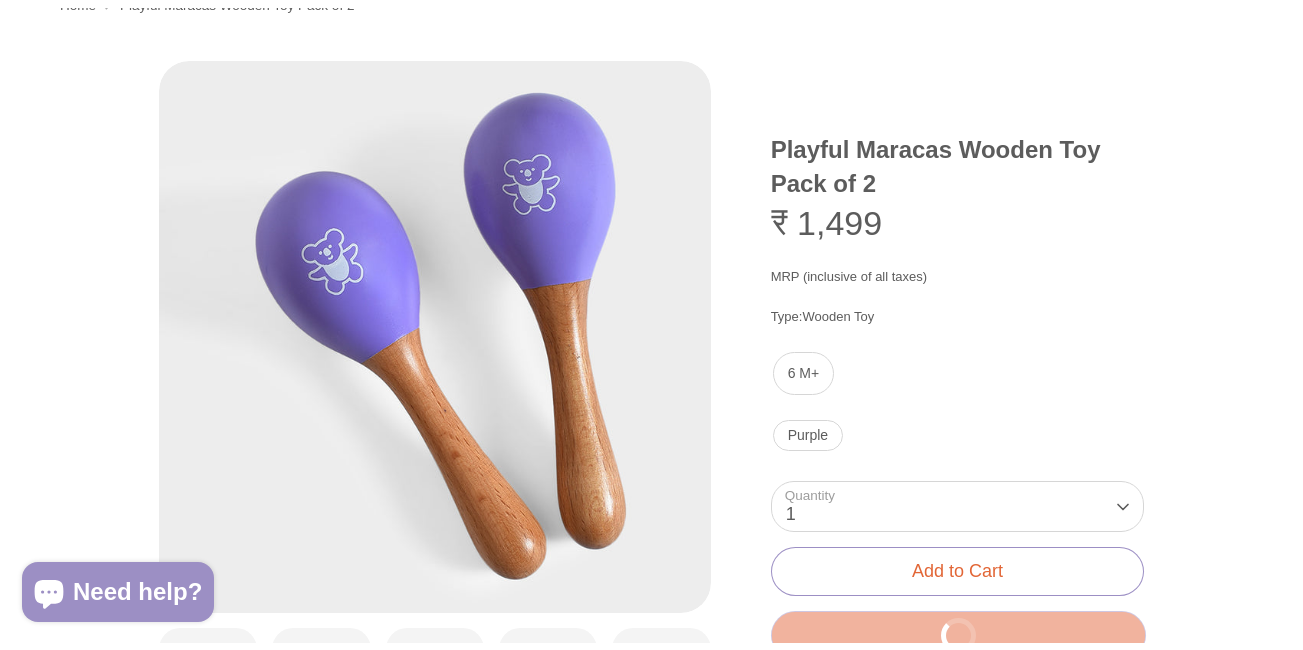 scroll, scrollTop: 0, scrollLeft: 0, axis: both 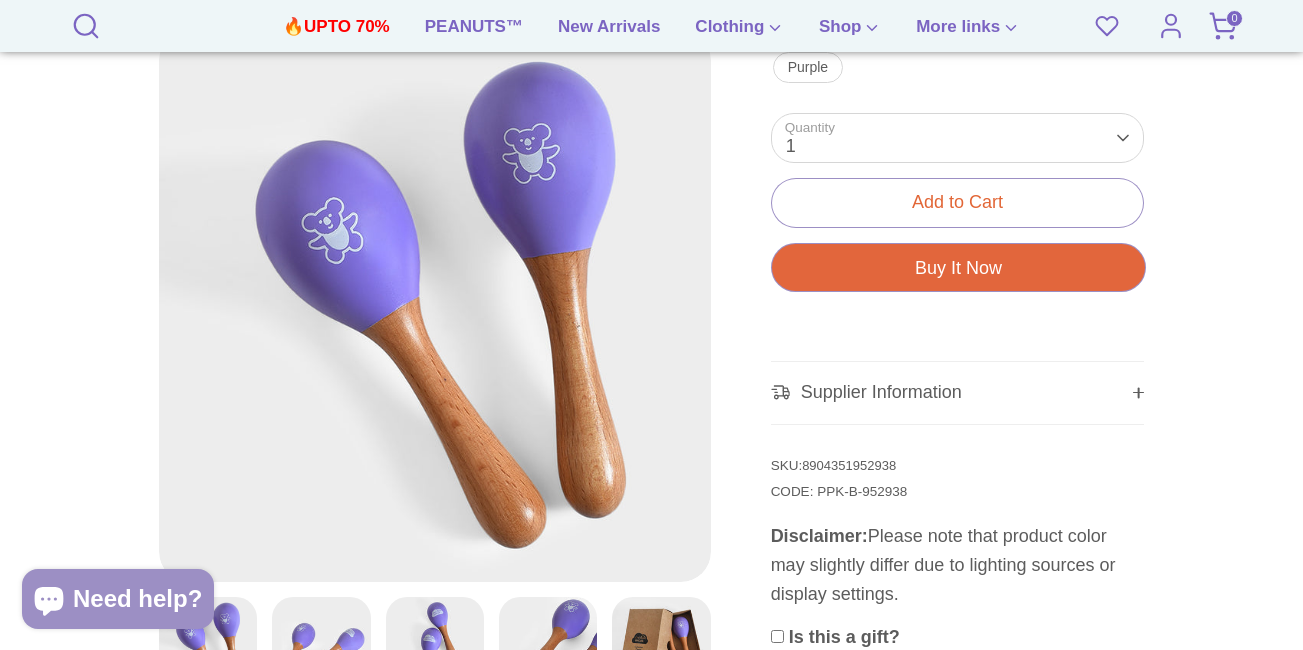 click on "8904351952938" at bounding box center (849, 465) 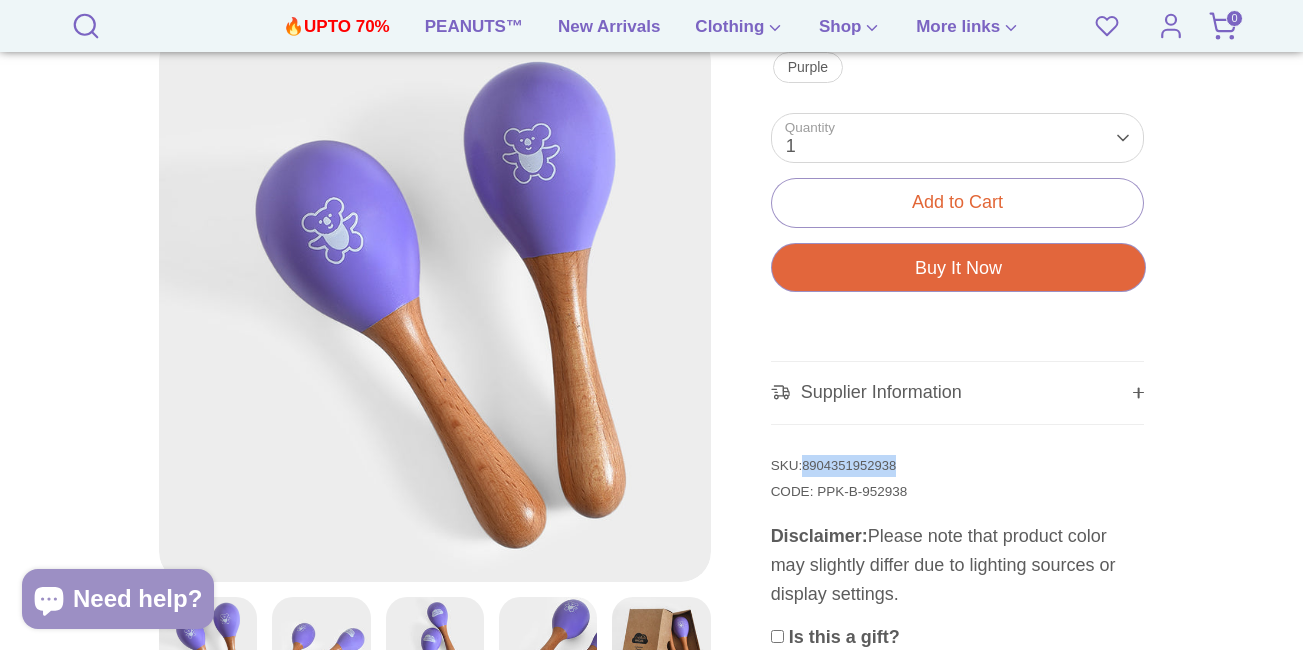 click on "8904351952938" at bounding box center [849, 465] 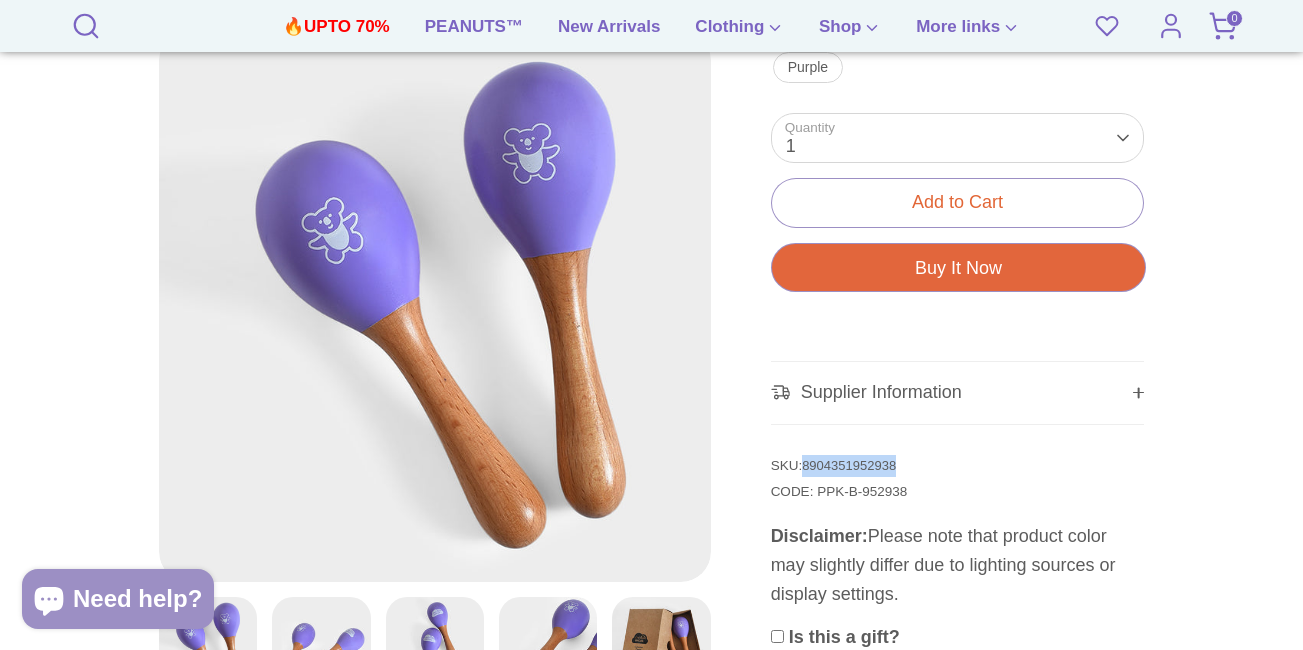 copy on "8904351952938" 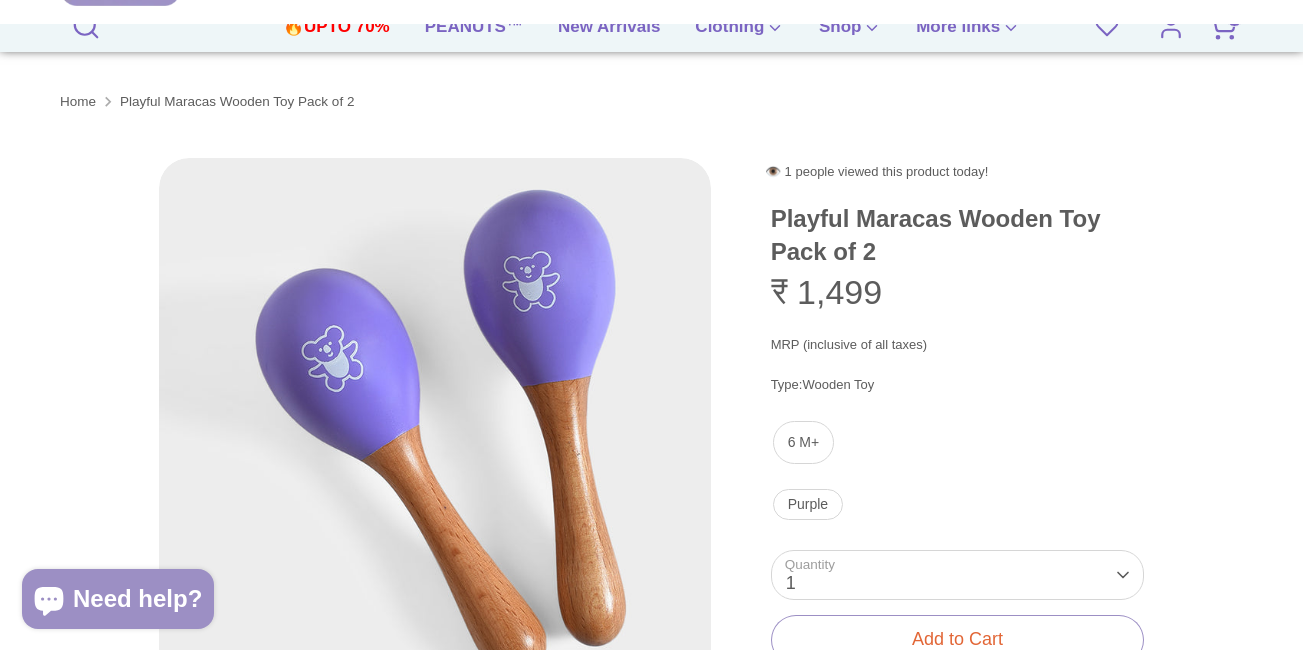 scroll, scrollTop: 0, scrollLeft: 0, axis: both 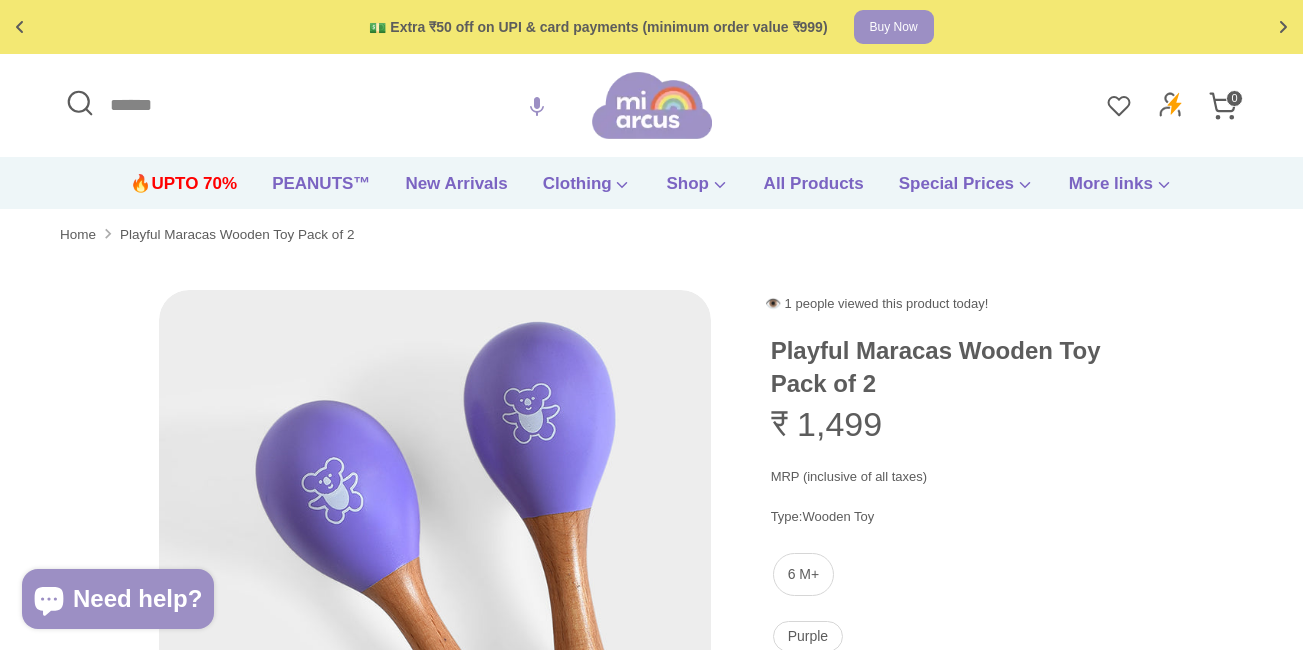 drag, startPoint x: 90, startPoint y: 104, endPoint x: 151, endPoint y: 137, distance: 69.354164 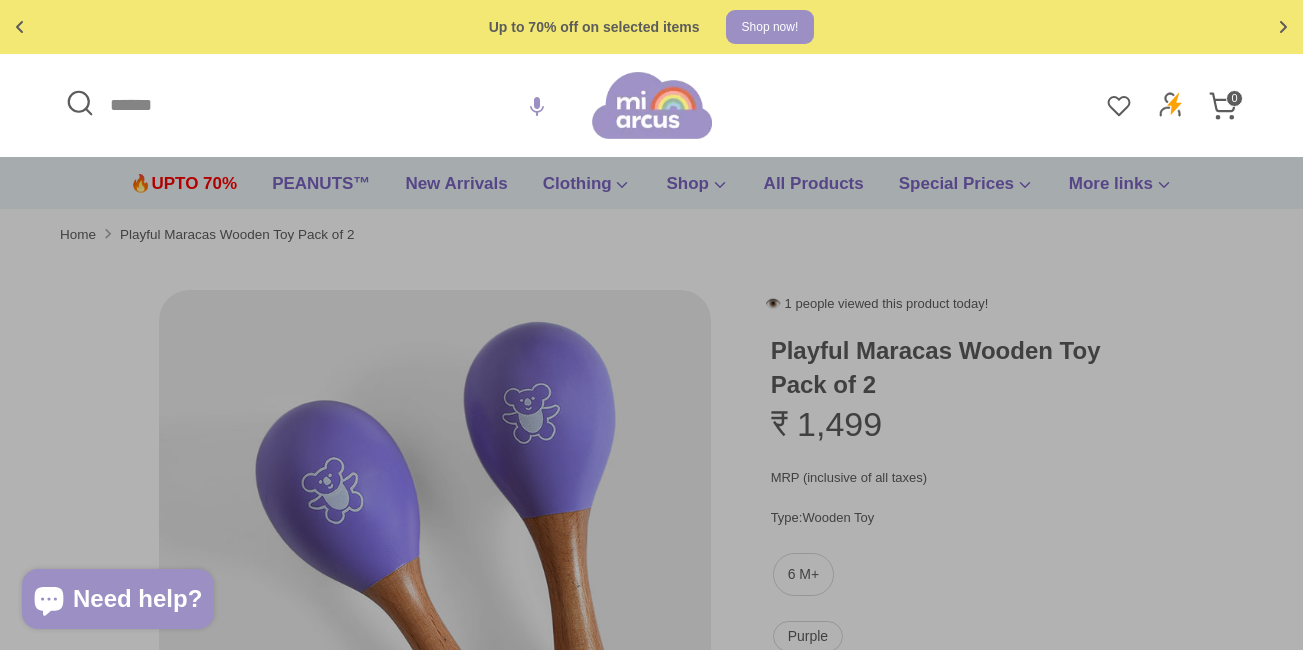 click on "🚚 Free shipping on orders above ₹599 Shop now Free gift on orders above ₹1999 Checkout 💵 Extra ₹50 off on UPI & card payments (minimum order value ₹999) Buy Now Up to 70% off on selected items Shop now! 🚚 Free shipping on orders above ₹599 Shop now Free gift on orders above ₹1999 Checkout 💵 Extra ₹50 off on UPI & card payments (minimum order value ₹999) Buy Now Up to 70% off on selected items Shop now!
✅ Product added to cart!
Mi Arcus - Playful Maracas Wooden Toy Pack of 2 - Wooden Toy" at bounding box center (651, 1478) 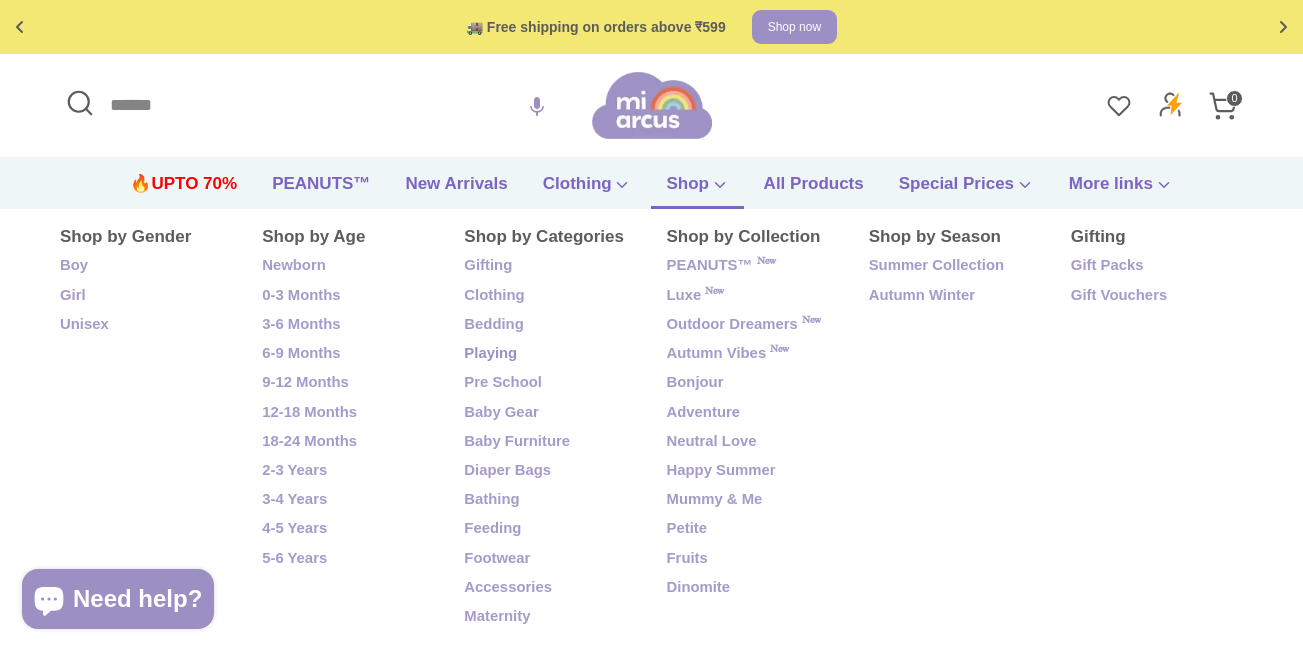 click on "Playing" at bounding box center (550, 354) 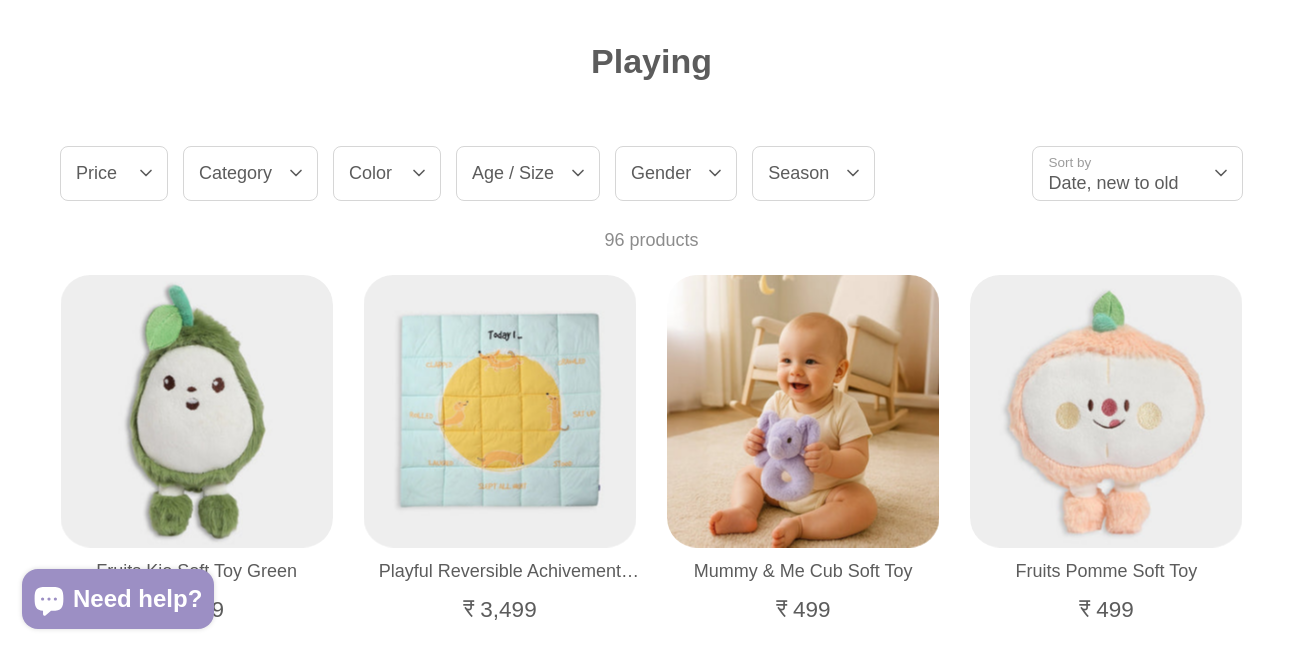 scroll, scrollTop: 0, scrollLeft: 0, axis: both 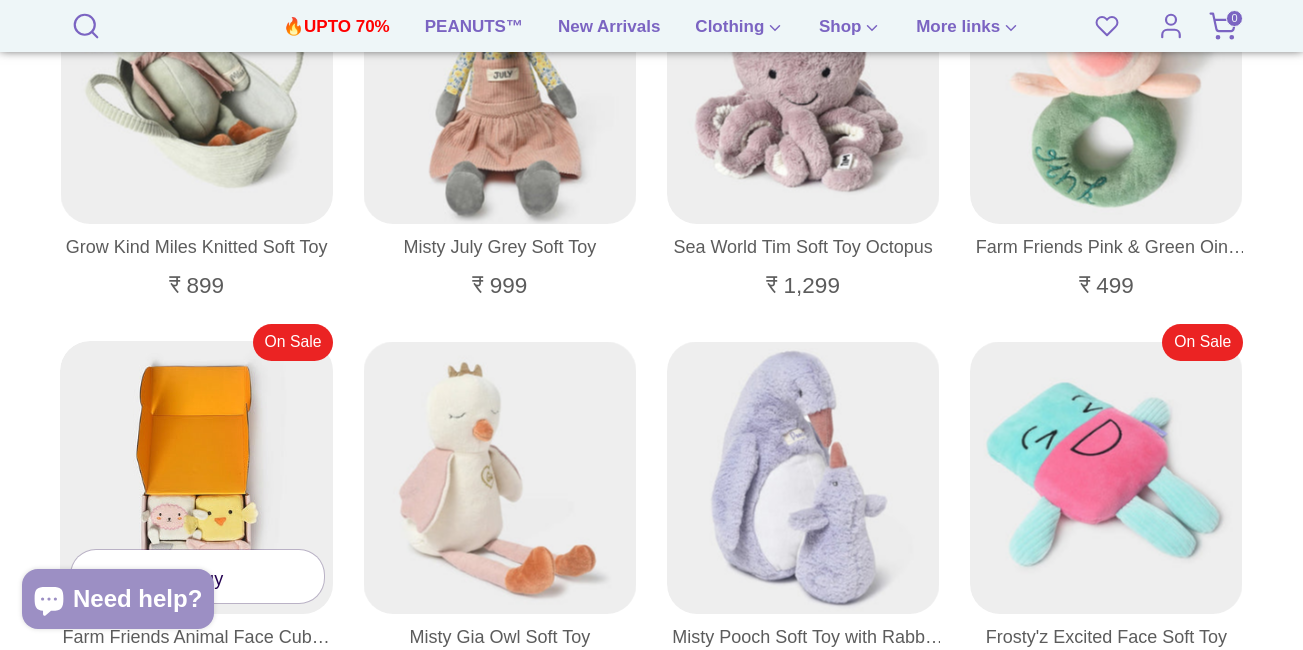 click at bounding box center [197, 478] 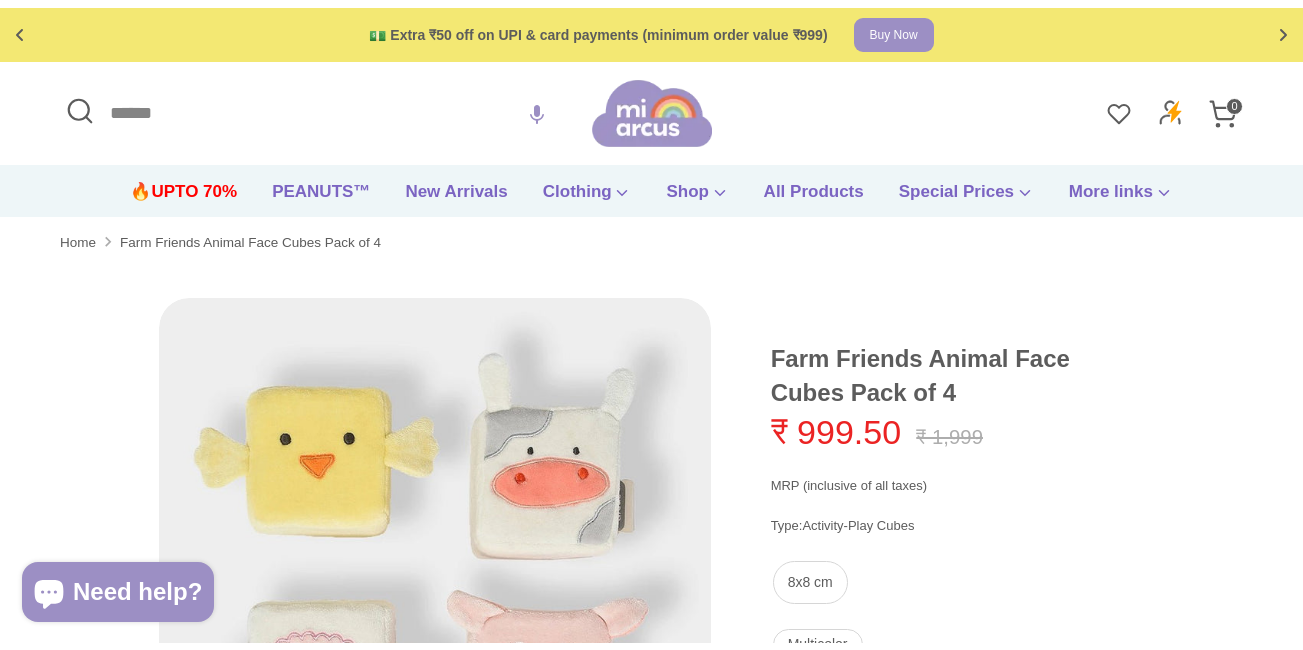 scroll, scrollTop: 0, scrollLeft: 0, axis: both 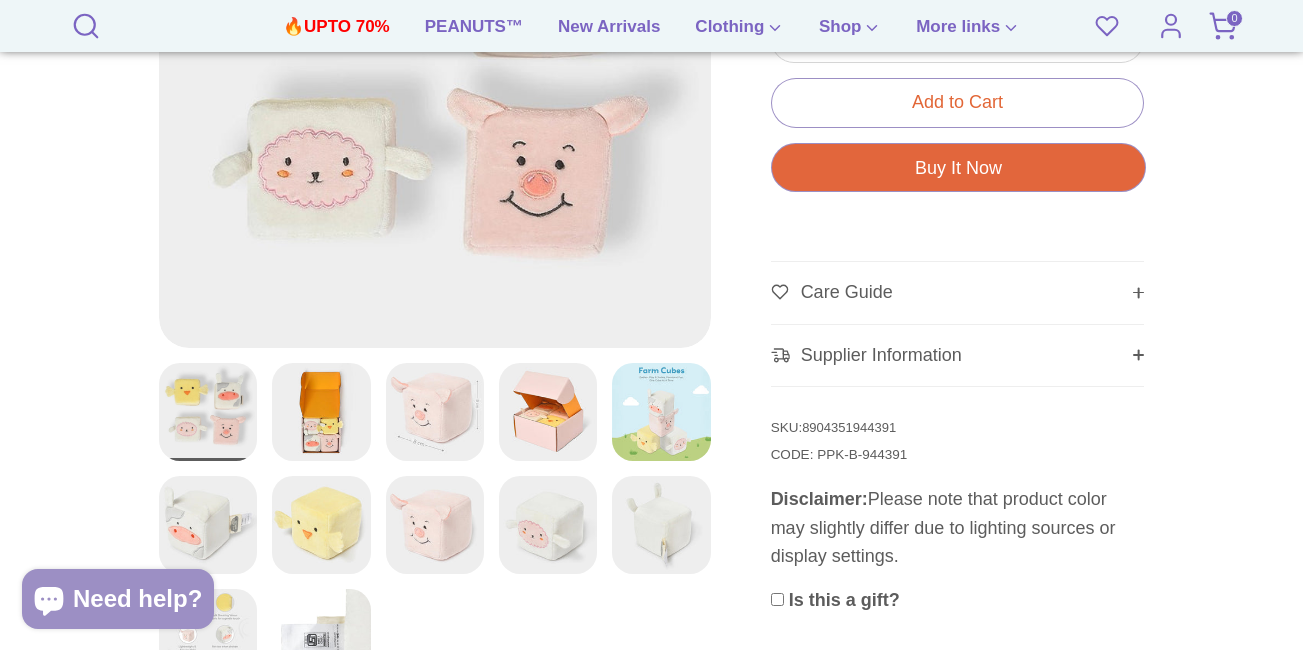 click on "8904351944391" at bounding box center (849, 427) 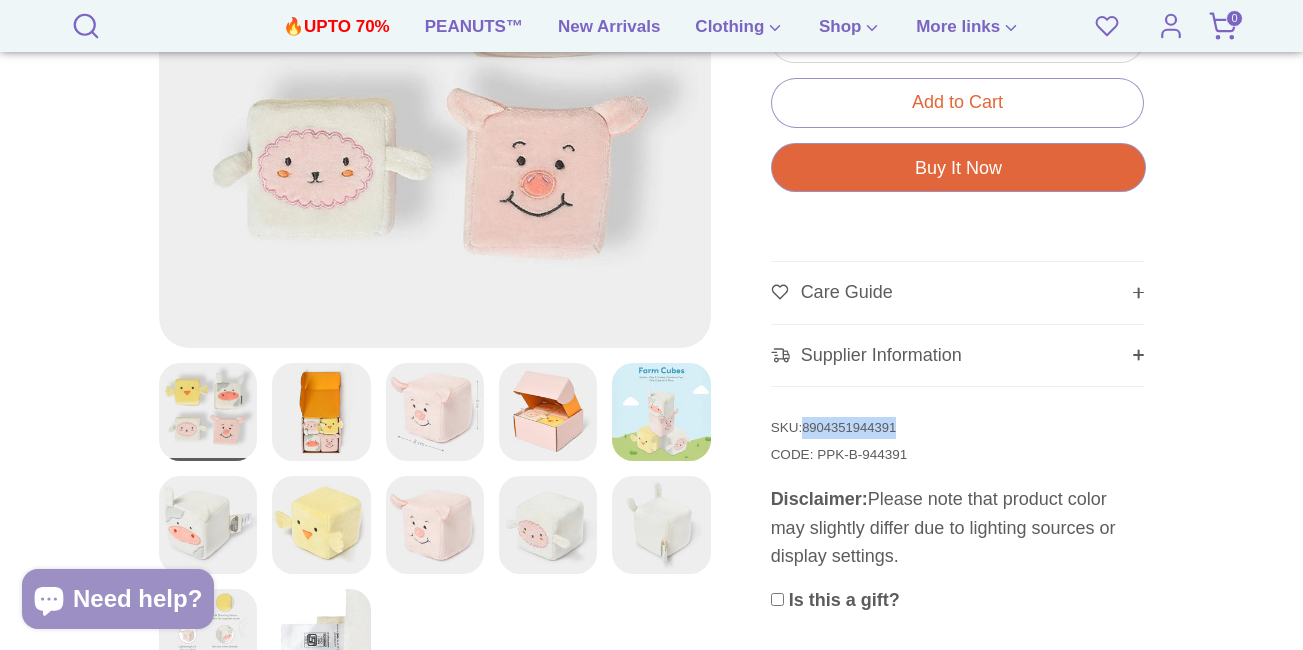 click on "8904351944391" at bounding box center (849, 427) 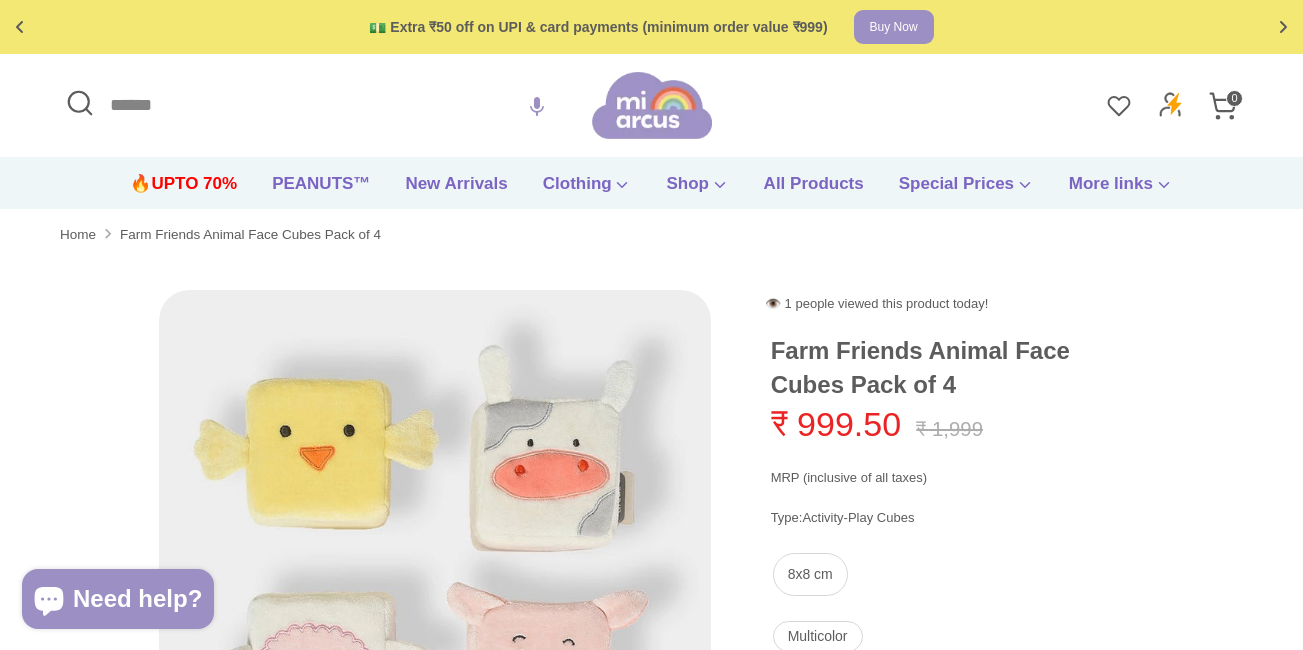 scroll, scrollTop: 138, scrollLeft: 0, axis: vertical 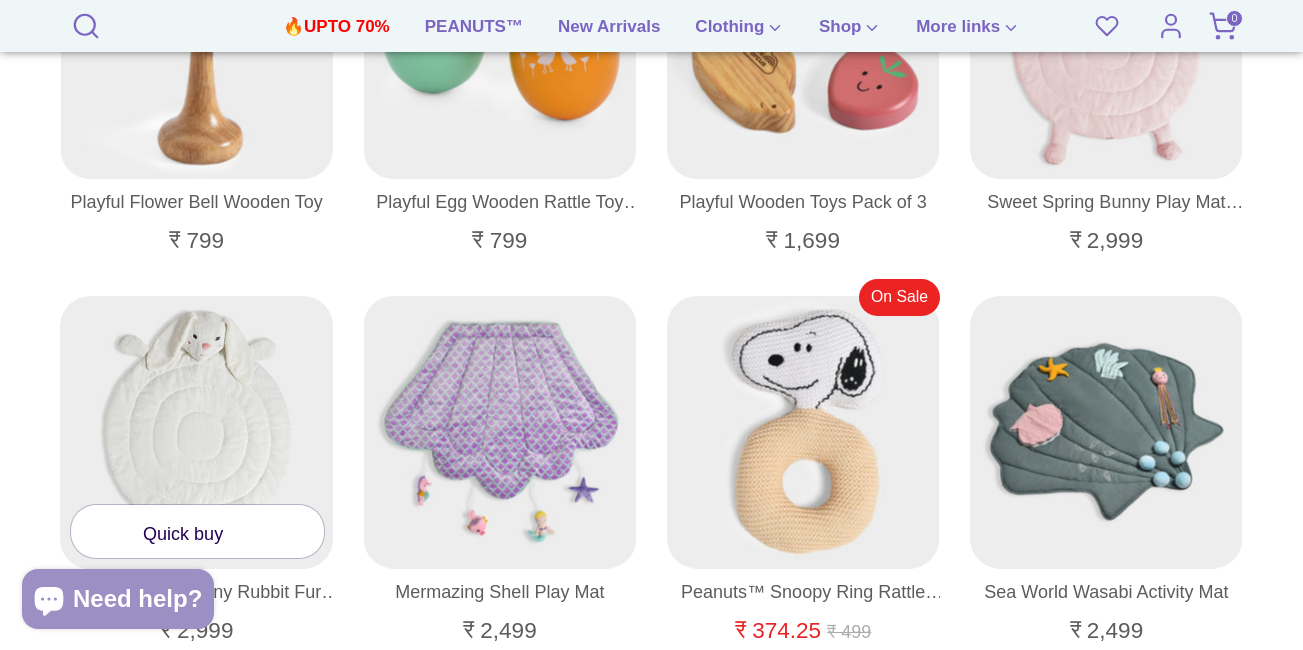 click 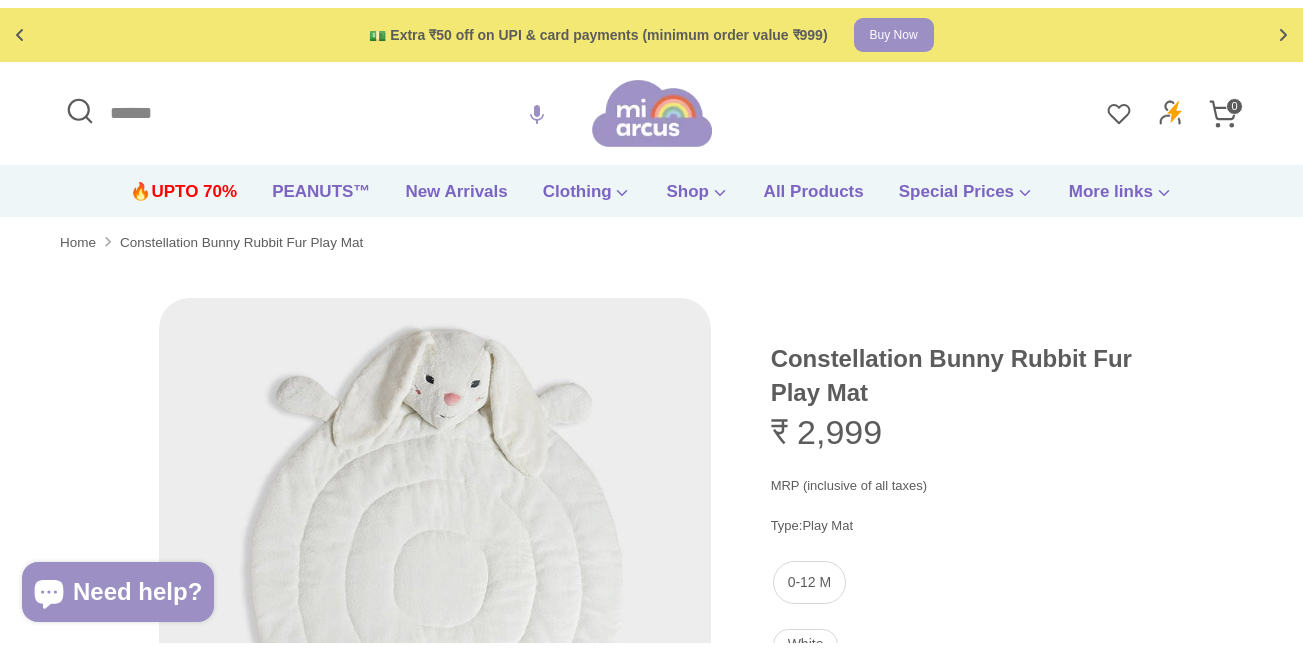 scroll, scrollTop: 146, scrollLeft: 0, axis: vertical 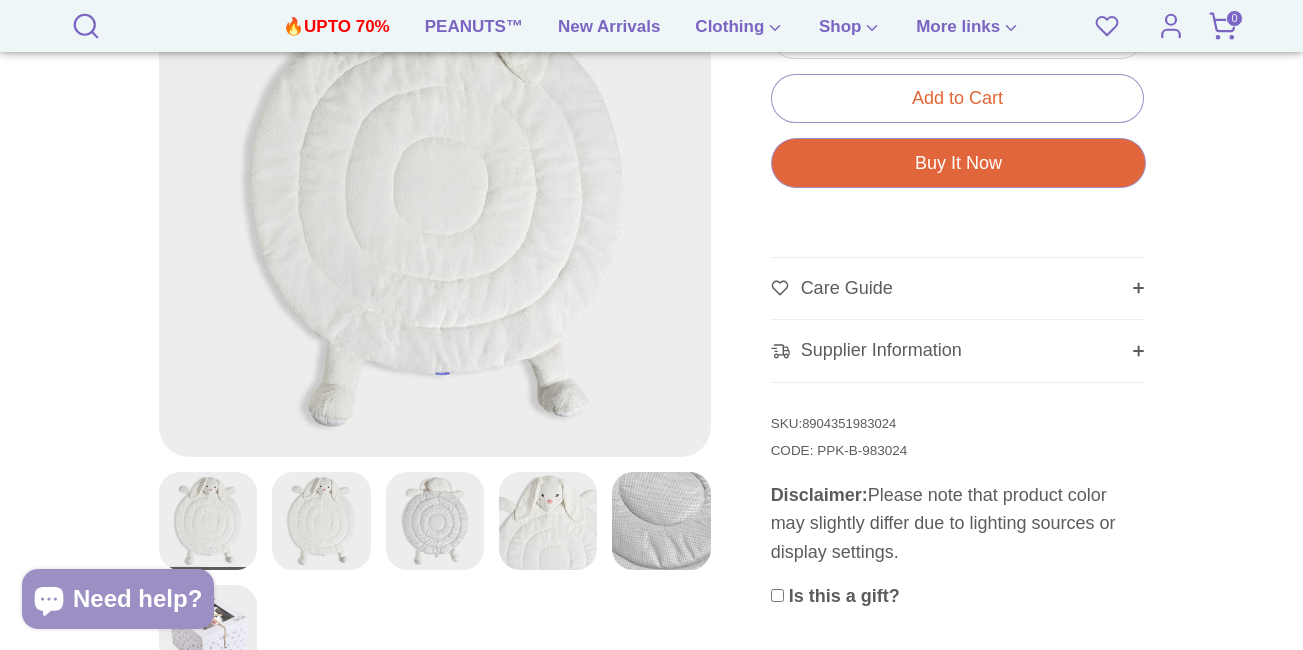 click on "8904351983024" at bounding box center (849, 423) 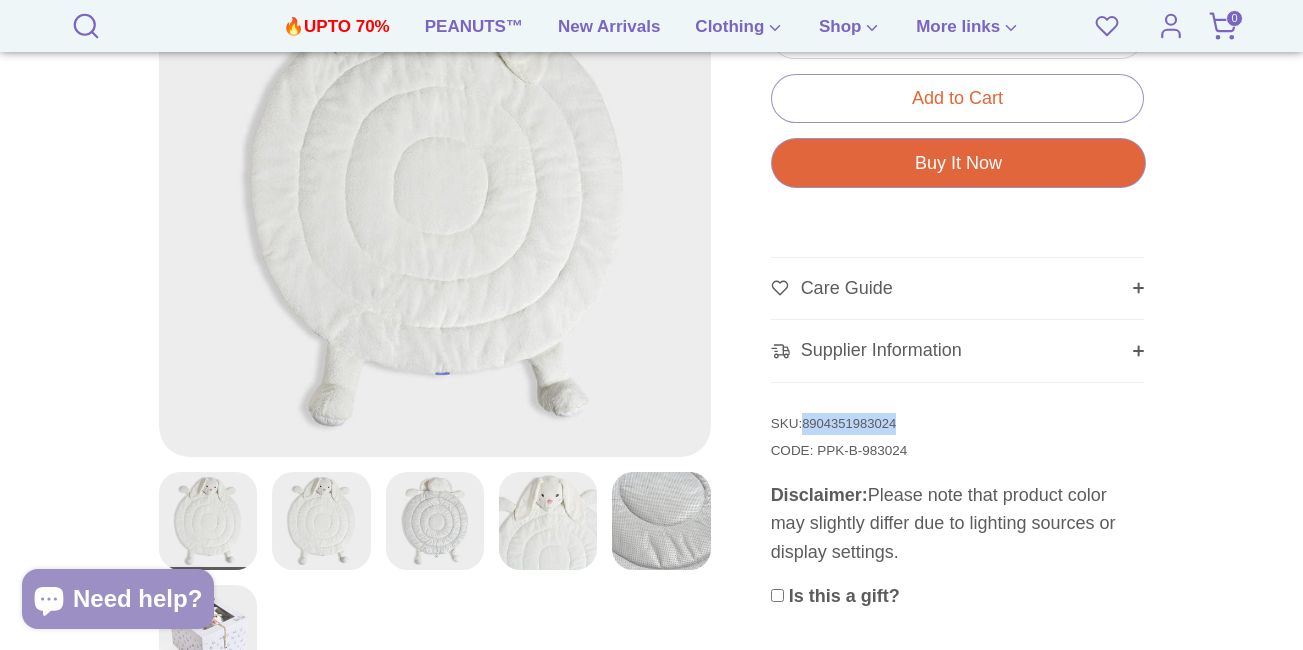 click on "8904351983024" at bounding box center (849, 423) 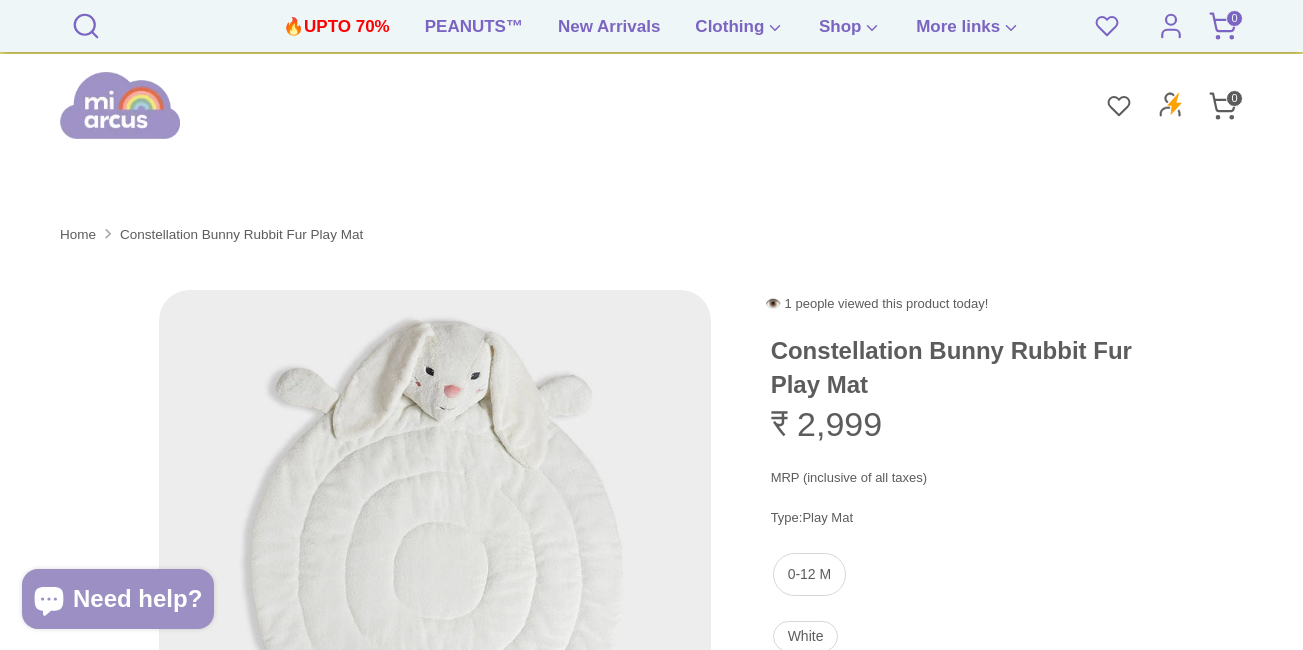 scroll, scrollTop: 400, scrollLeft: 0, axis: vertical 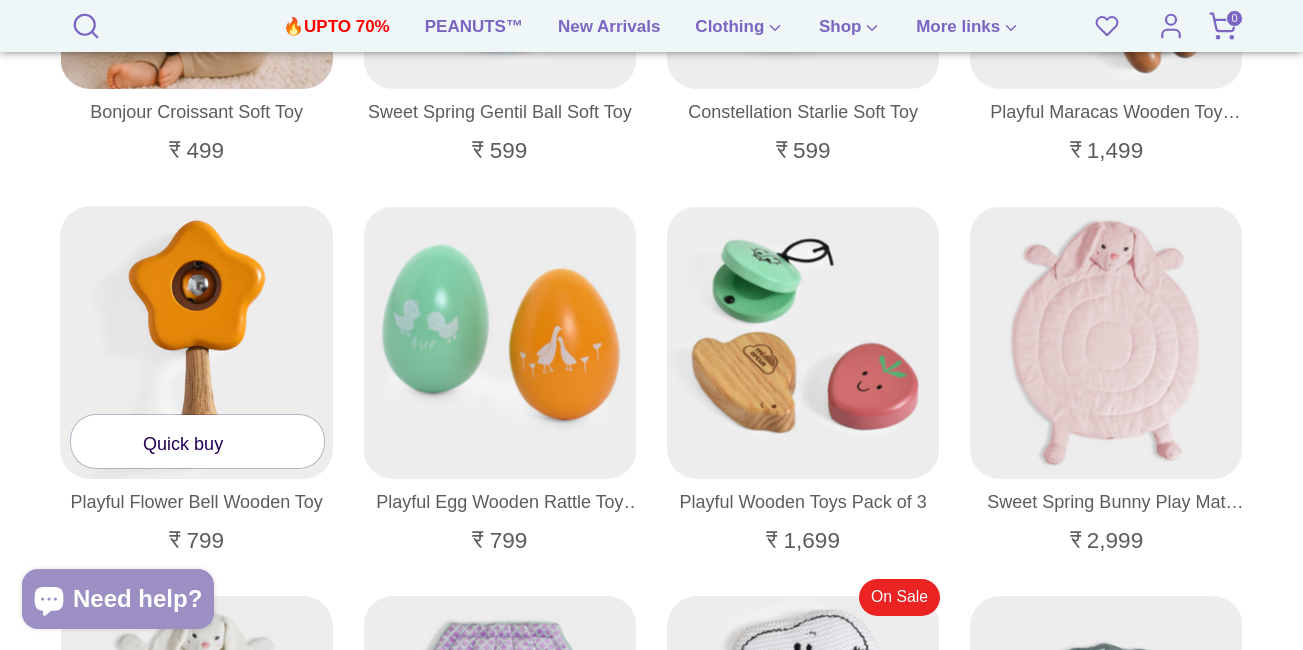 click on "Quick buy" at bounding box center [196, 427] 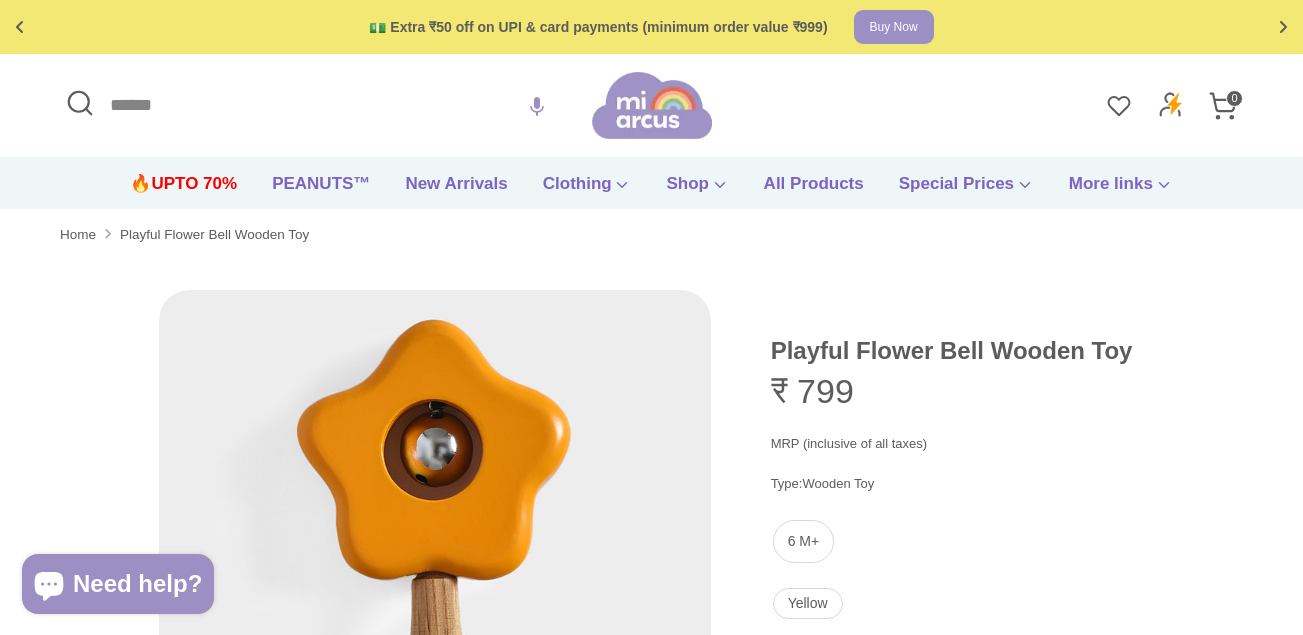 scroll, scrollTop: 0, scrollLeft: 0, axis: both 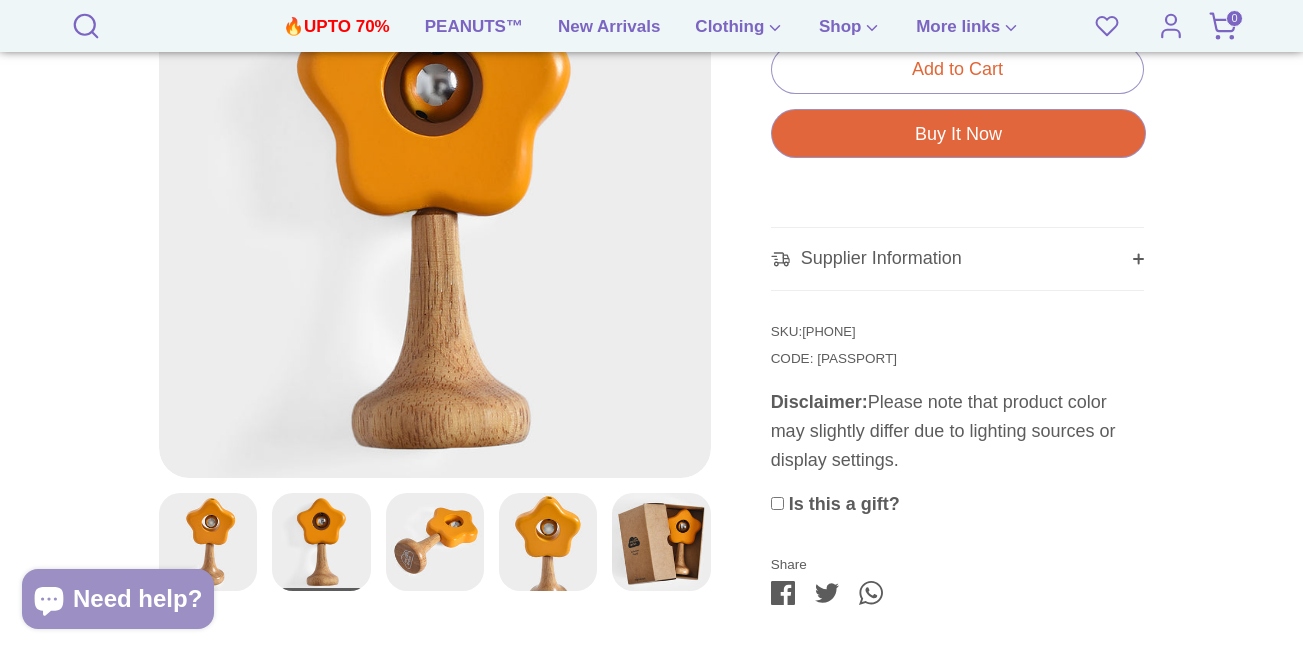 click on "8904351952952" at bounding box center [828, 331] 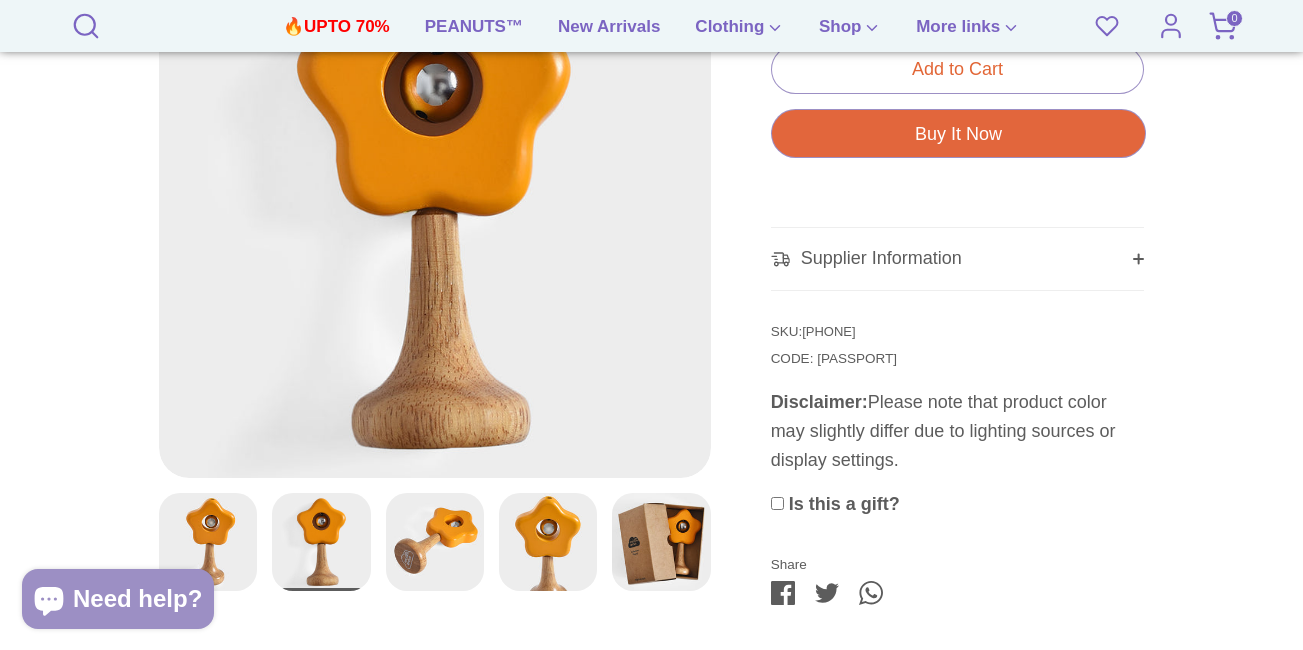 scroll, scrollTop: 400, scrollLeft: 0, axis: vertical 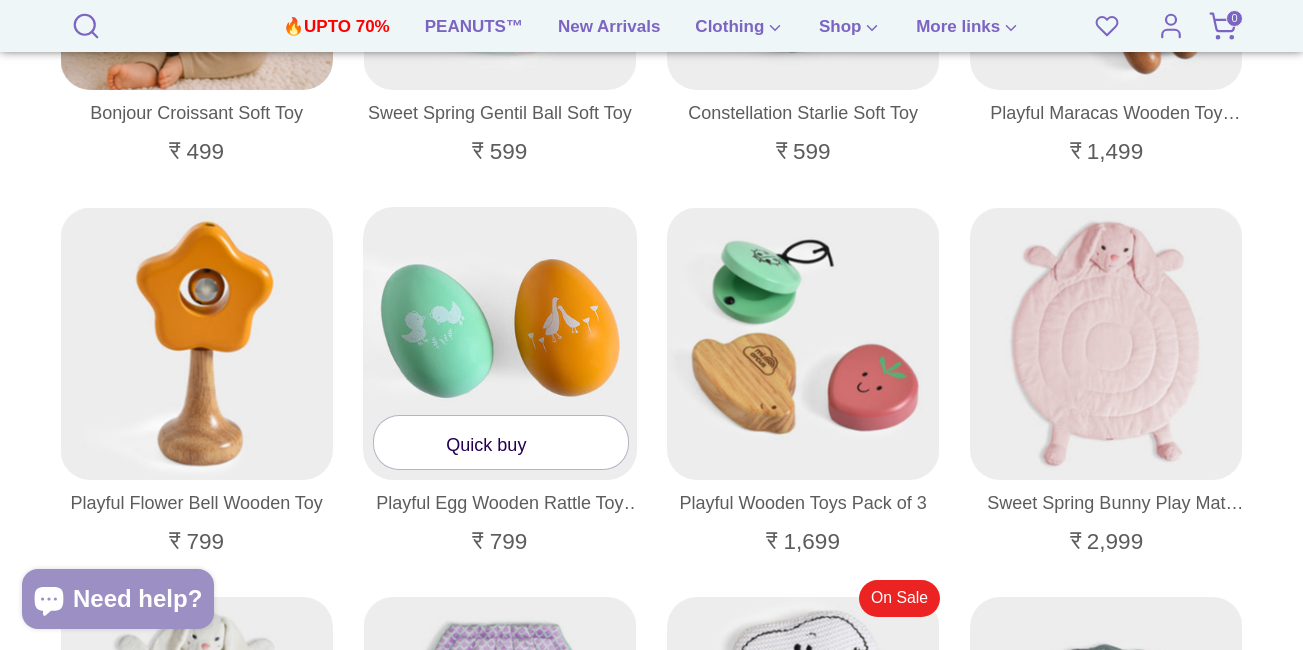 click at bounding box center [500, 344] 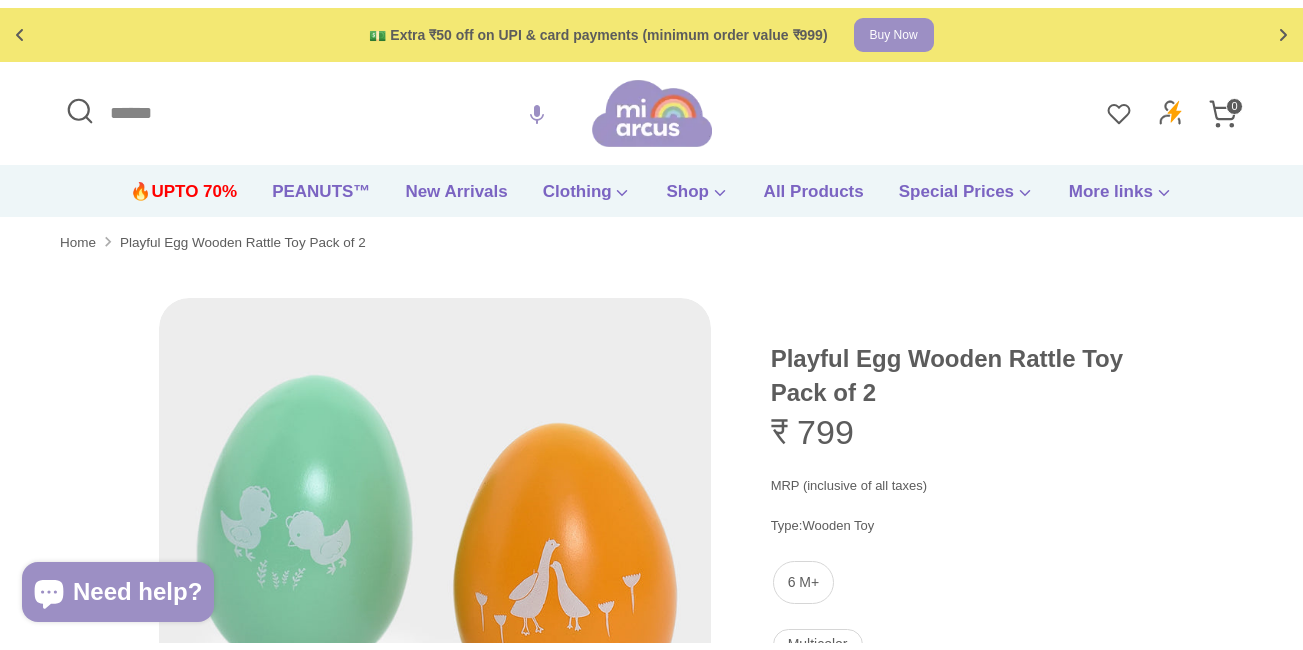 scroll, scrollTop: 501, scrollLeft: 0, axis: vertical 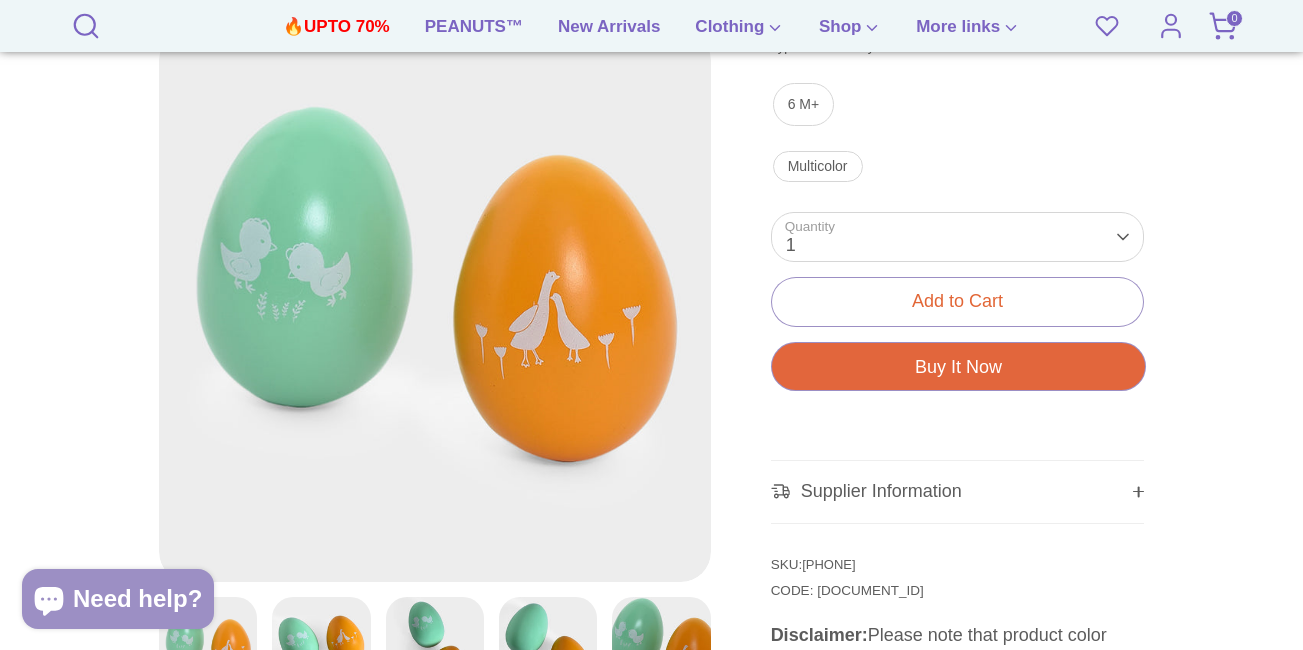 click on "[PHONE]" at bounding box center [828, 564] 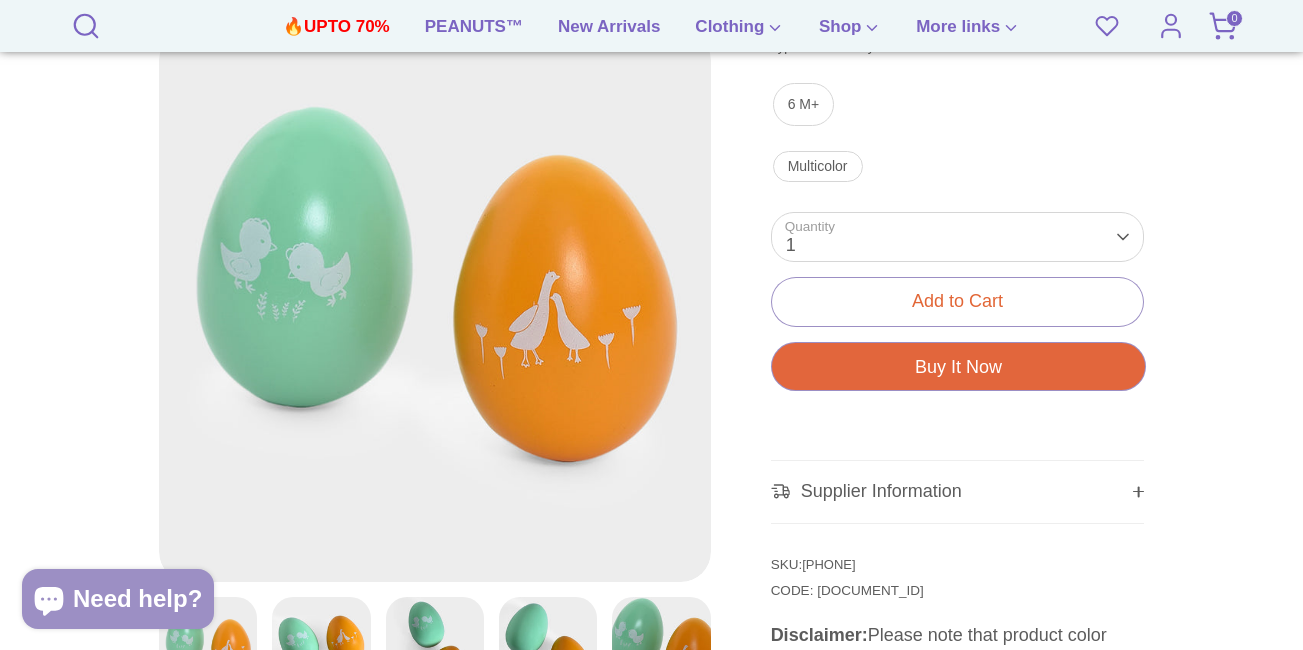 click on "8904351952921" at bounding box center (828, 564) 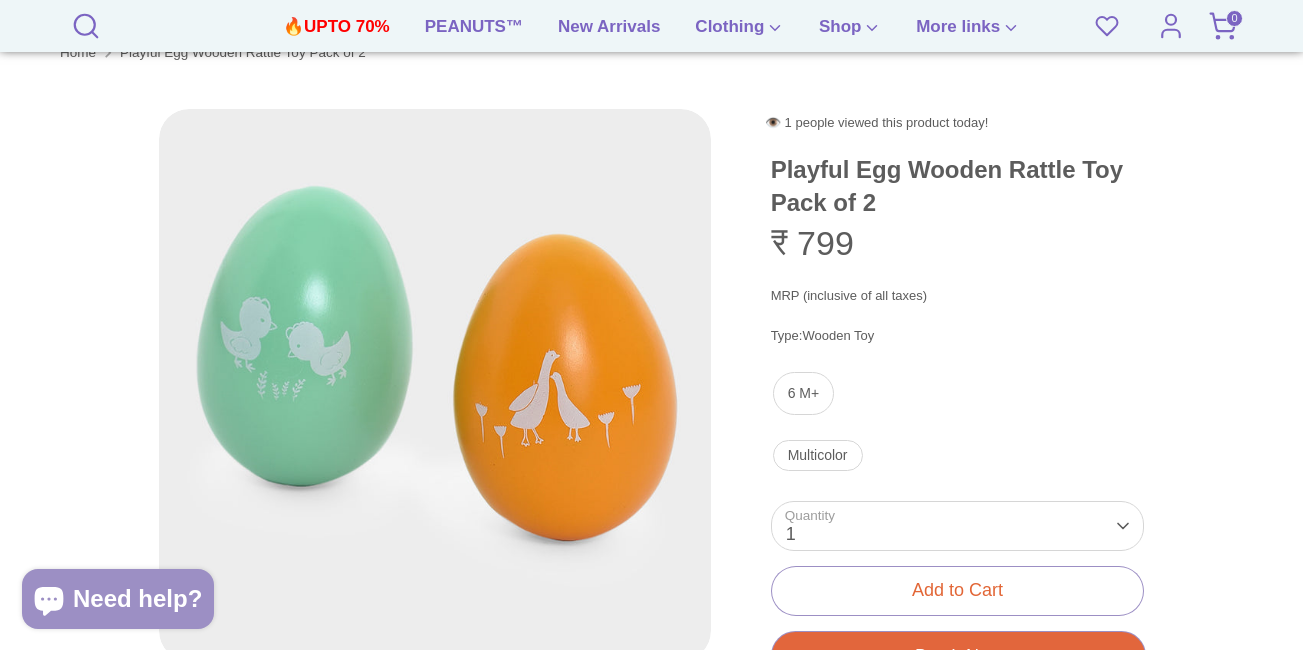 scroll, scrollTop: 0, scrollLeft: 0, axis: both 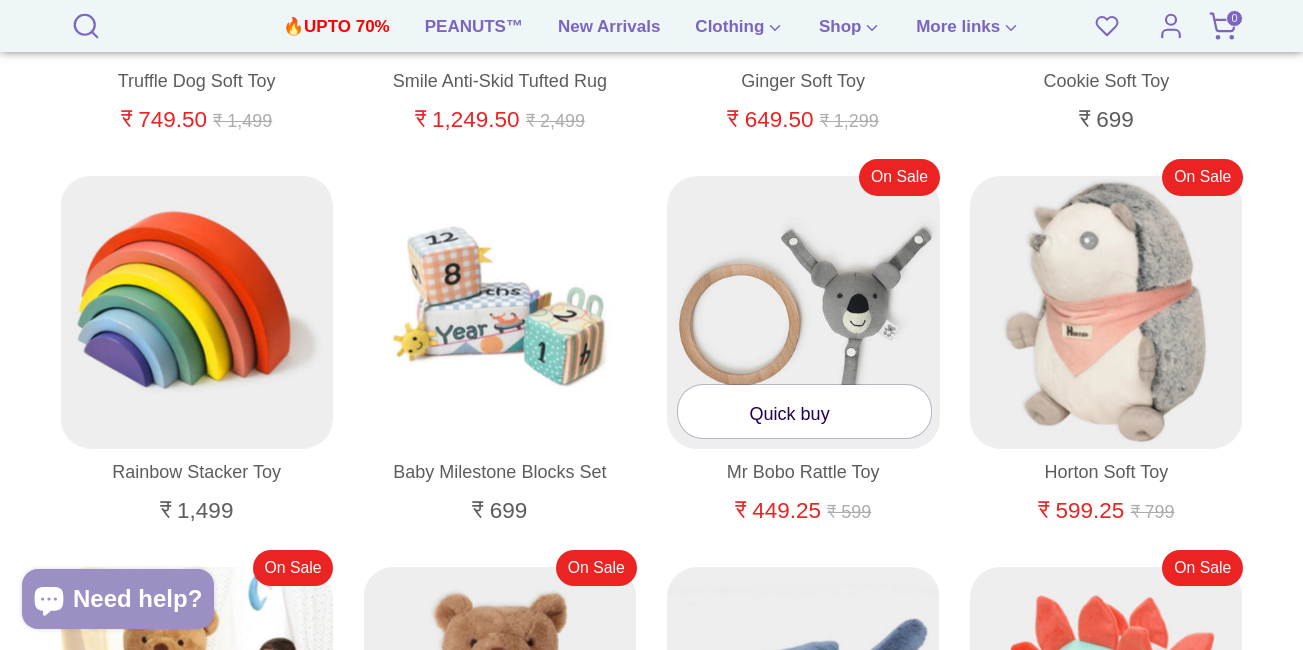 click at bounding box center (804, 313) 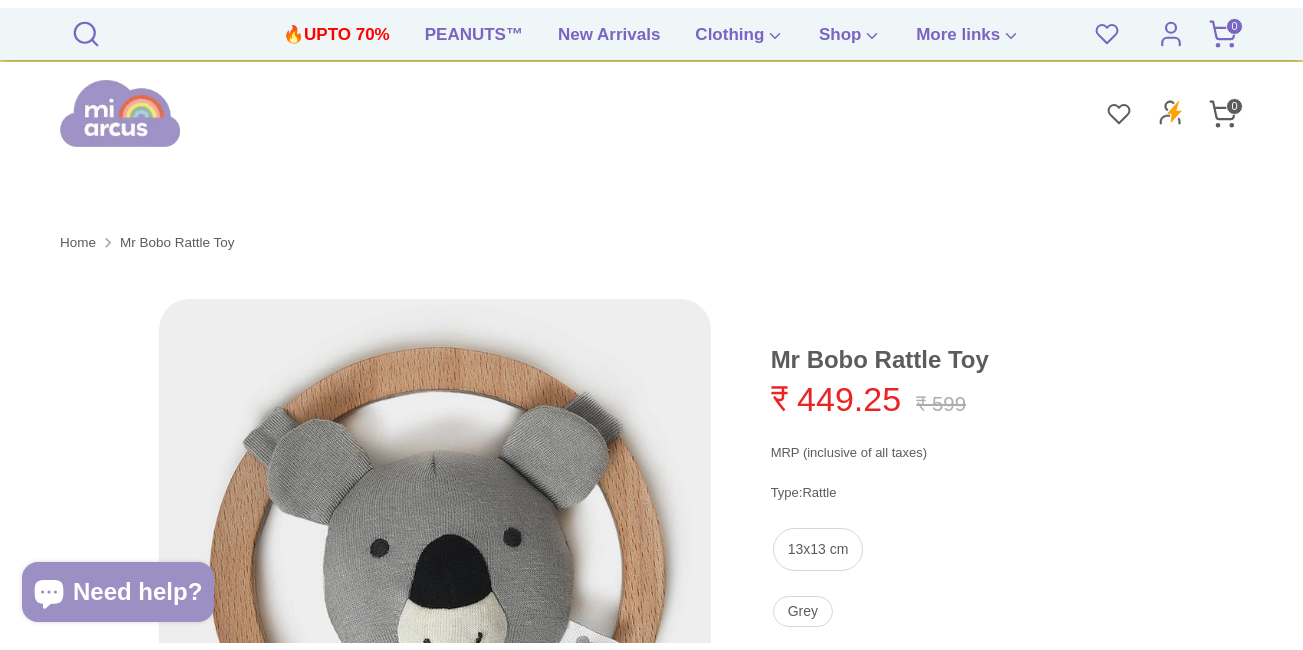 scroll, scrollTop: 501, scrollLeft: 0, axis: vertical 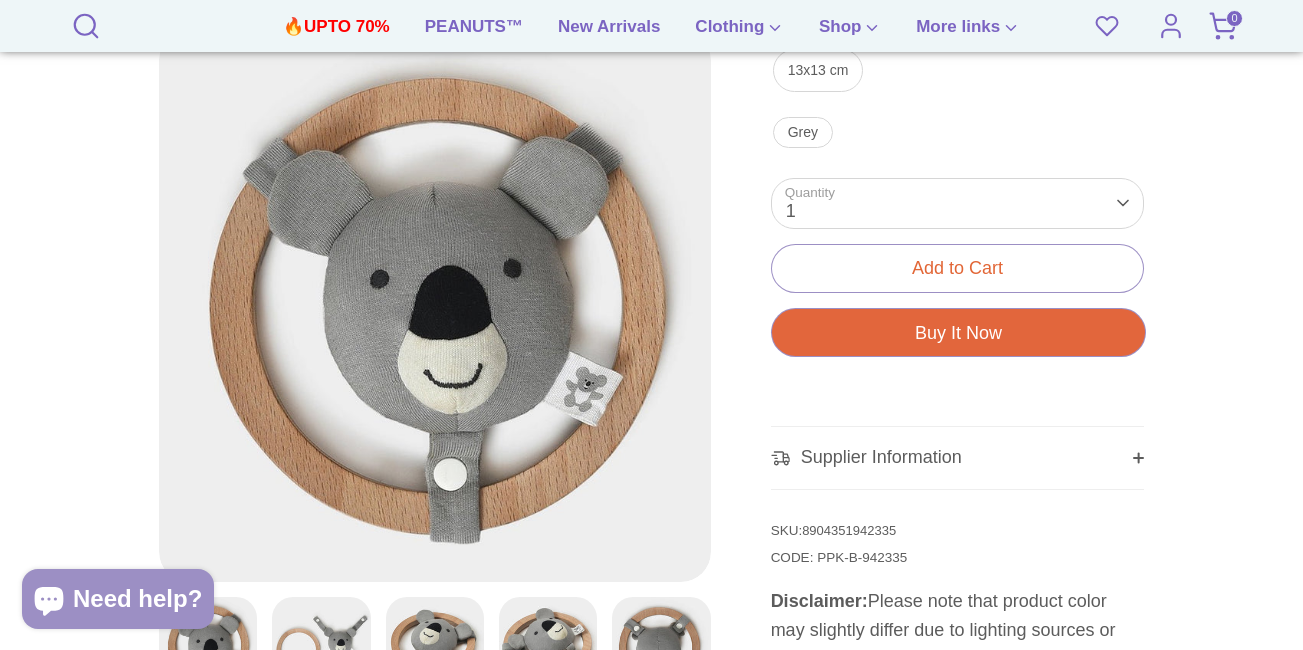 click on "8904351942335" at bounding box center [849, 530] 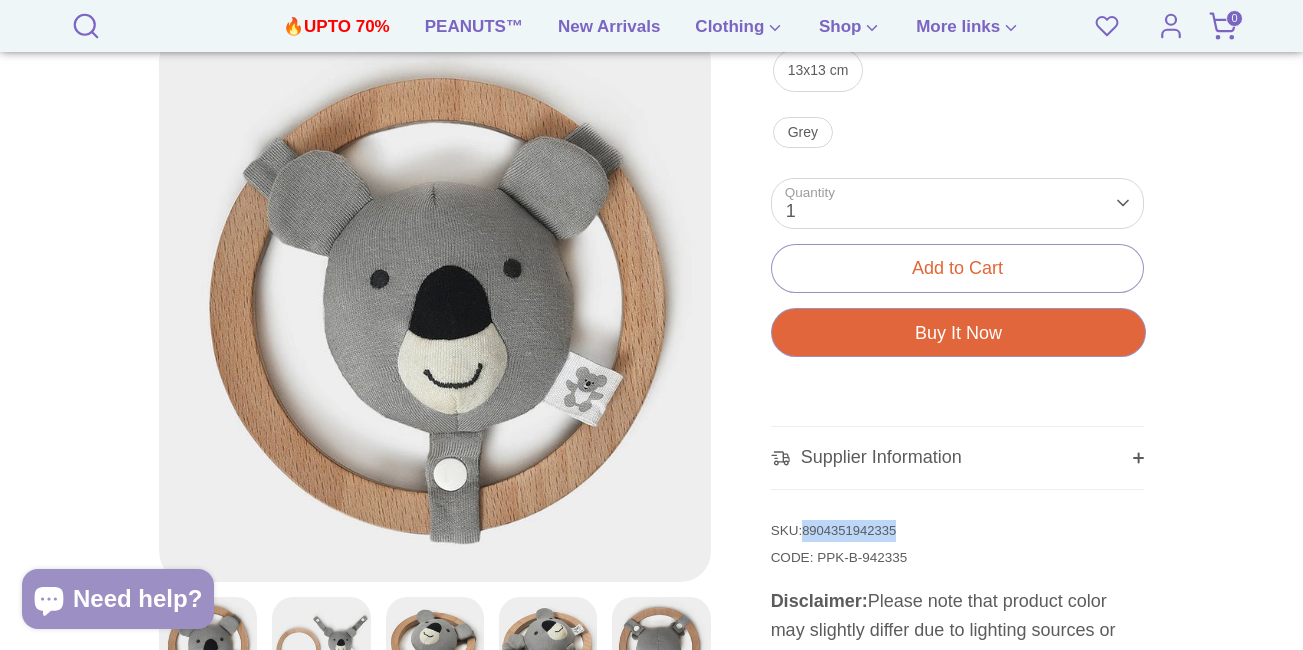 click on "8904351942335" at bounding box center [849, 530] 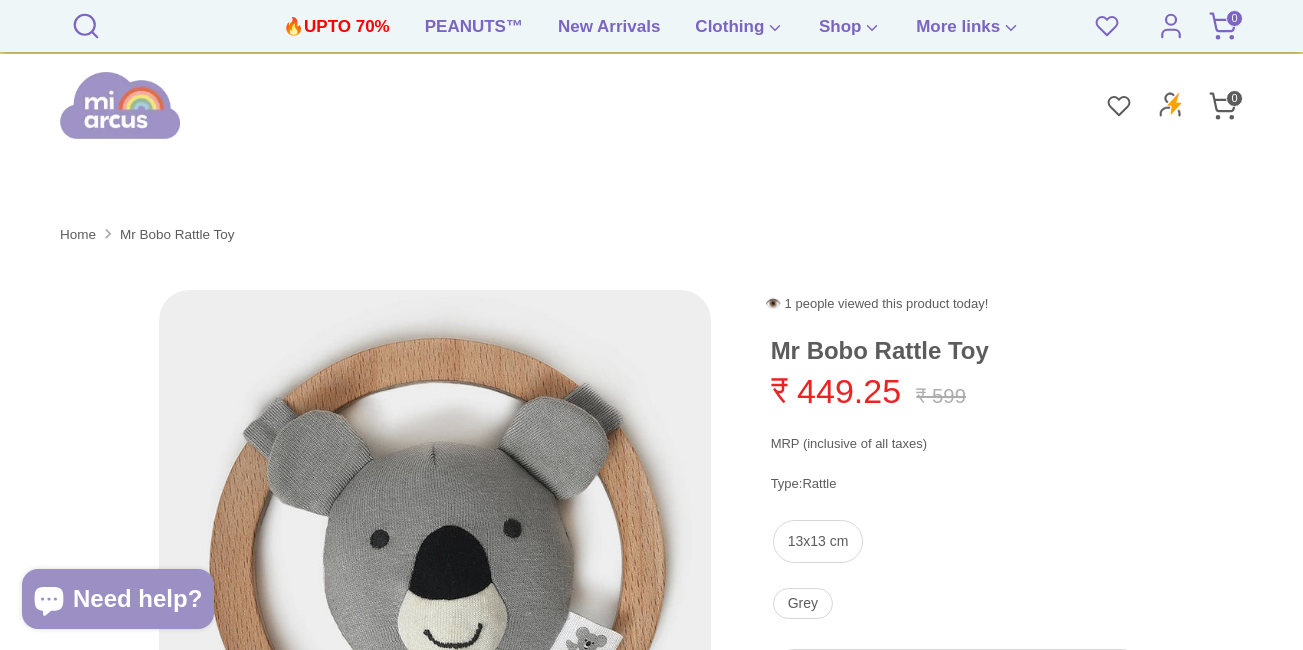 scroll, scrollTop: 501, scrollLeft: 0, axis: vertical 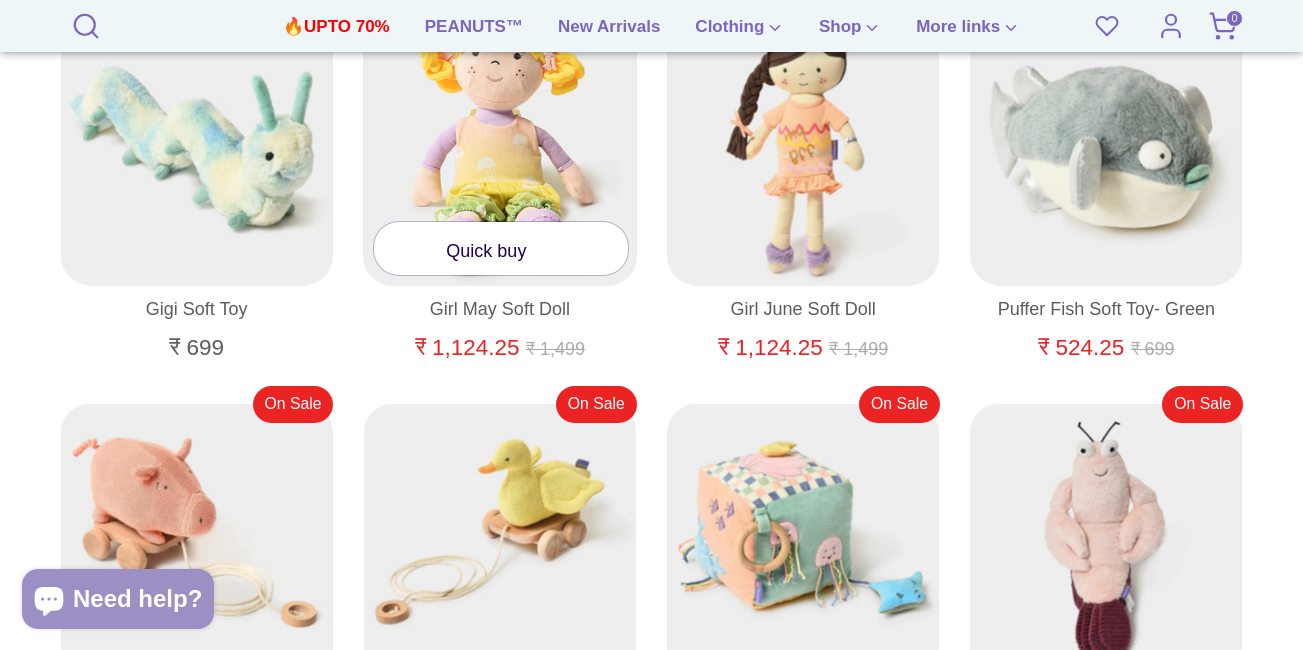 click on "Quick buy" at bounding box center (499, 234) 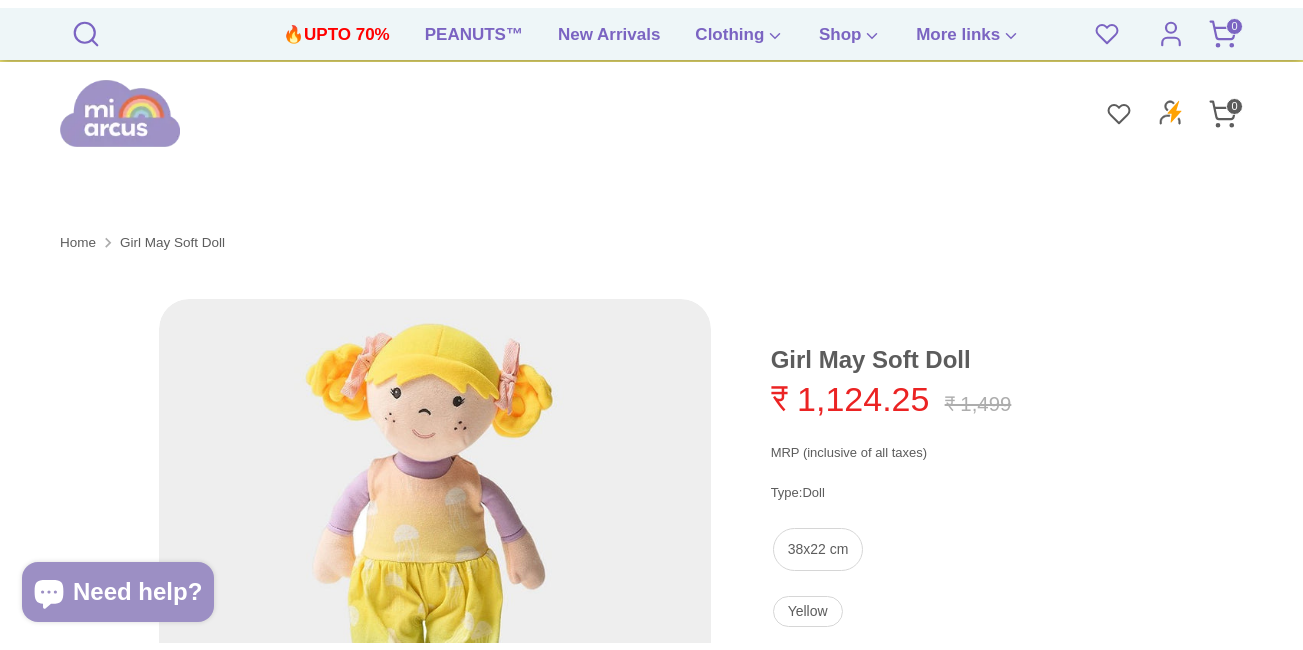 scroll, scrollTop: 401, scrollLeft: 0, axis: vertical 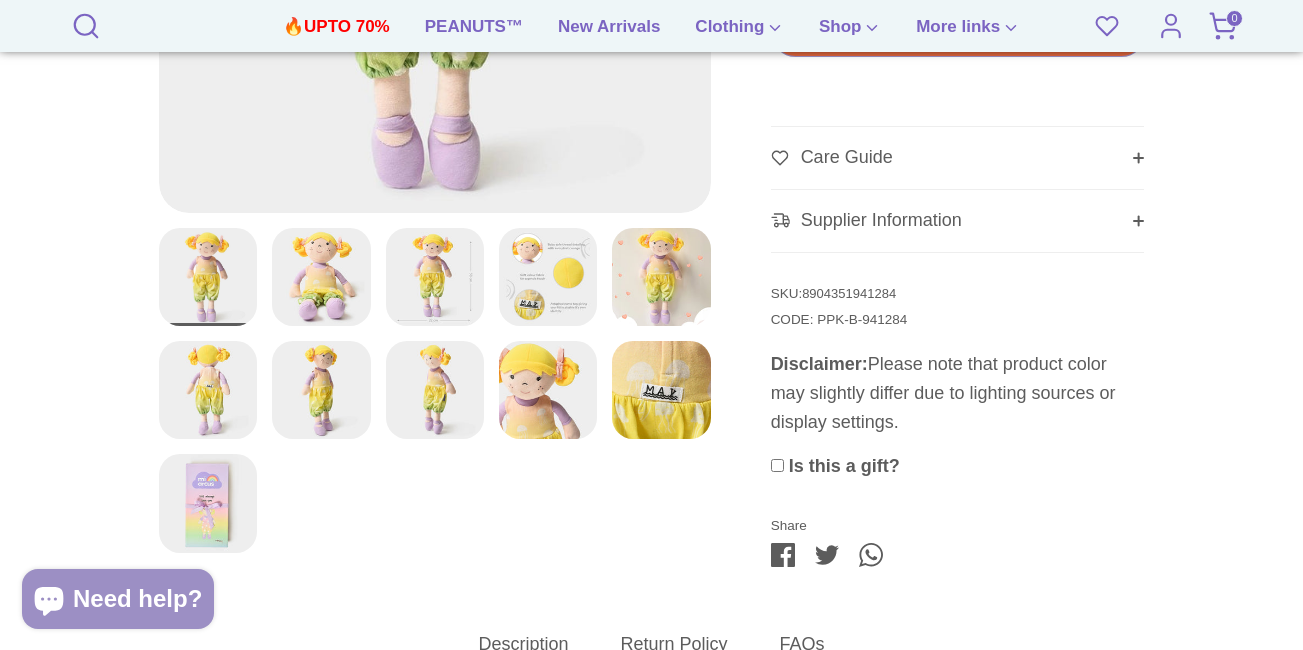 click on "8904351941284" at bounding box center (849, 293) 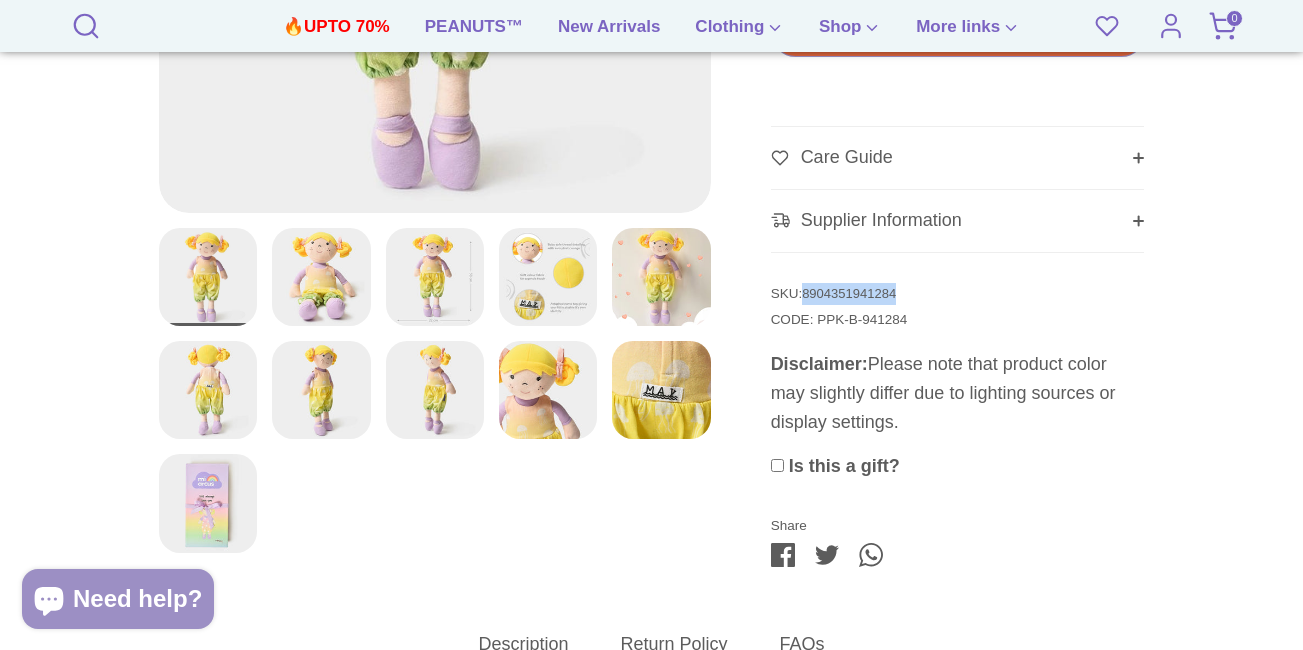 click on "8904351941284" at bounding box center [849, 293] 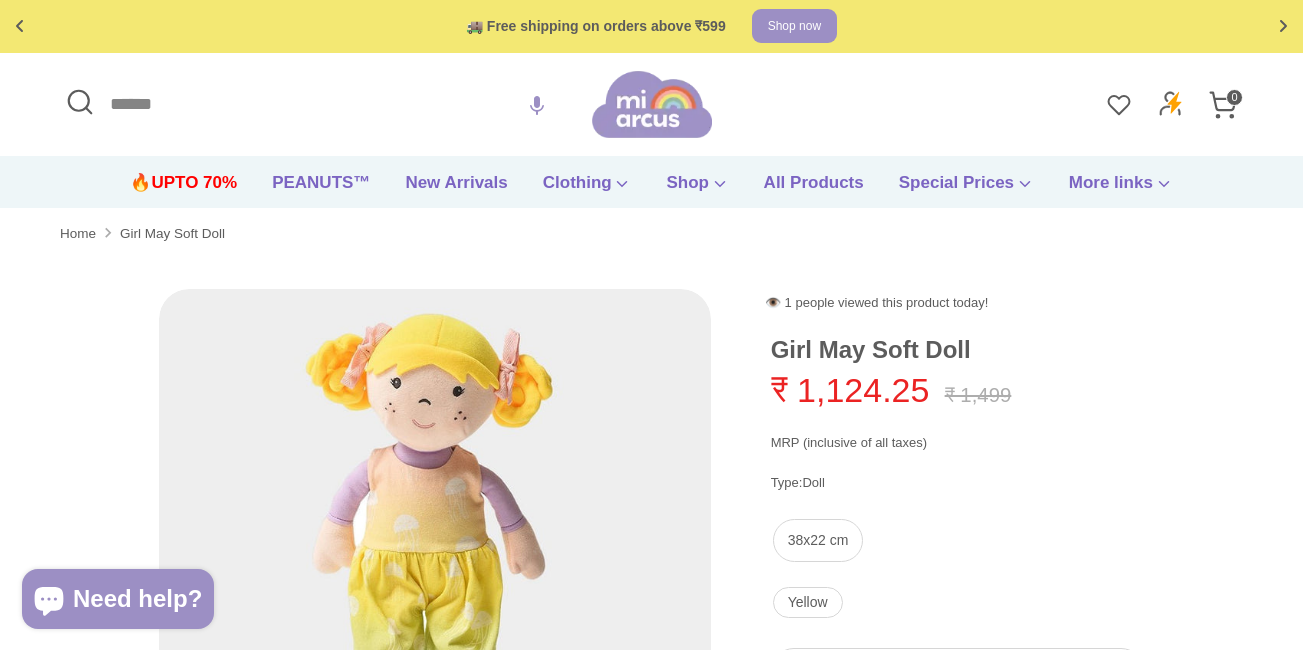 scroll, scrollTop: 401, scrollLeft: 0, axis: vertical 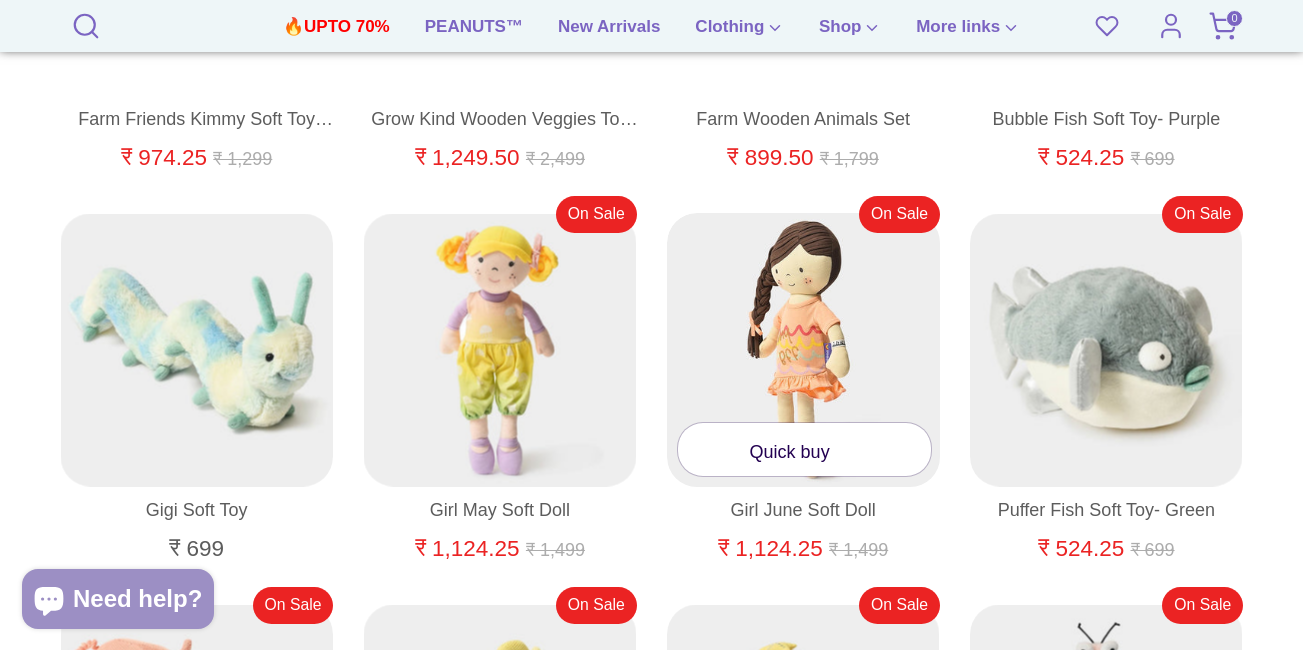 click at bounding box center (804, 350) 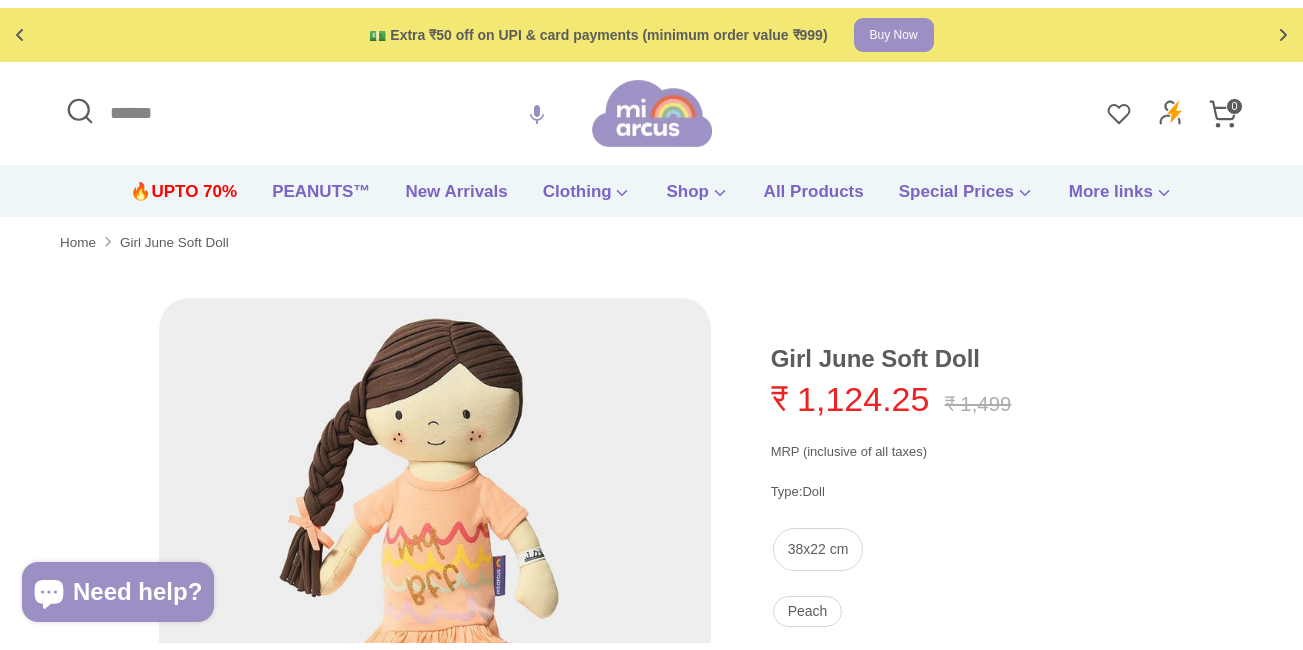 scroll, scrollTop: 501, scrollLeft: 0, axis: vertical 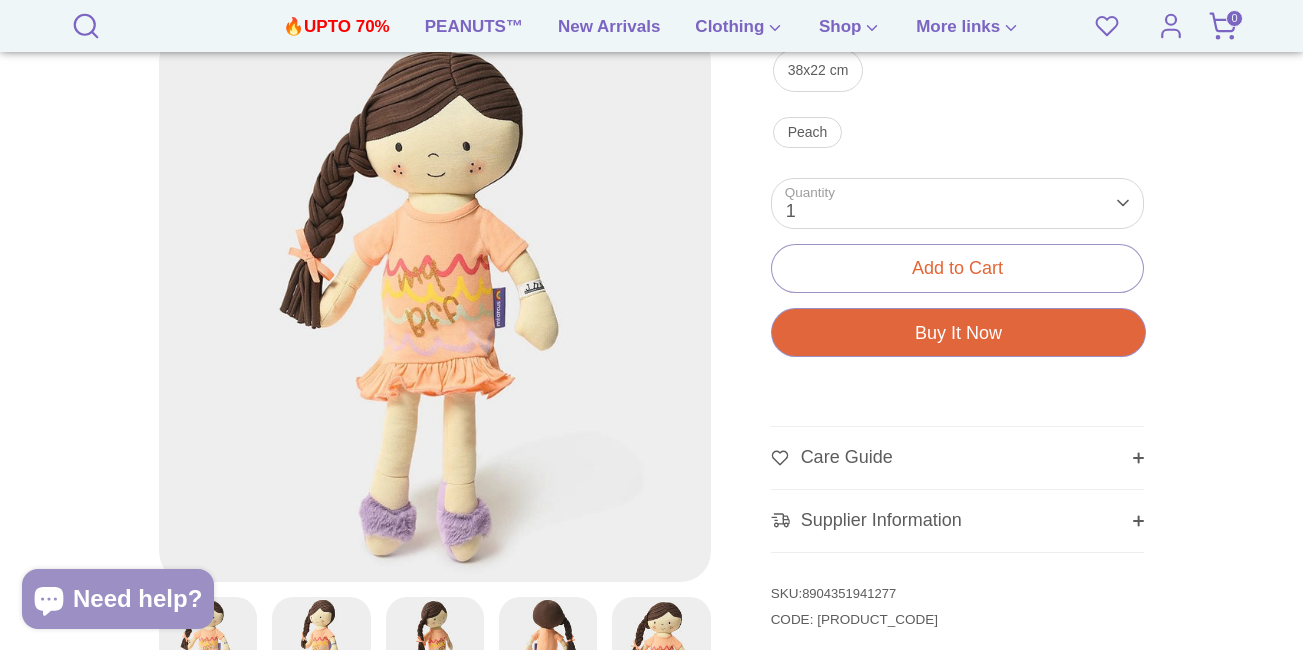 click on "8904351941277" at bounding box center [849, 593] 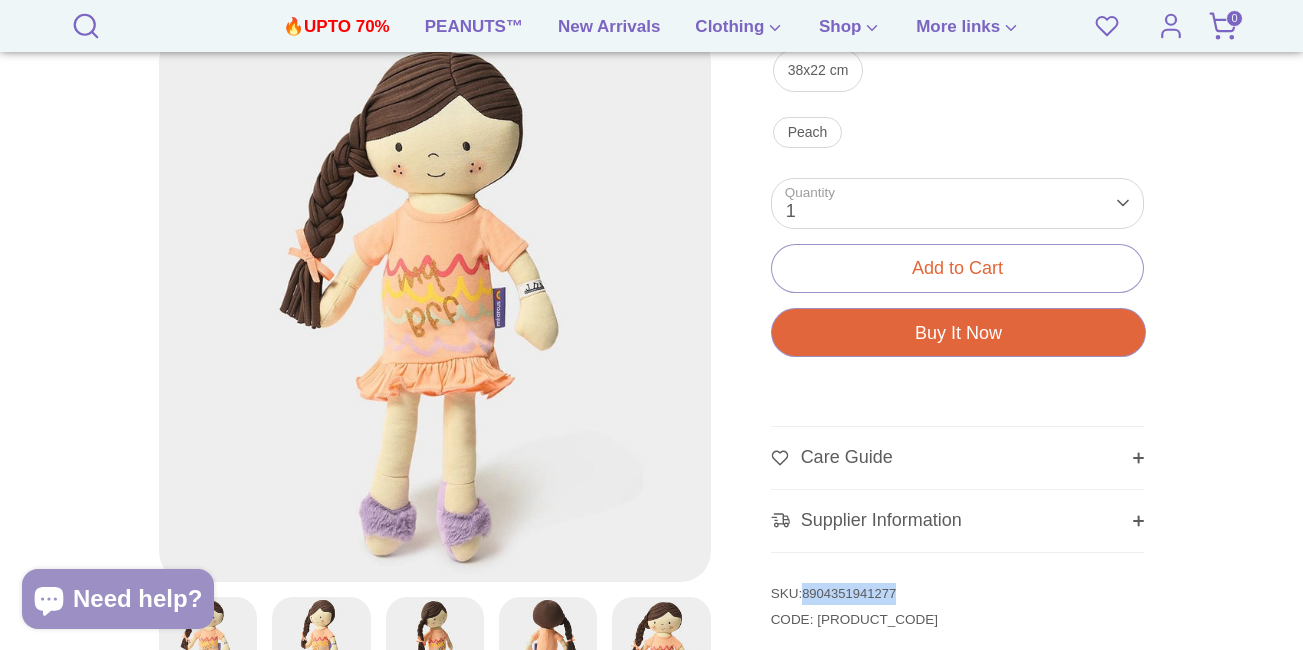 click on "8904351941277" at bounding box center (849, 593) 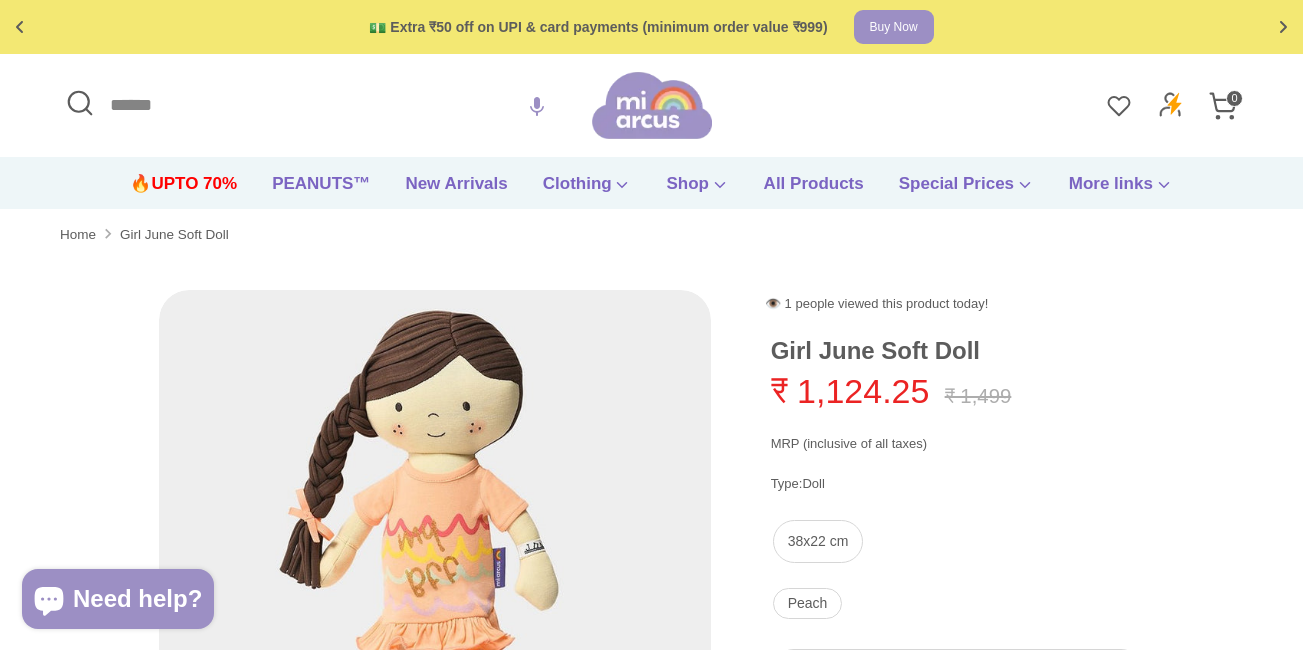 scroll, scrollTop: 501, scrollLeft: 0, axis: vertical 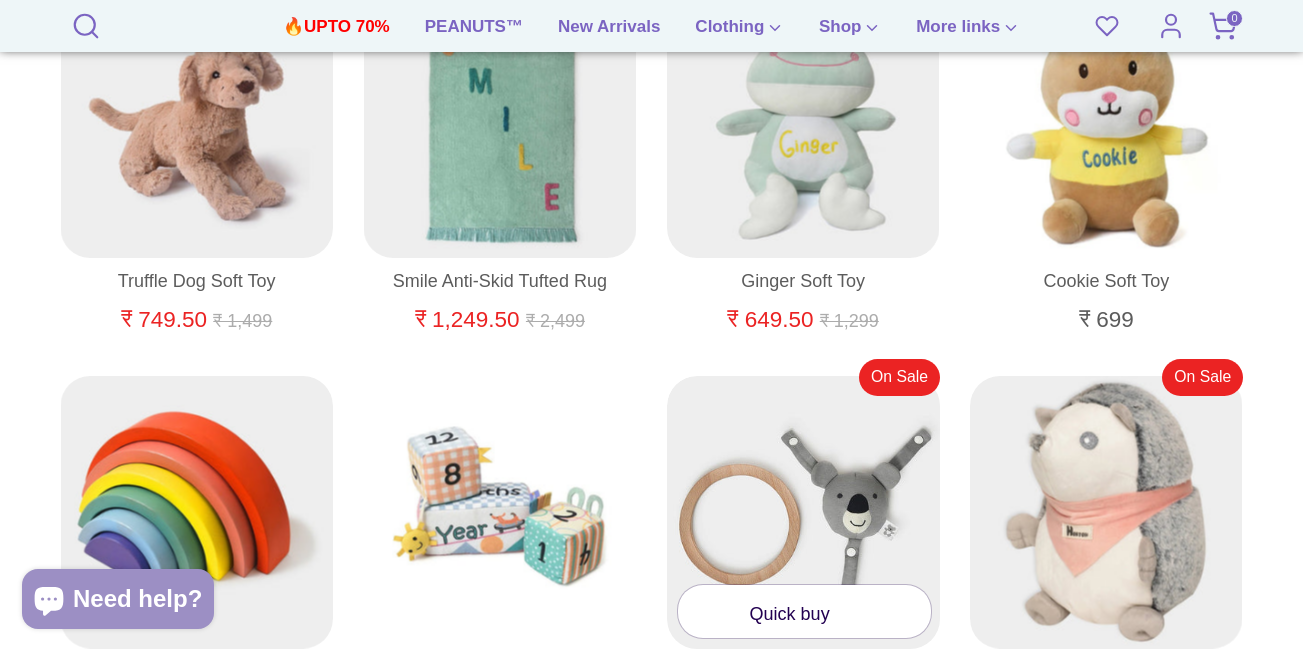 click on "Quick buy" at bounding box center [803, 597] 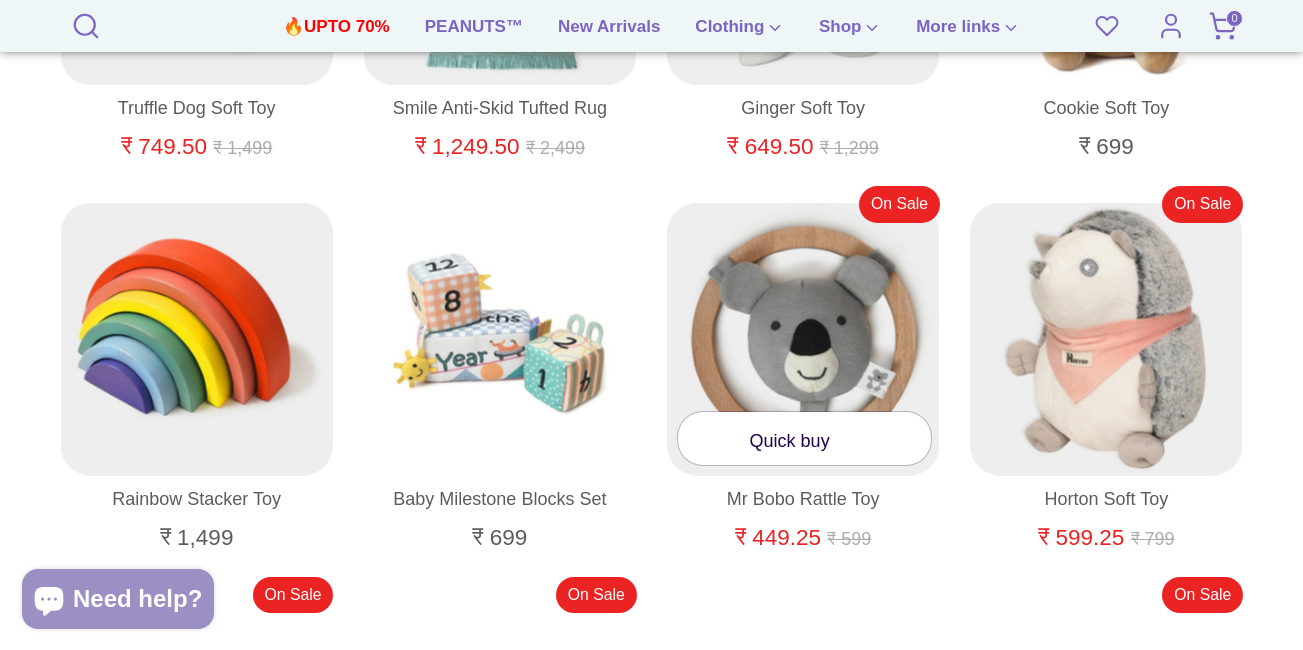 scroll, scrollTop: 6601, scrollLeft: 0, axis: vertical 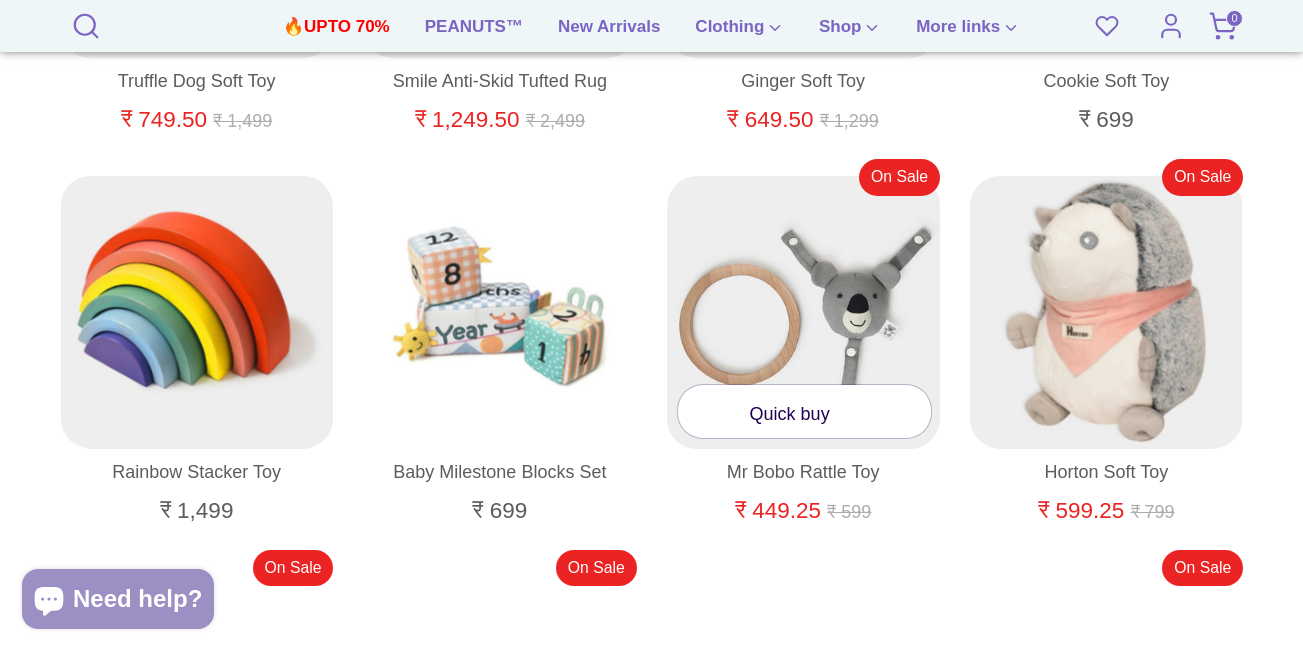 click on "Quick buy" at bounding box center (804, 411) 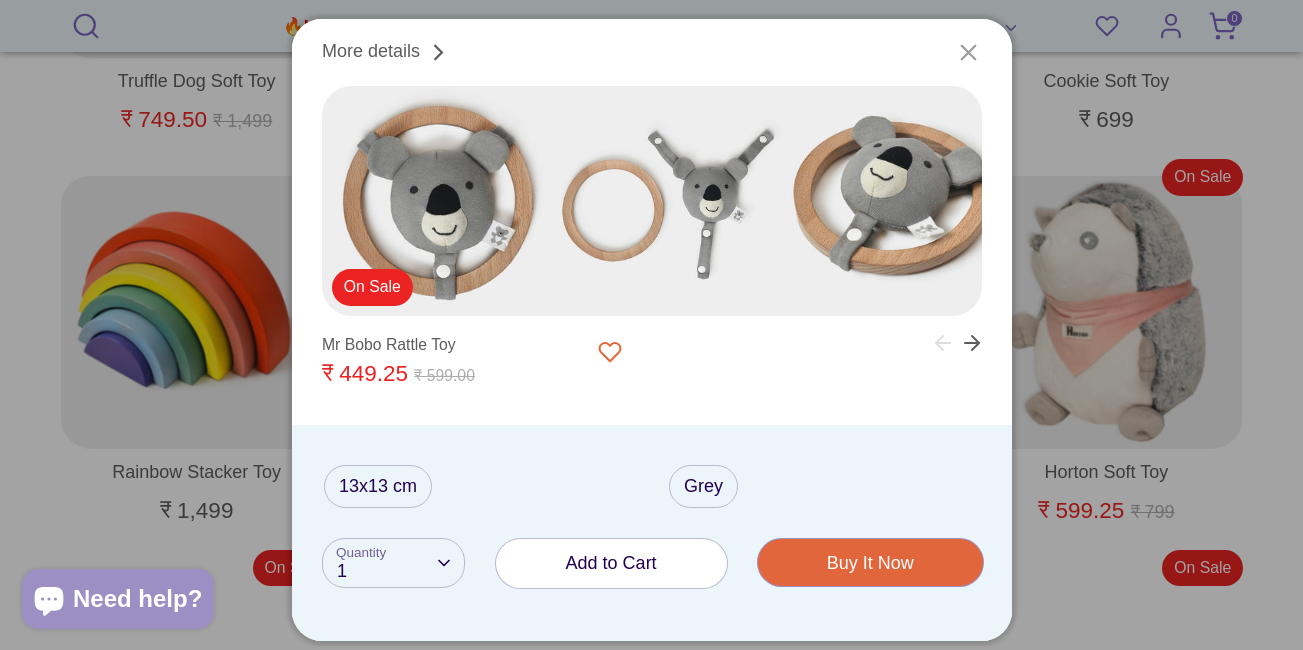 click 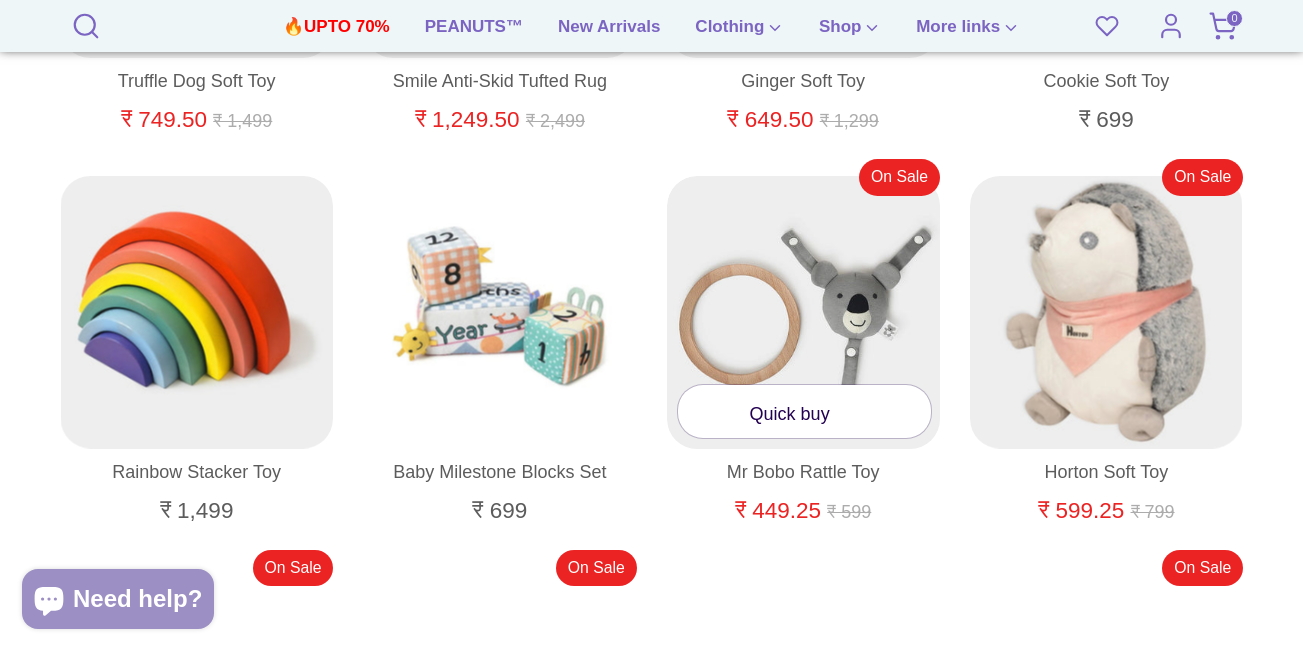 click at bounding box center (804, 313) 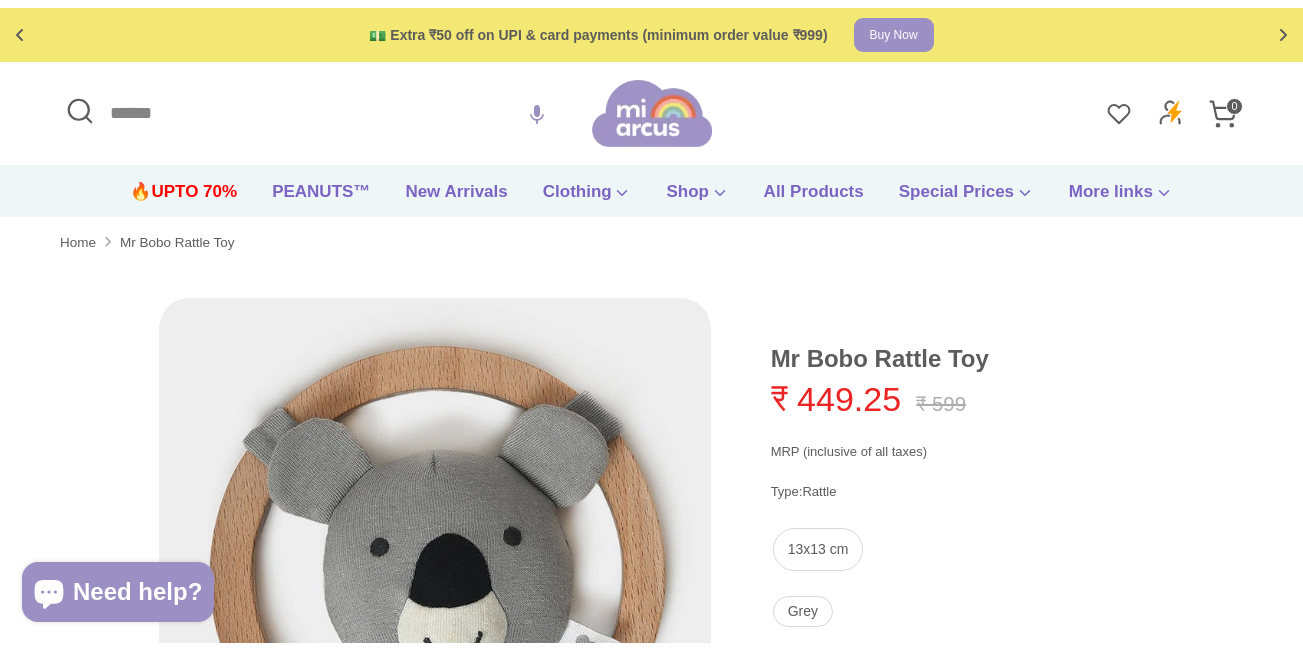 scroll, scrollTop: 0, scrollLeft: 0, axis: both 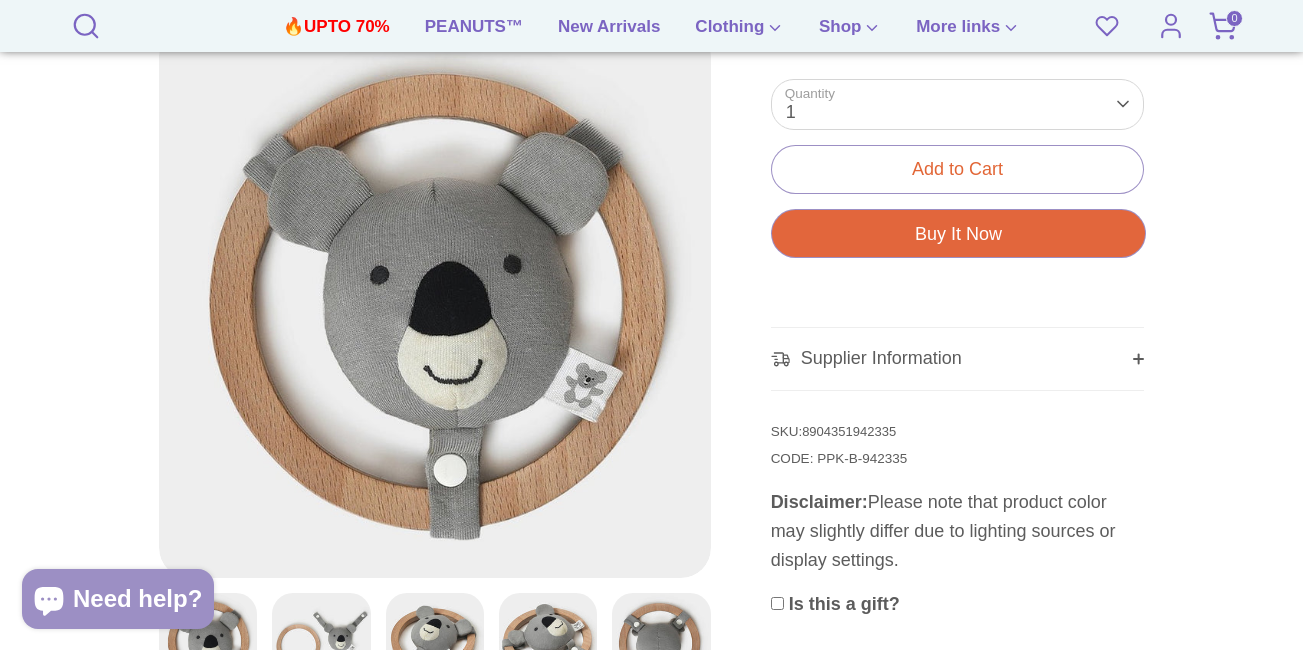 drag, startPoint x: 800, startPoint y: 434, endPoint x: 935, endPoint y: 439, distance: 135.09256 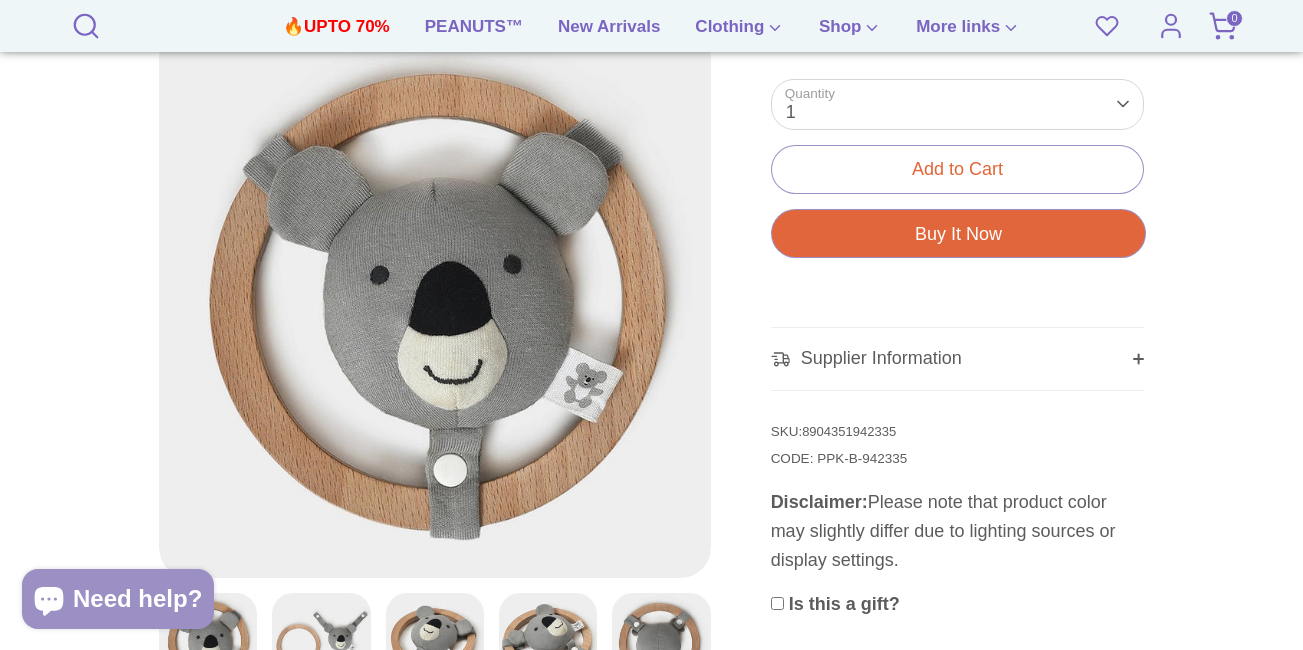click on "SKU:
8904351942335" at bounding box center (958, 432) 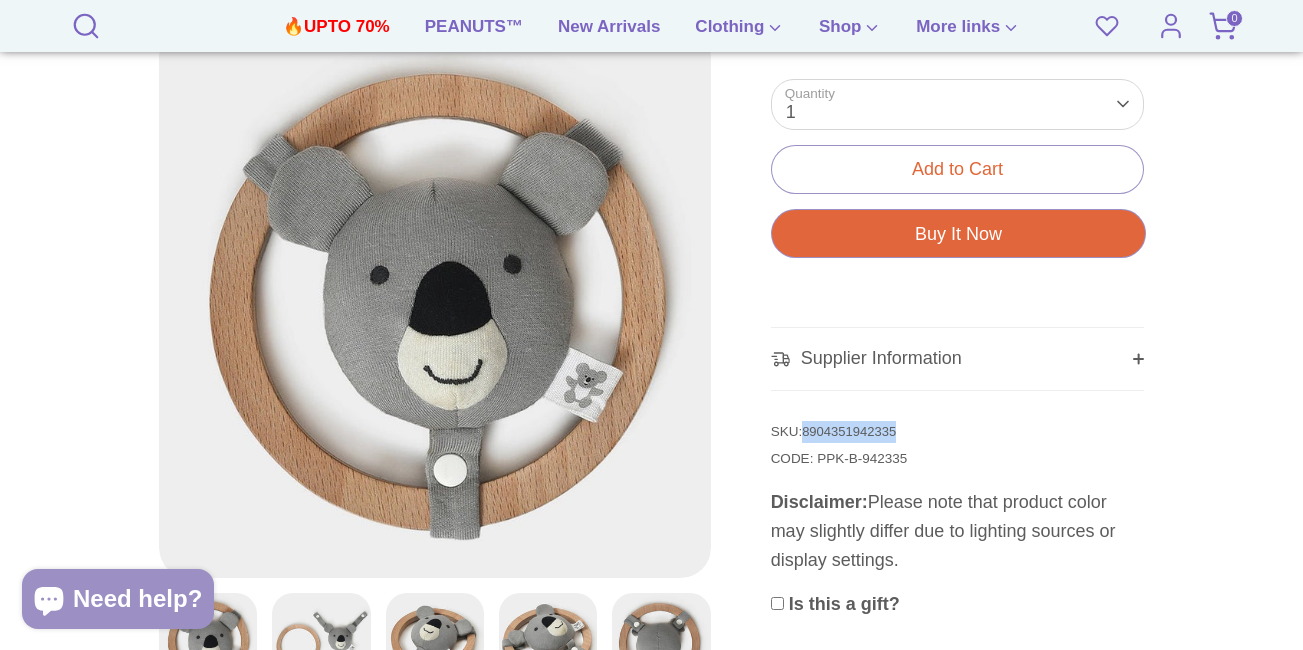 drag, startPoint x: 807, startPoint y: 426, endPoint x: 907, endPoint y: 440, distance: 100.97524 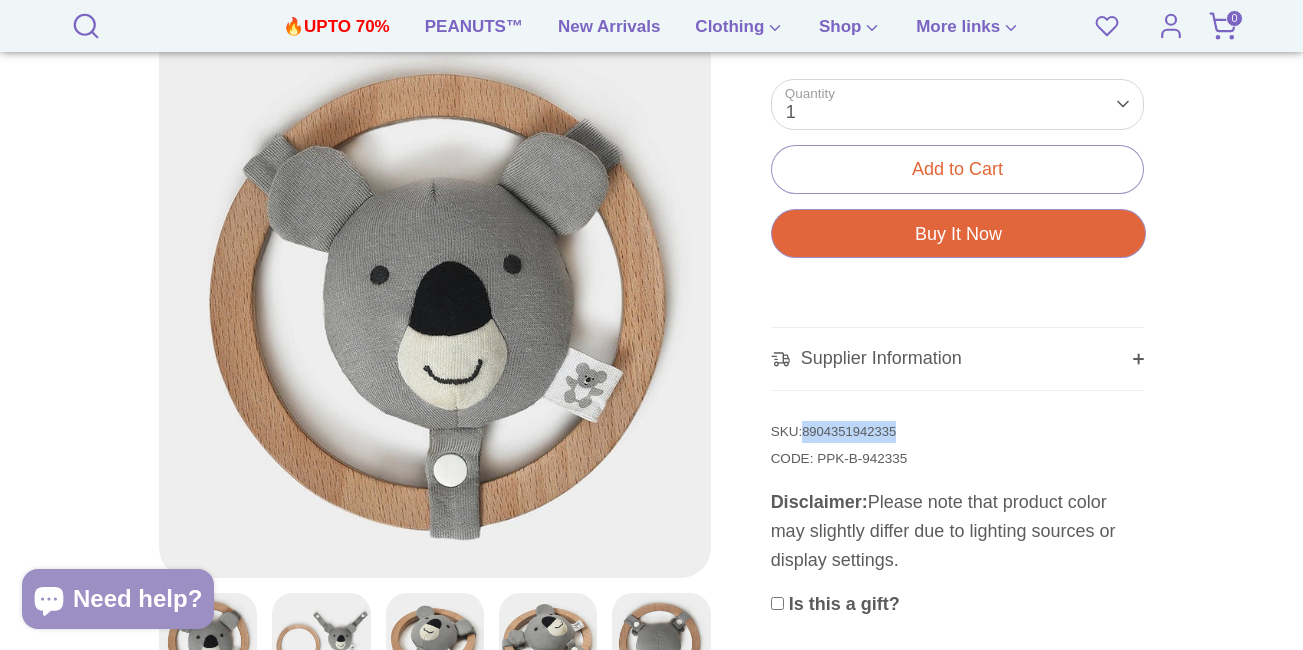 click on "SKU:
8904351942335" at bounding box center (958, 432) 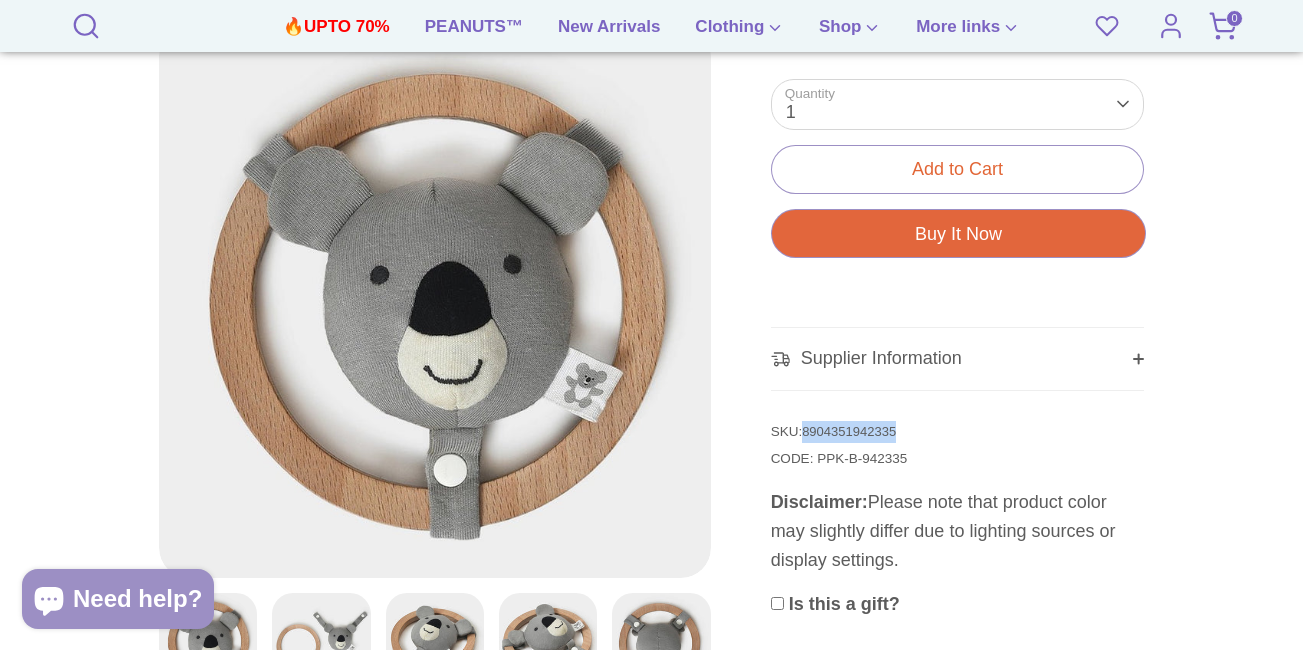 copy on "8904351942335" 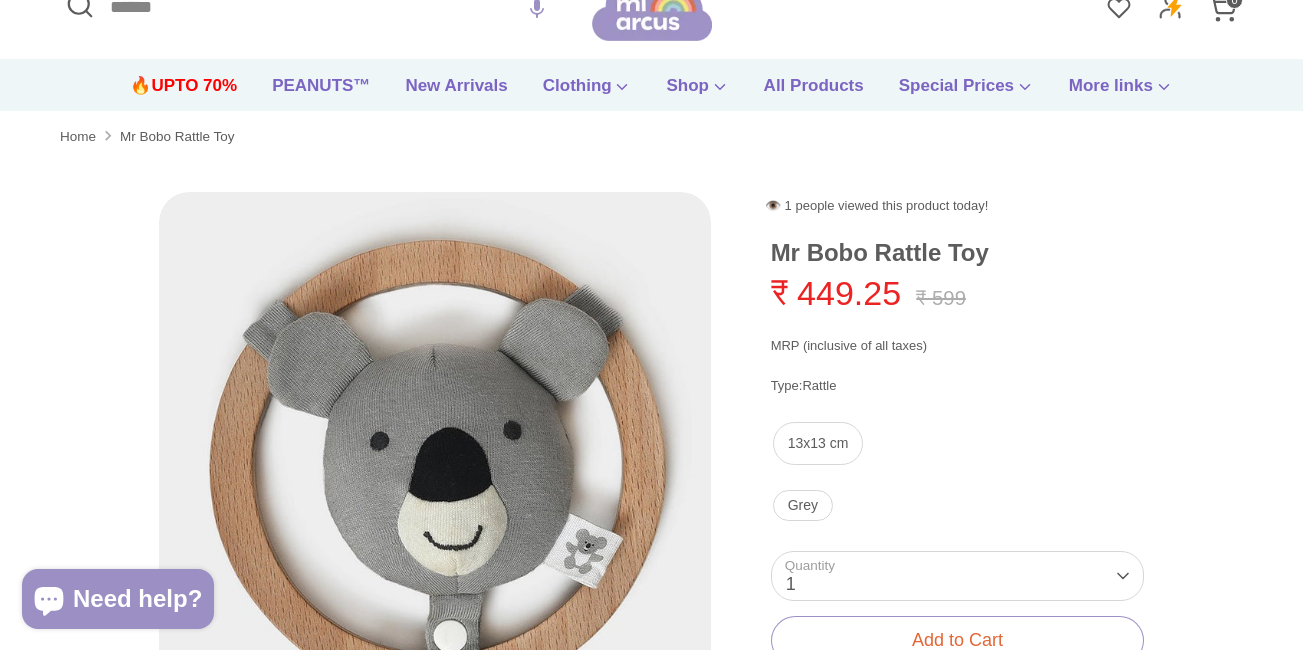 scroll, scrollTop: 0, scrollLeft: 0, axis: both 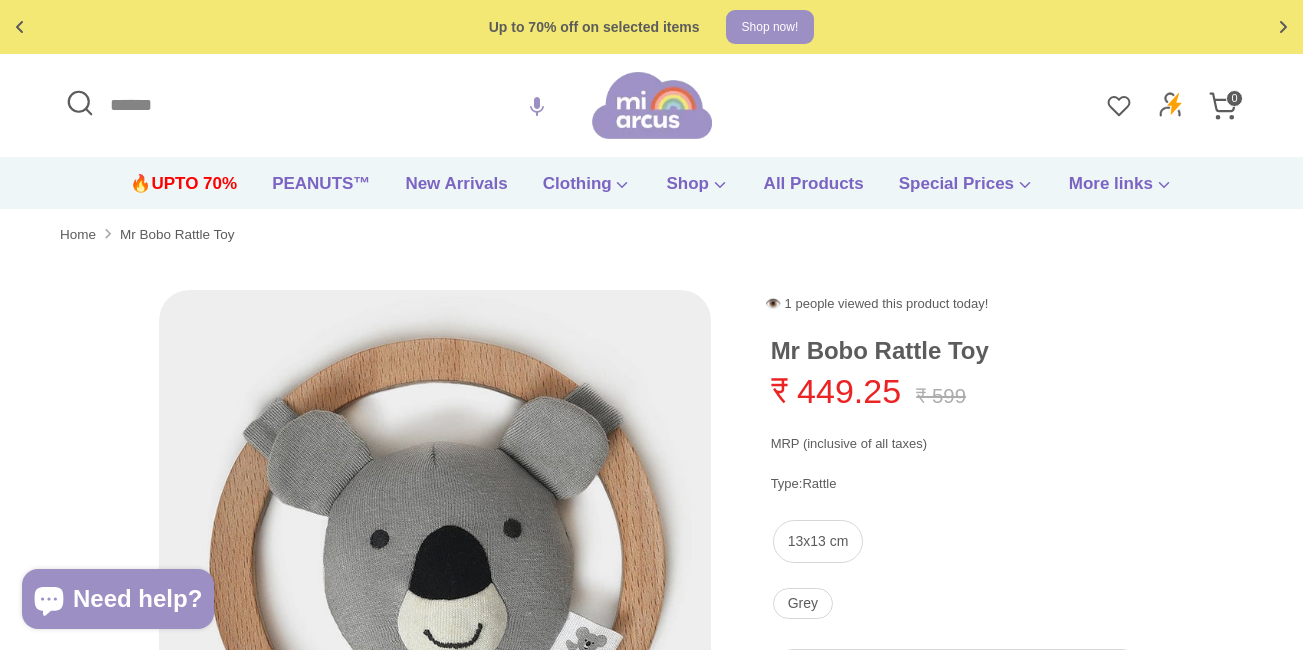click 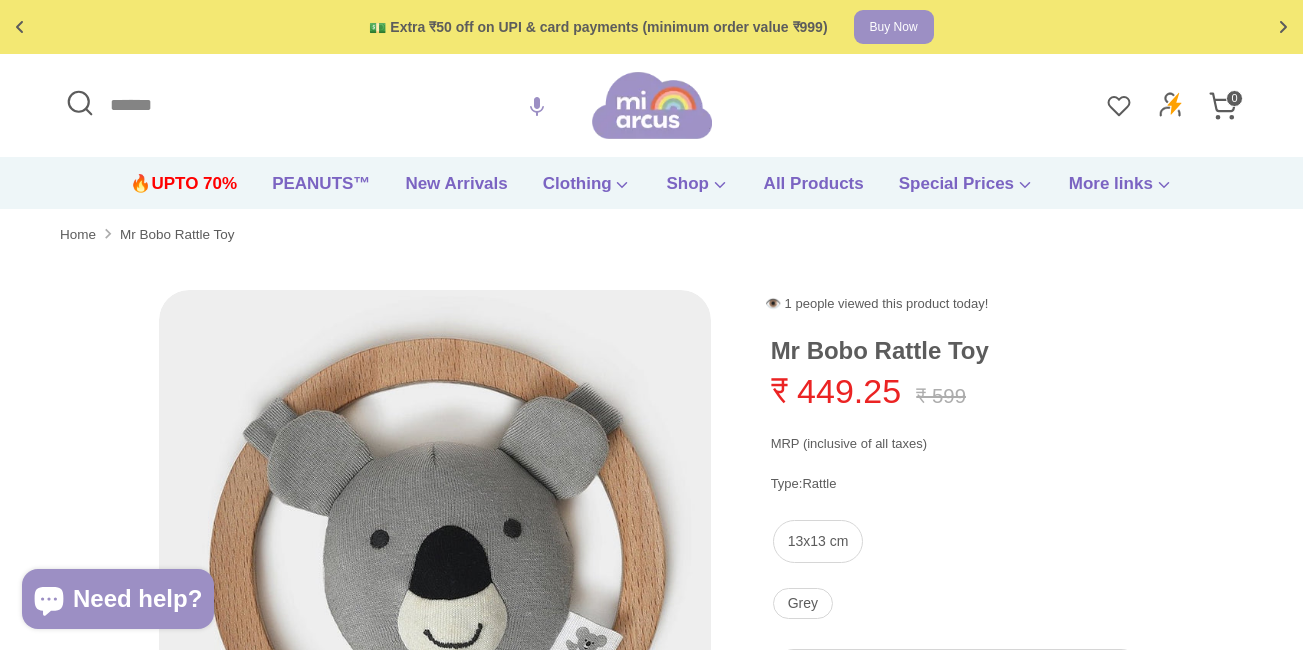 click 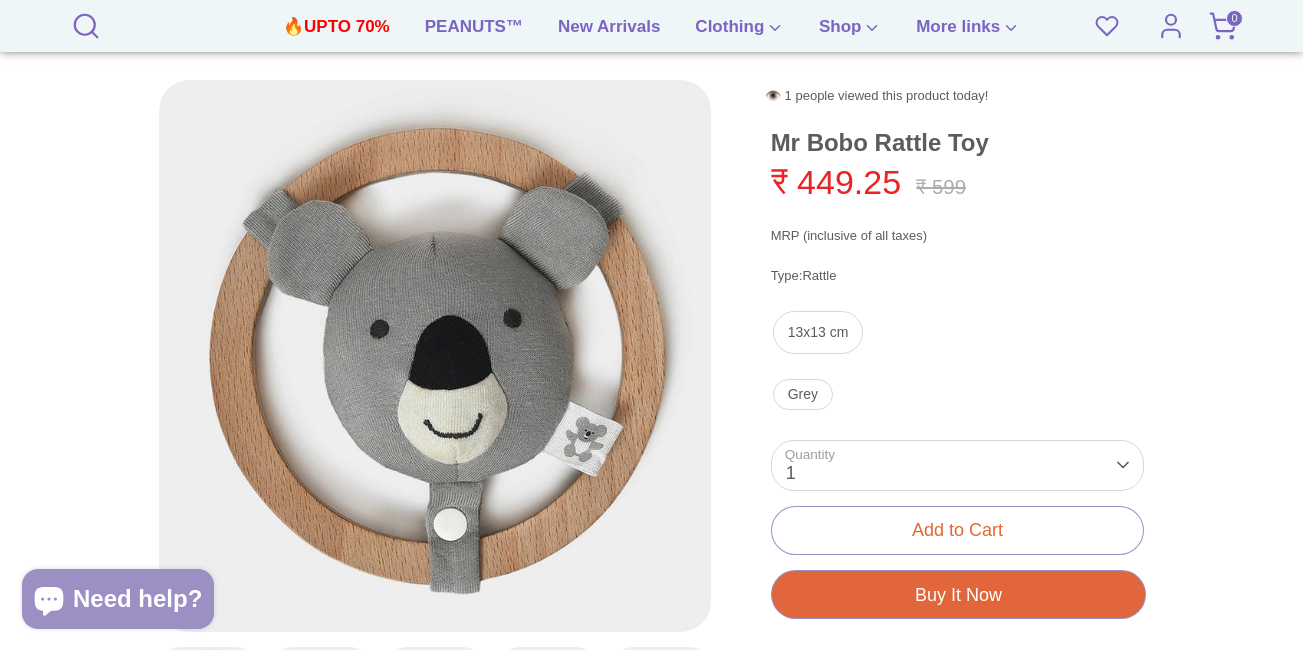 scroll, scrollTop: 300, scrollLeft: 0, axis: vertical 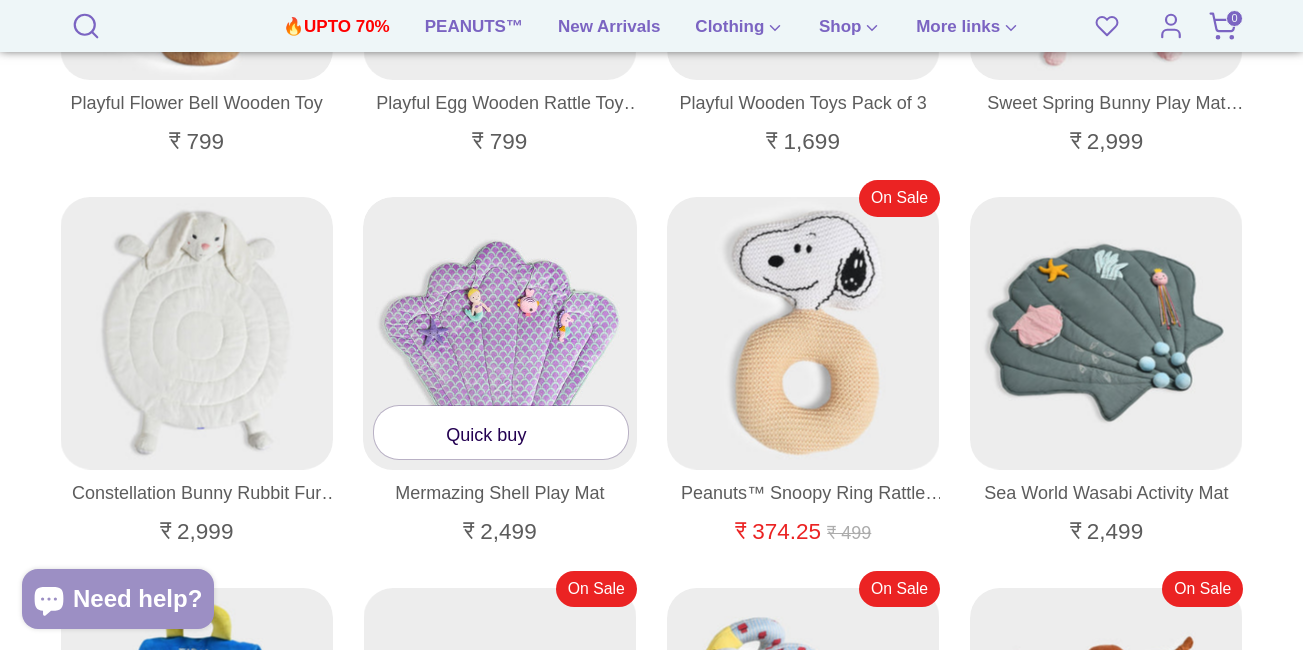 click at bounding box center (500, 334) 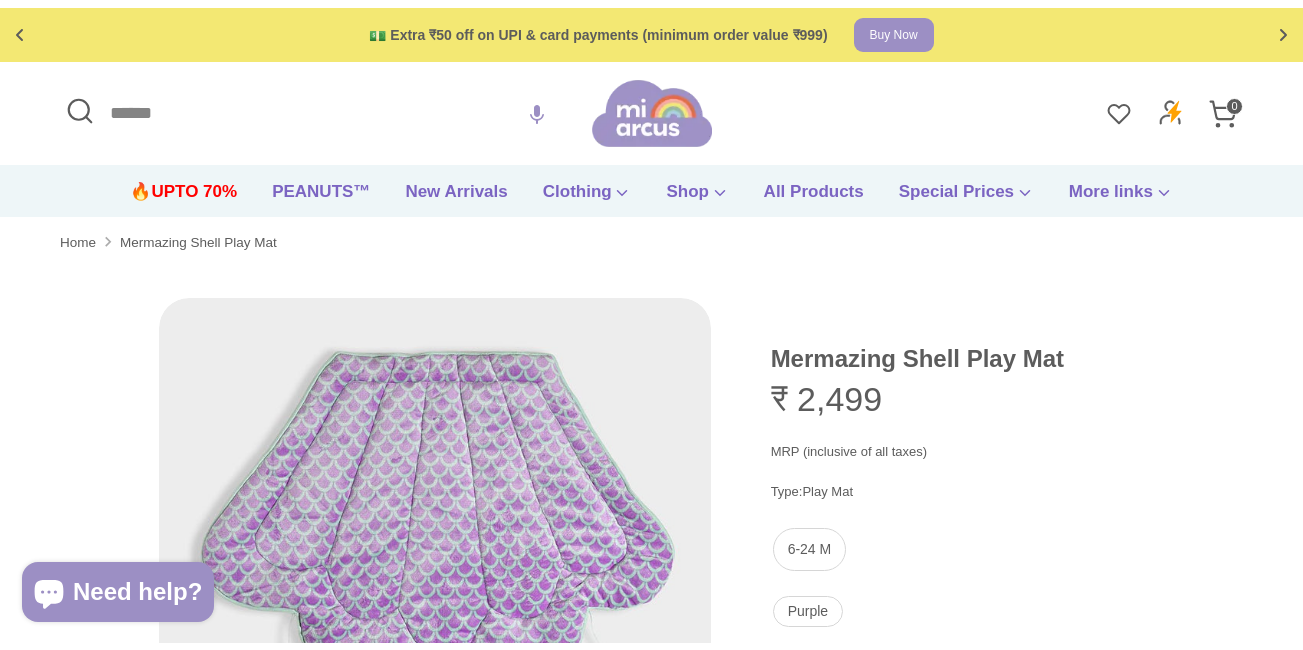scroll, scrollTop: 0, scrollLeft: 0, axis: both 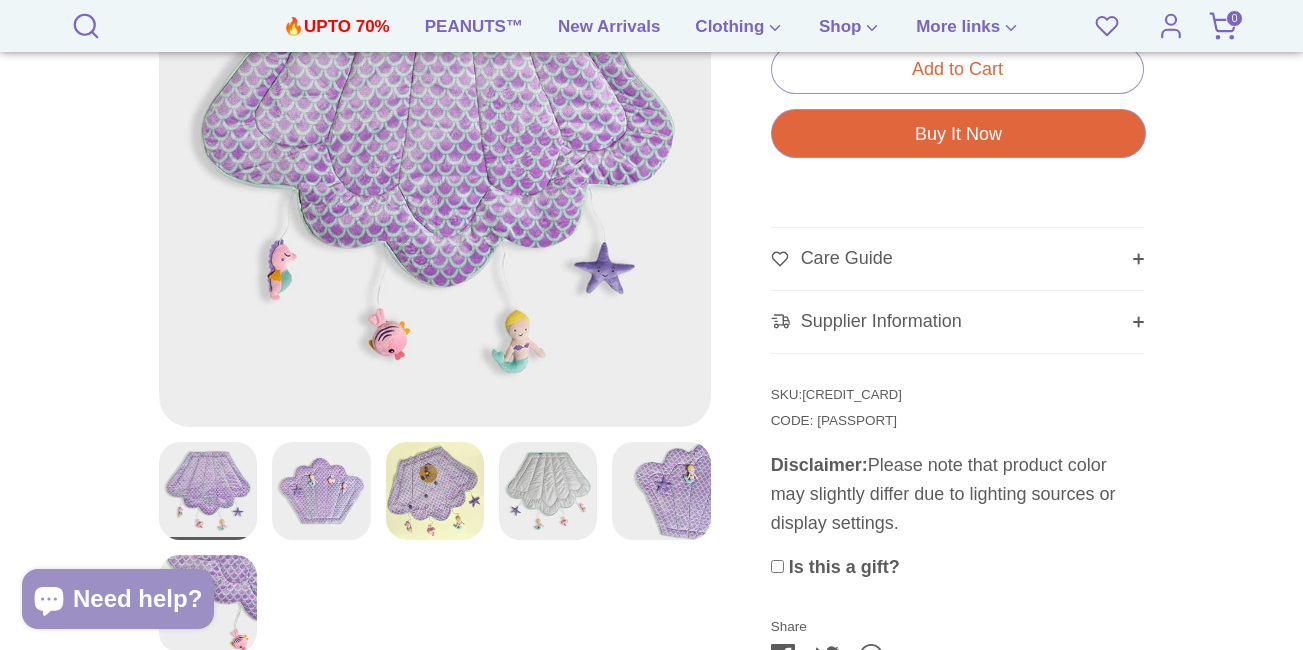 click on "8904351983017" at bounding box center [852, 394] 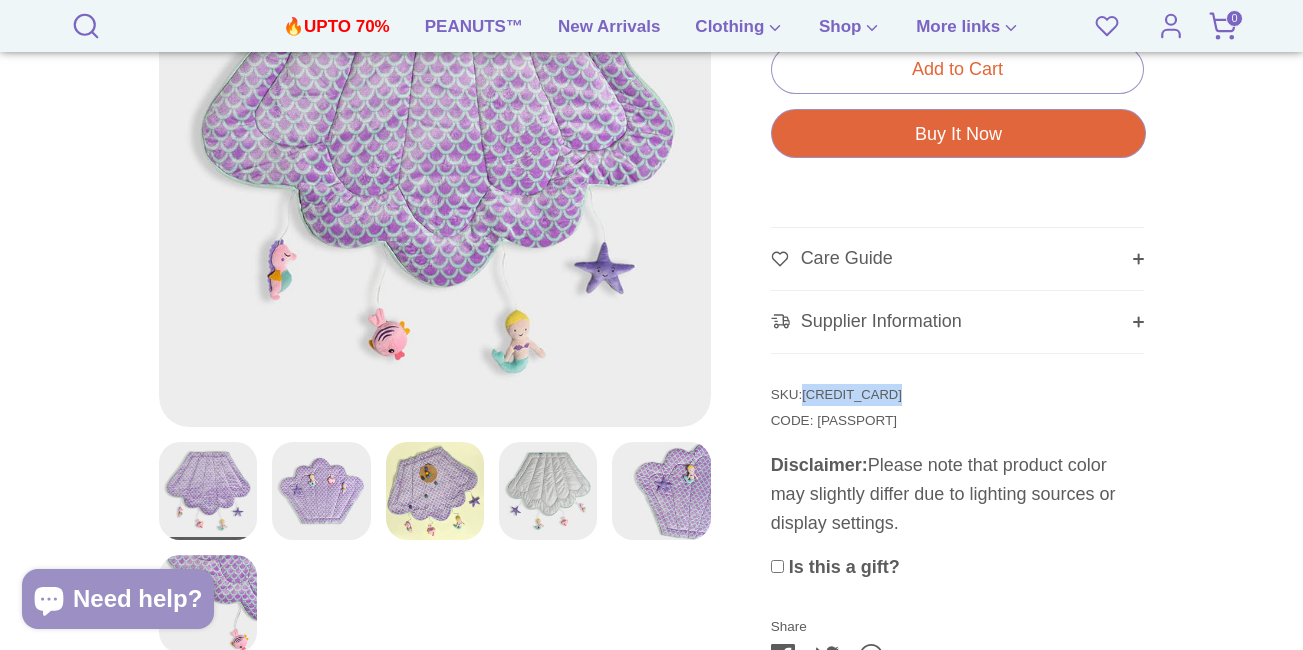 click on "8904351983017" at bounding box center (852, 394) 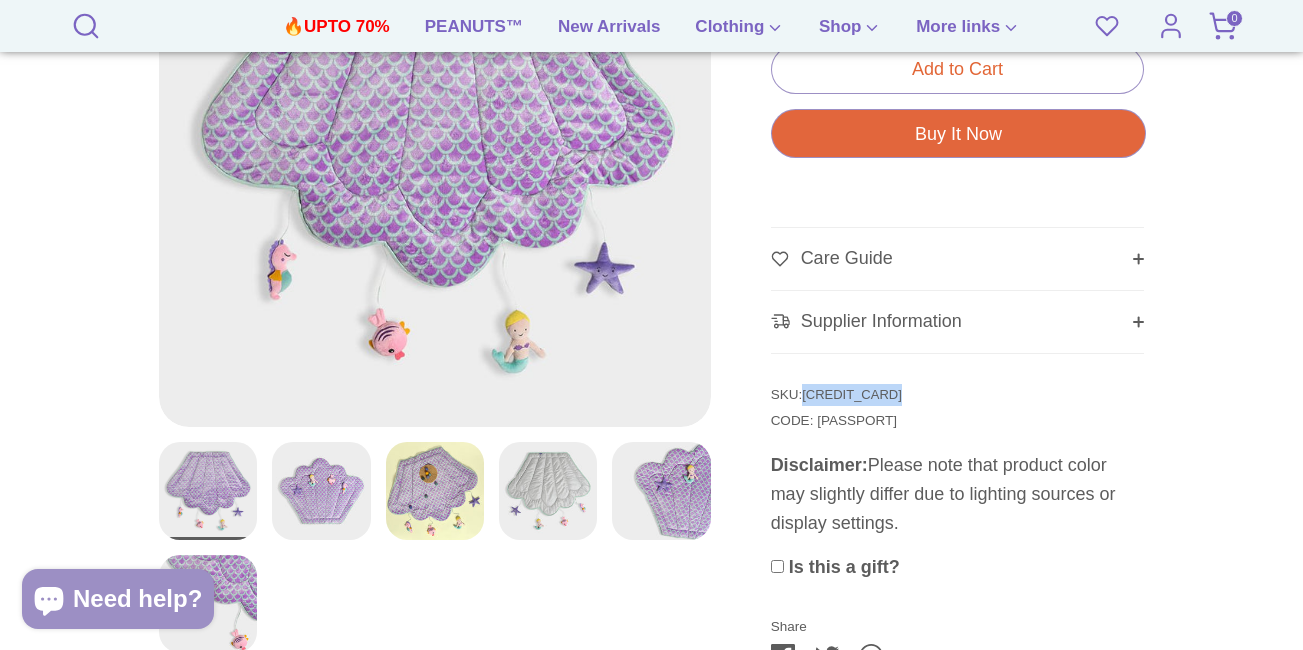 scroll, scrollTop: 196, scrollLeft: 0, axis: vertical 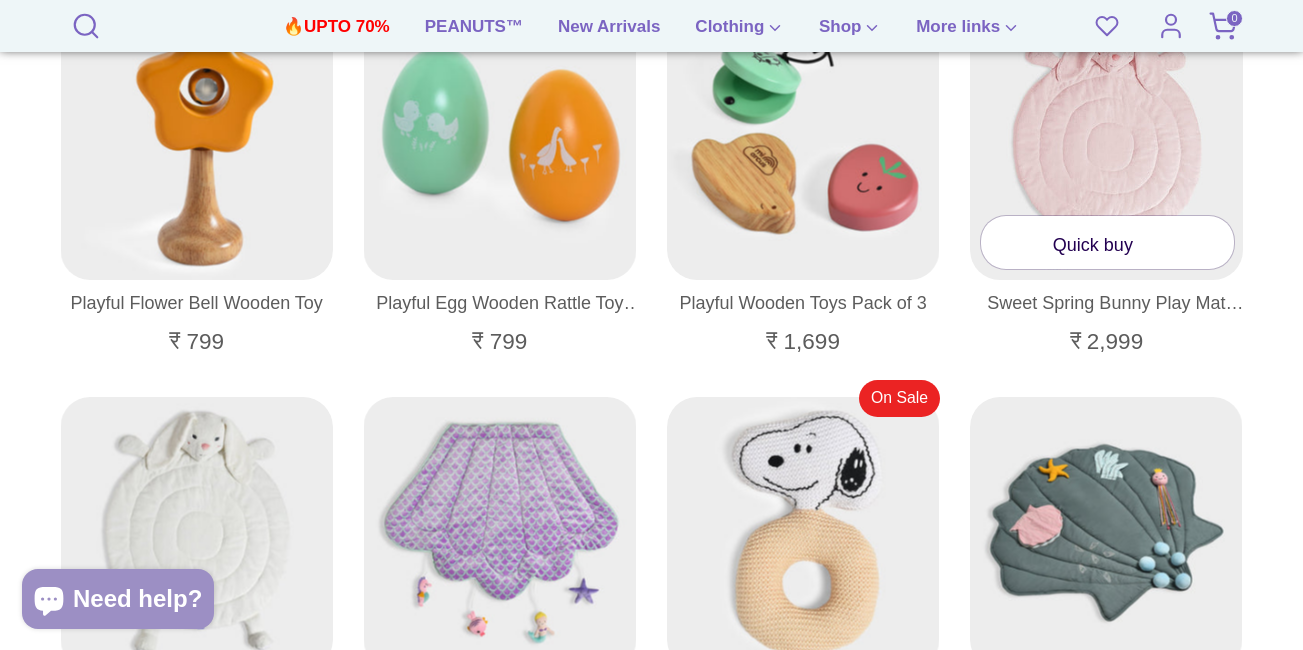 click at bounding box center [1107, 144] 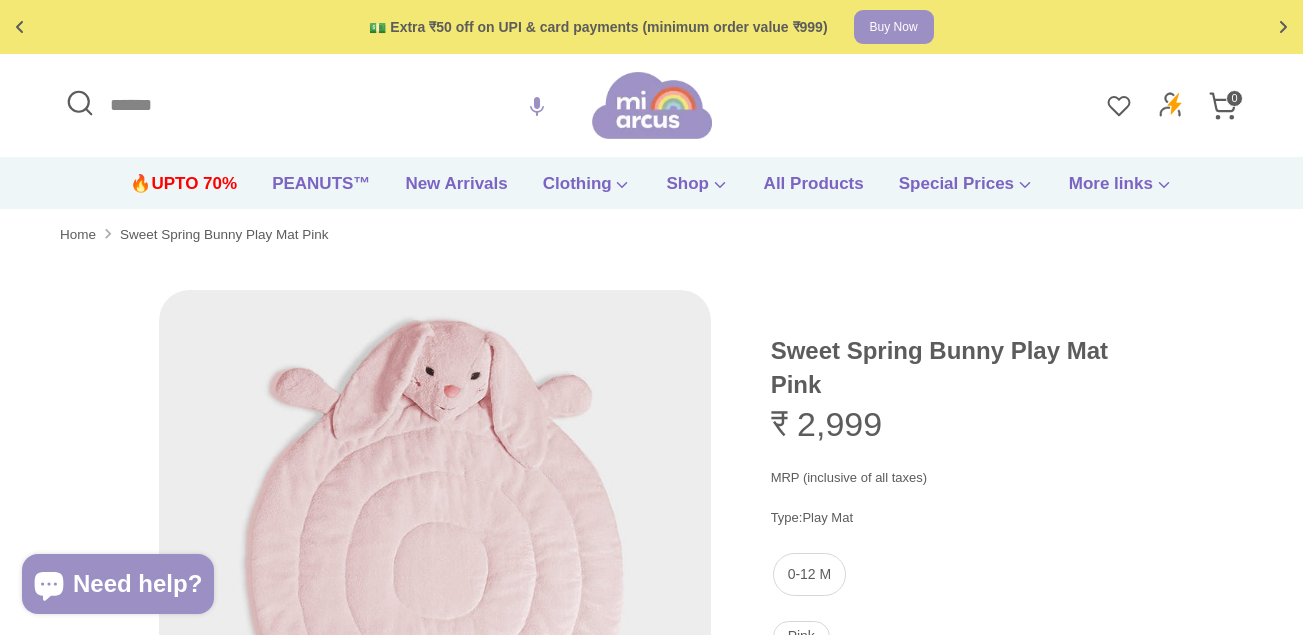 scroll, scrollTop: 0, scrollLeft: 0, axis: both 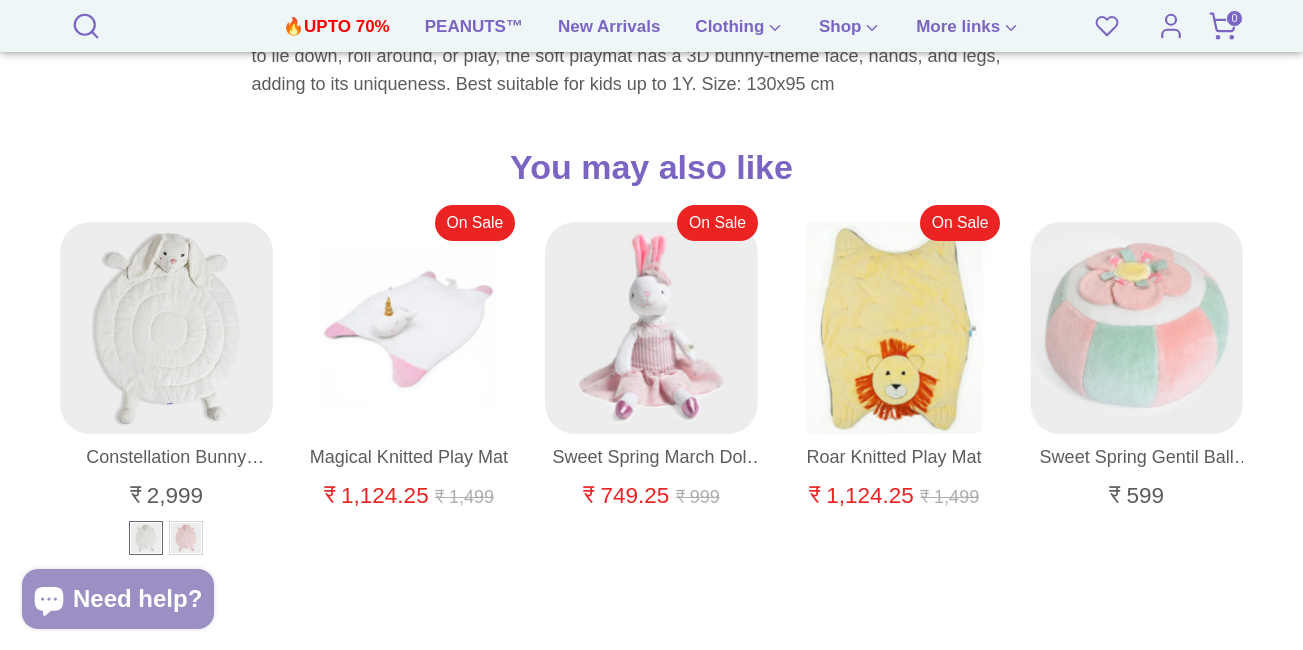 click at bounding box center (167, 329) 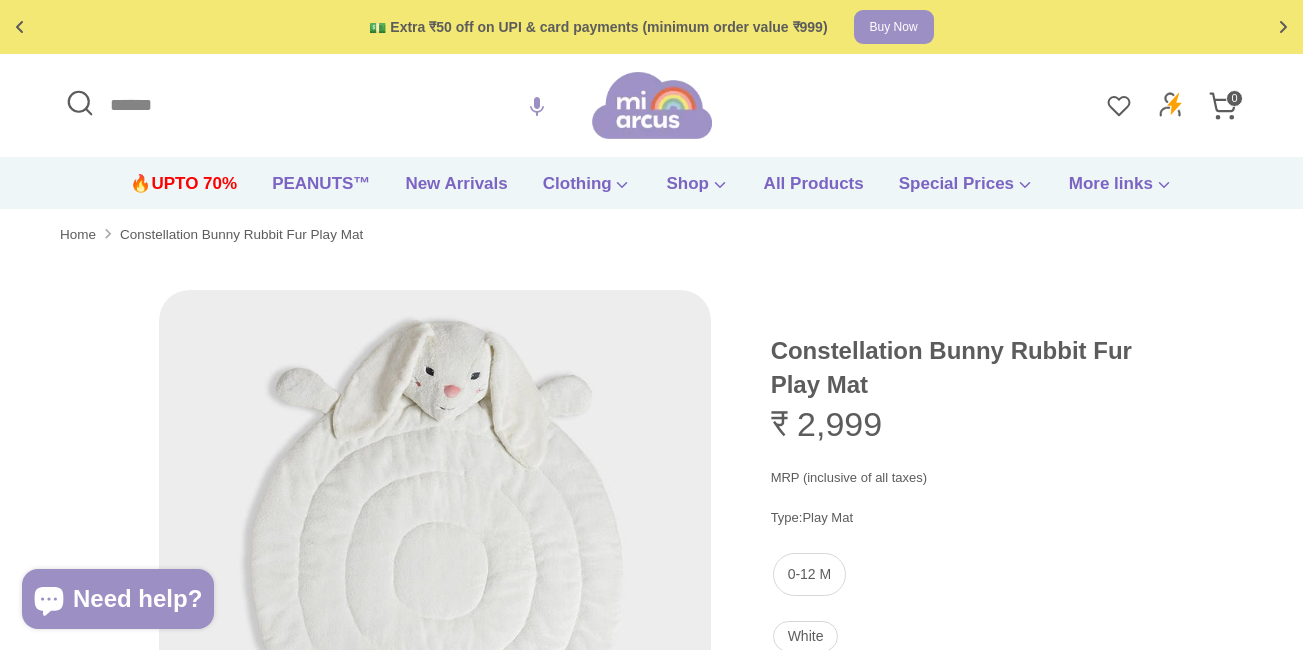 scroll, scrollTop: 0, scrollLeft: 0, axis: both 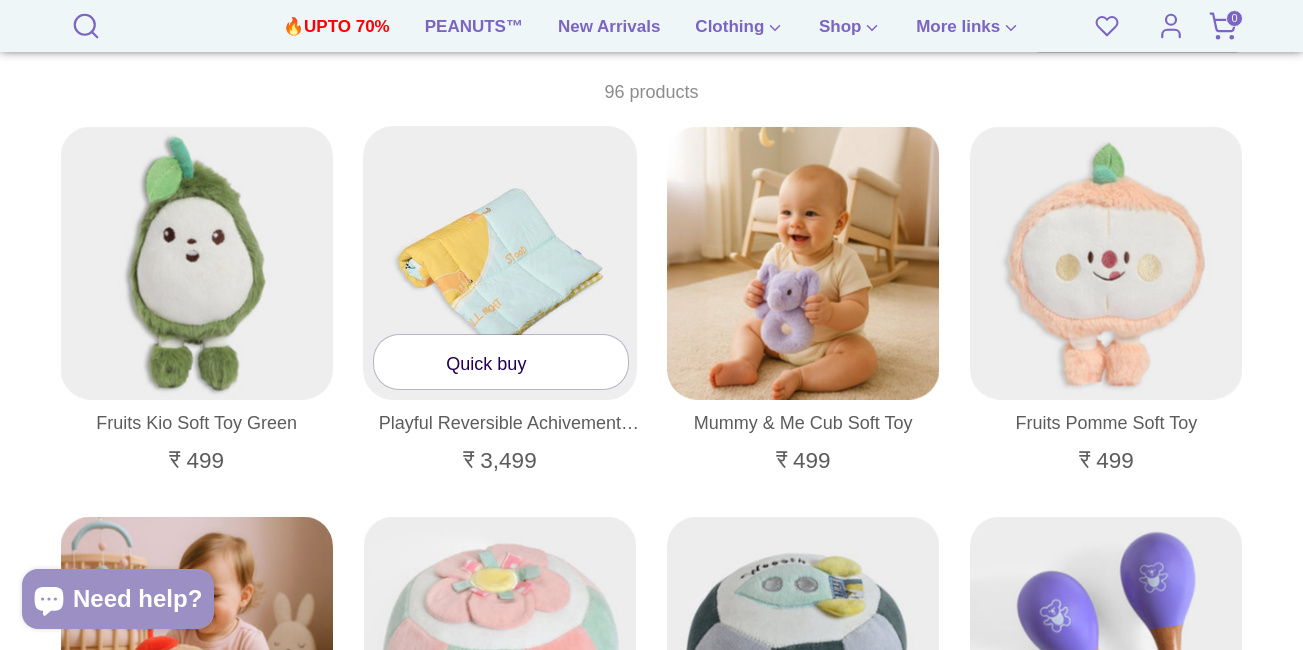 click at bounding box center (500, 263) 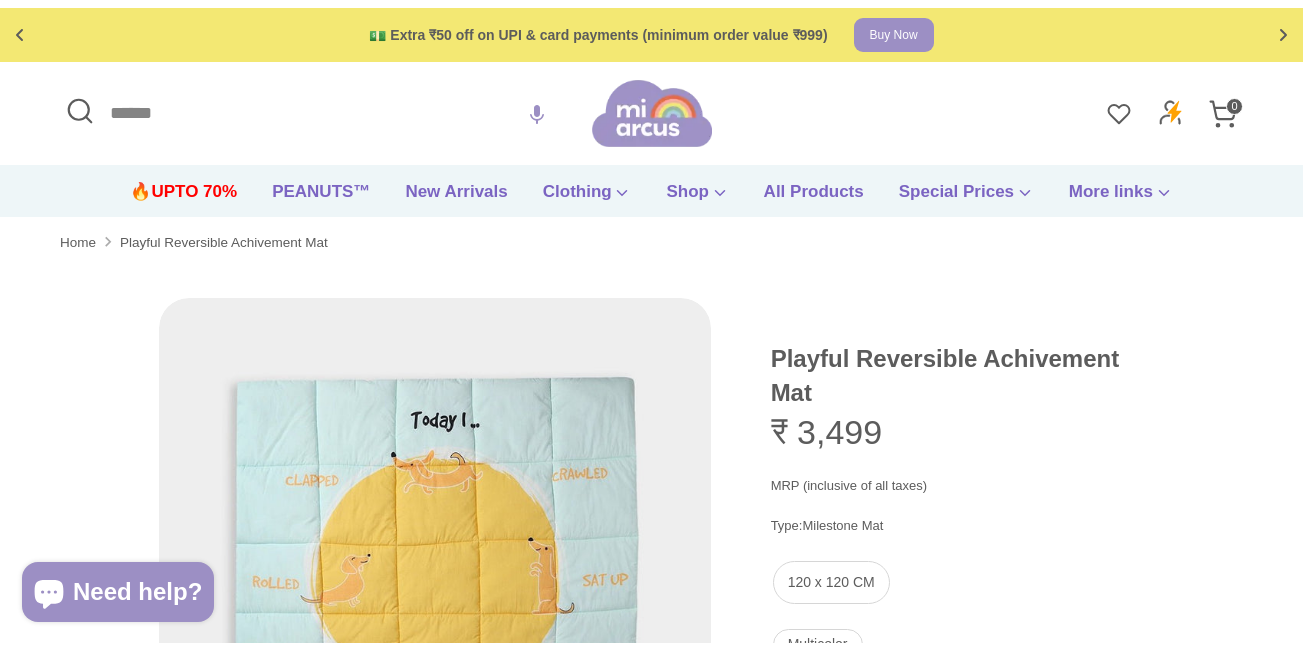scroll, scrollTop: 0, scrollLeft: 0, axis: both 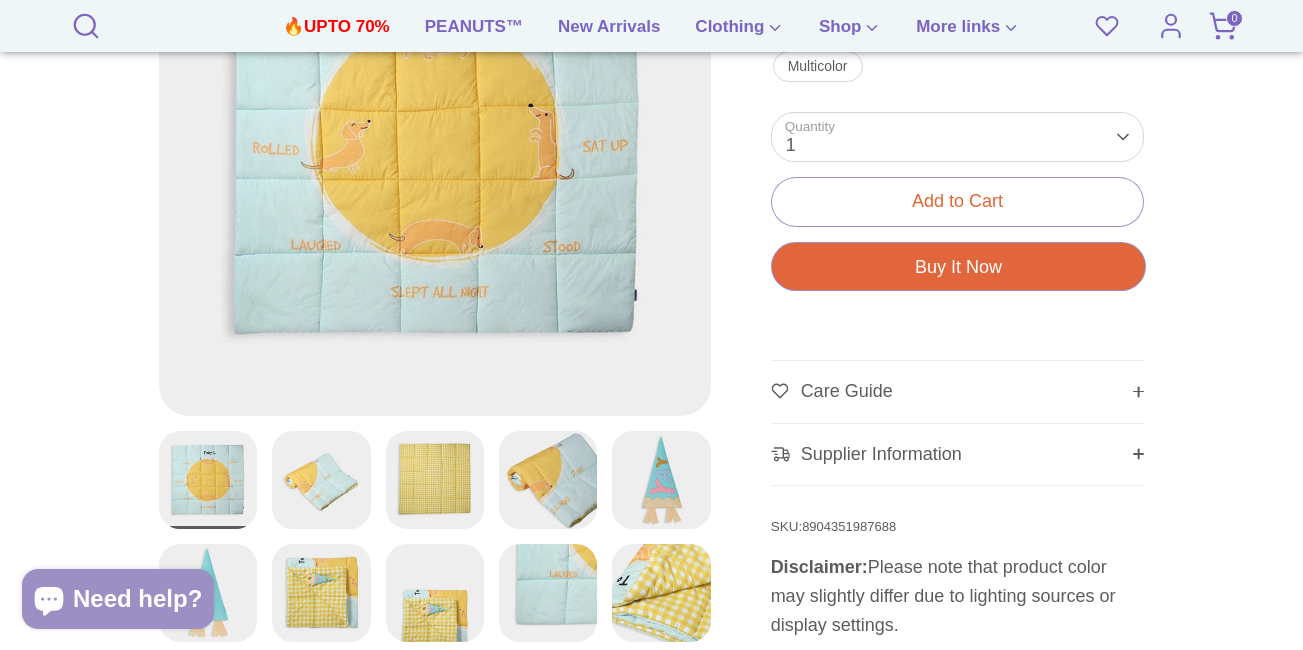 click on "8904351987688" at bounding box center (849, 526) 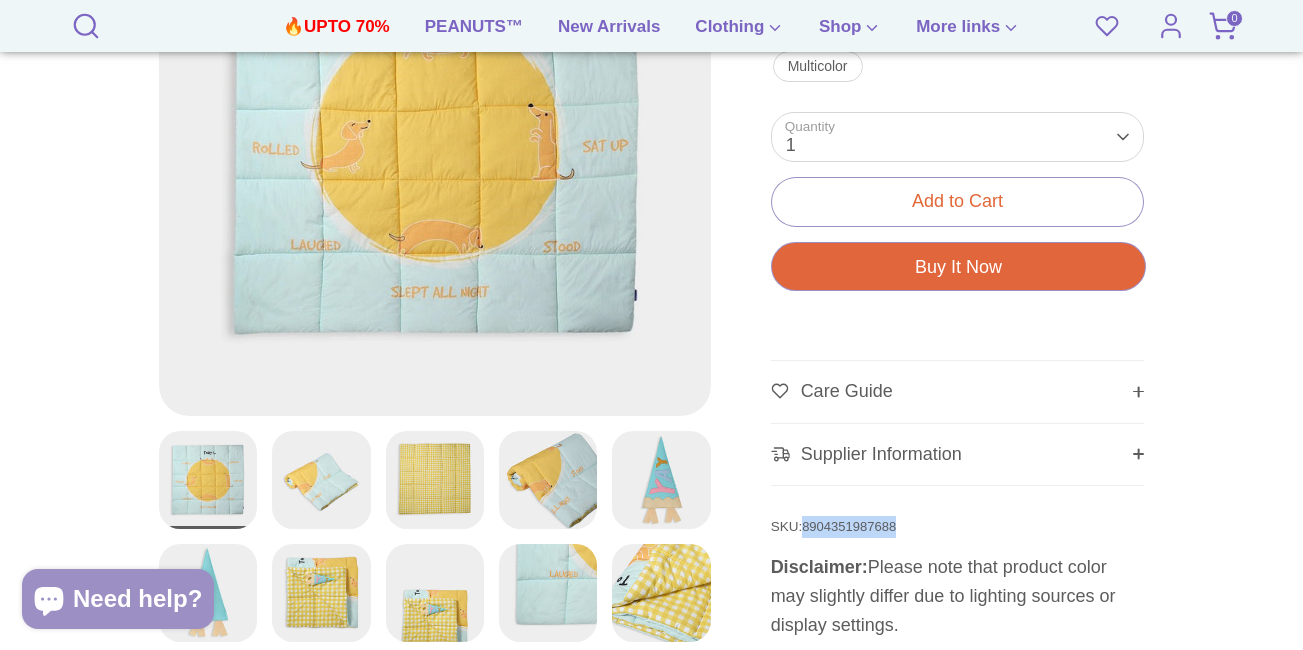 click on "8904351987688" at bounding box center [849, 526] 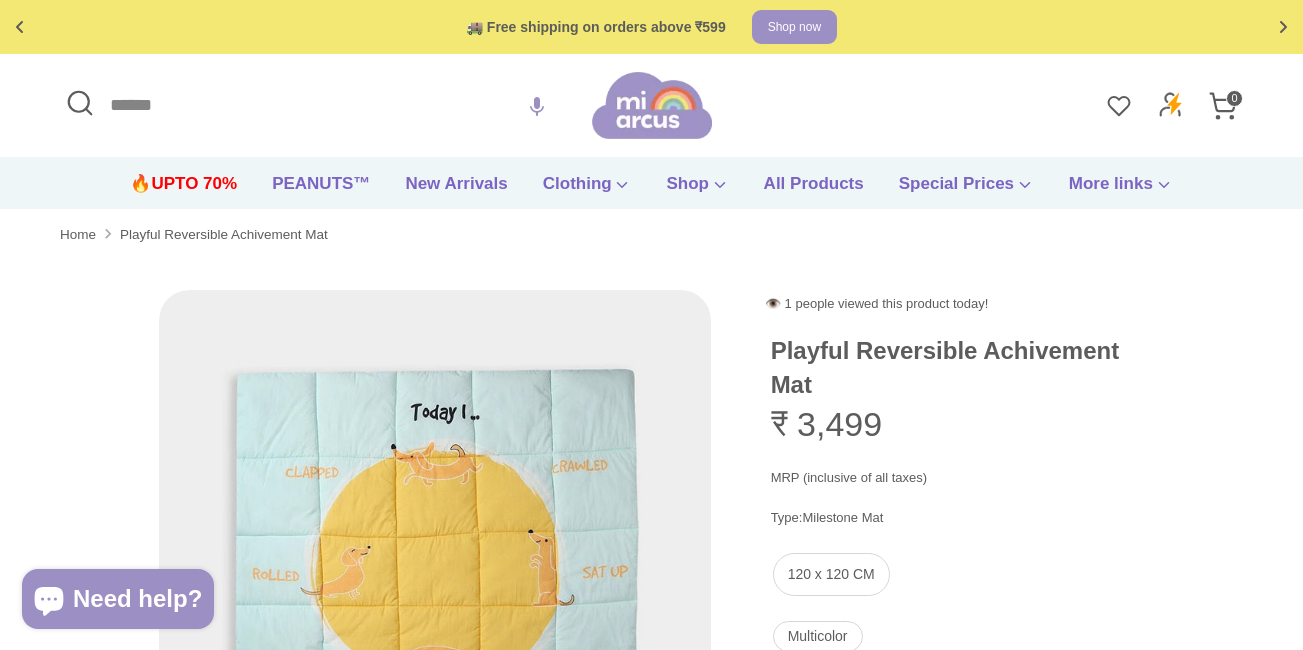 scroll, scrollTop: 401, scrollLeft: 0, axis: vertical 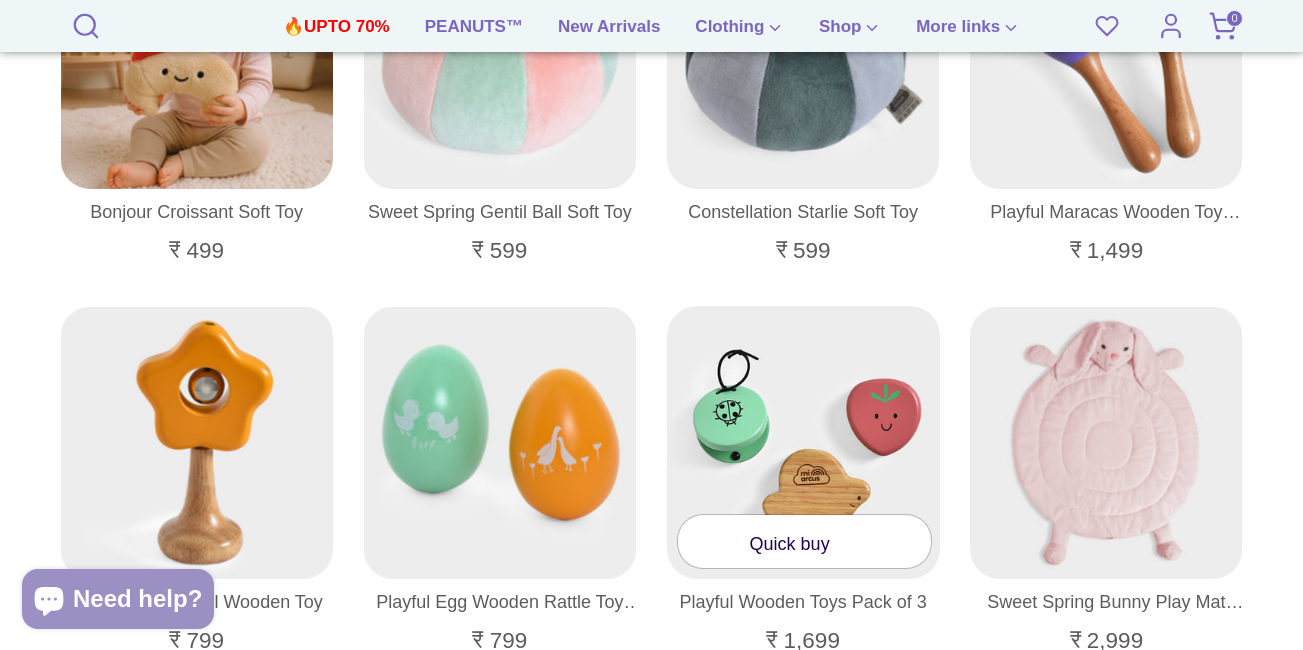 click at bounding box center (804, 443) 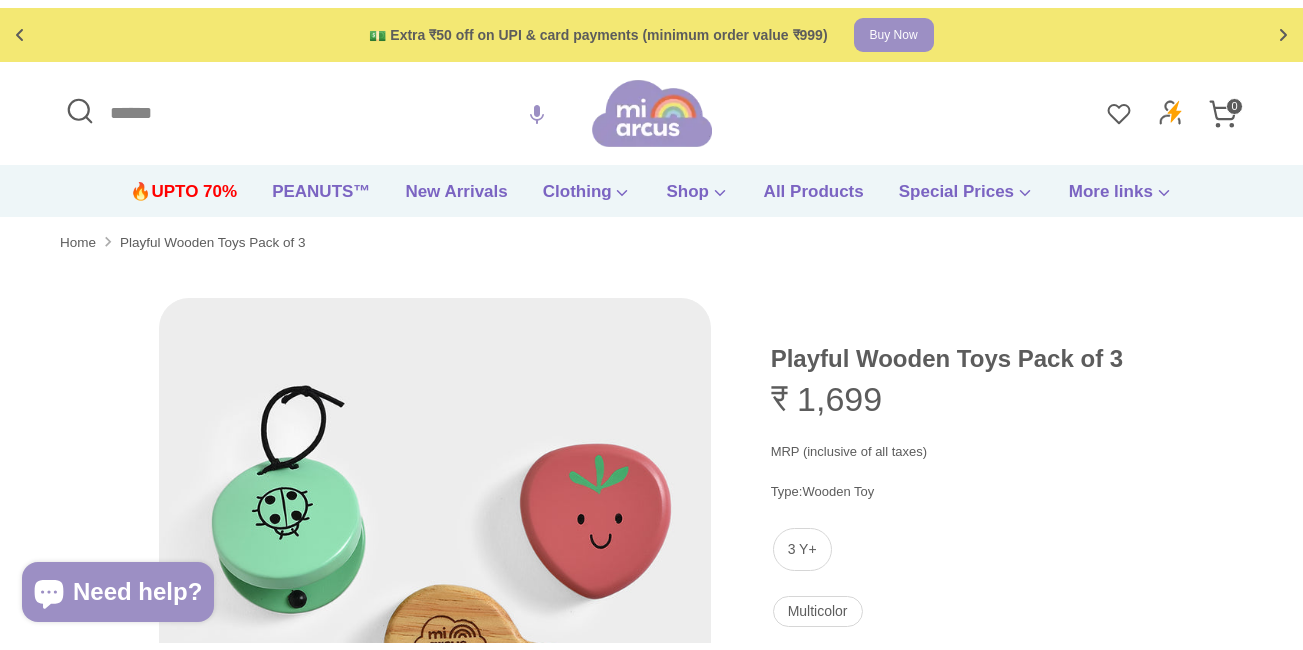 scroll, scrollTop: 0, scrollLeft: 0, axis: both 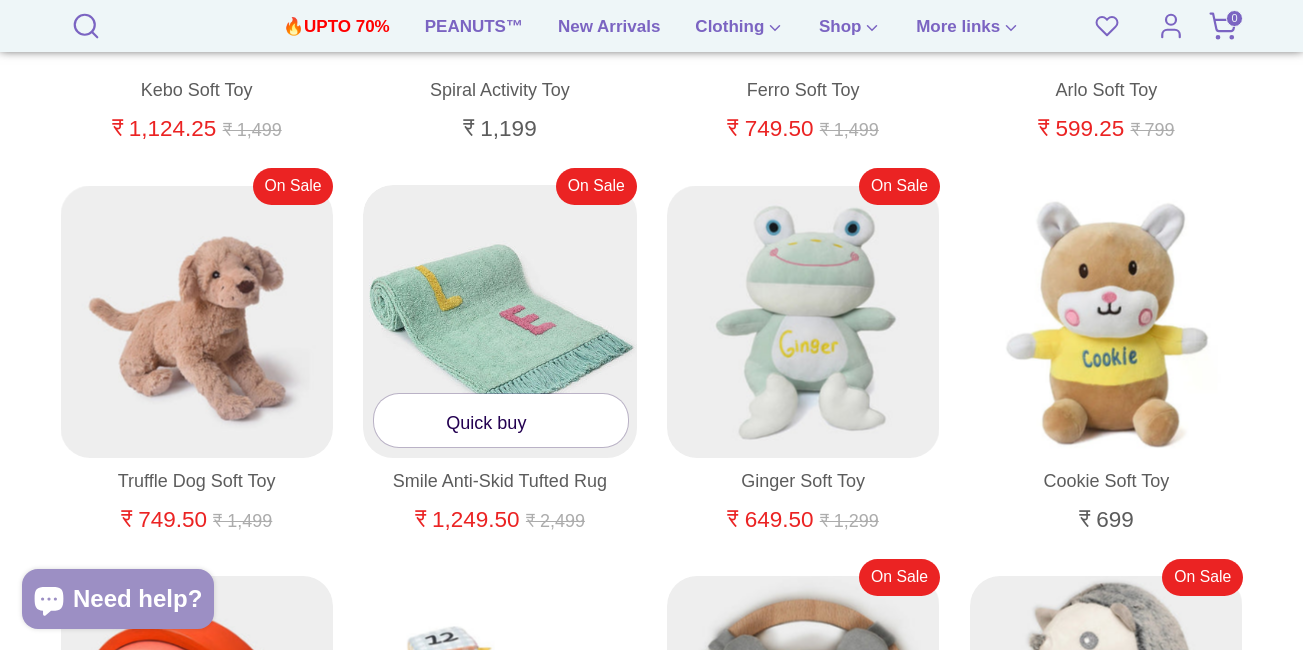 click at bounding box center (500, 322) 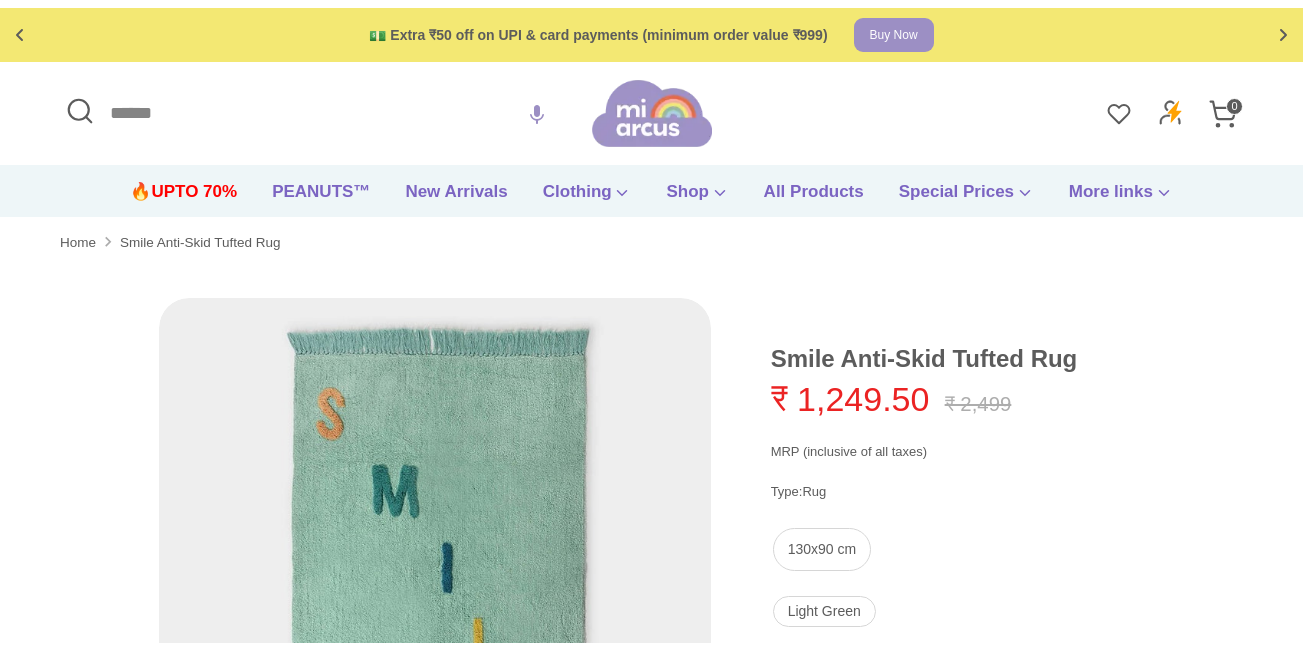 scroll, scrollTop: 0, scrollLeft: 0, axis: both 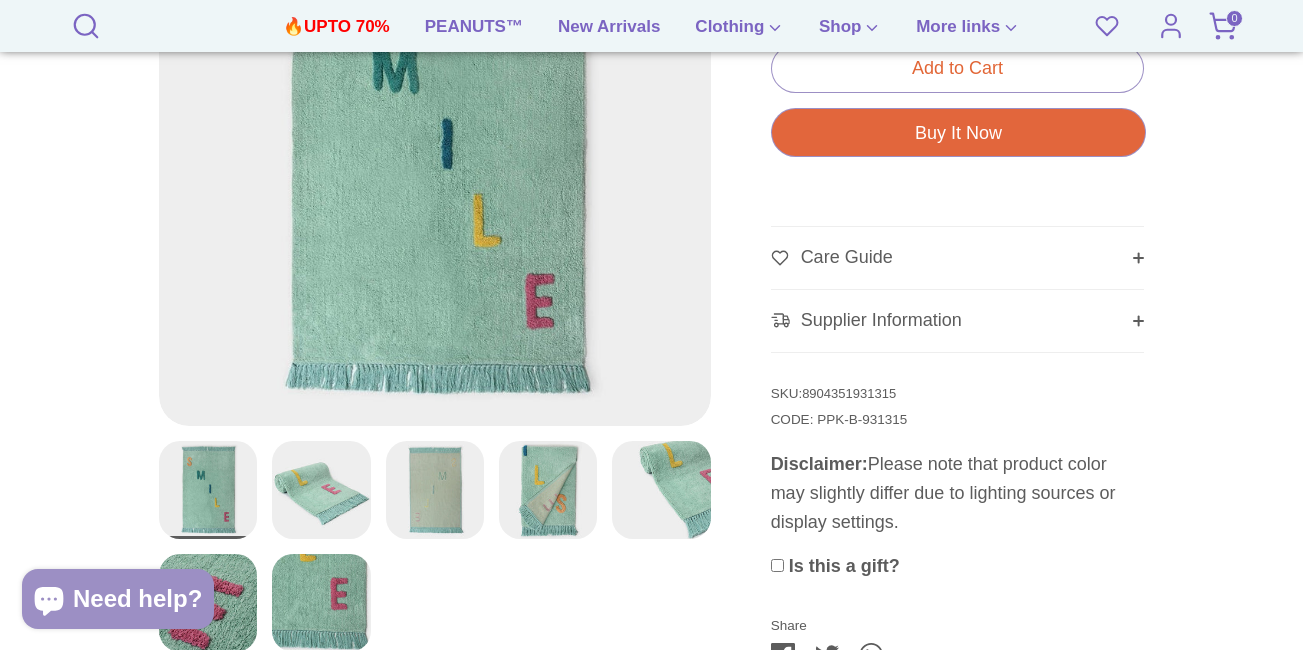 click on "8904351931315" at bounding box center (849, 393) 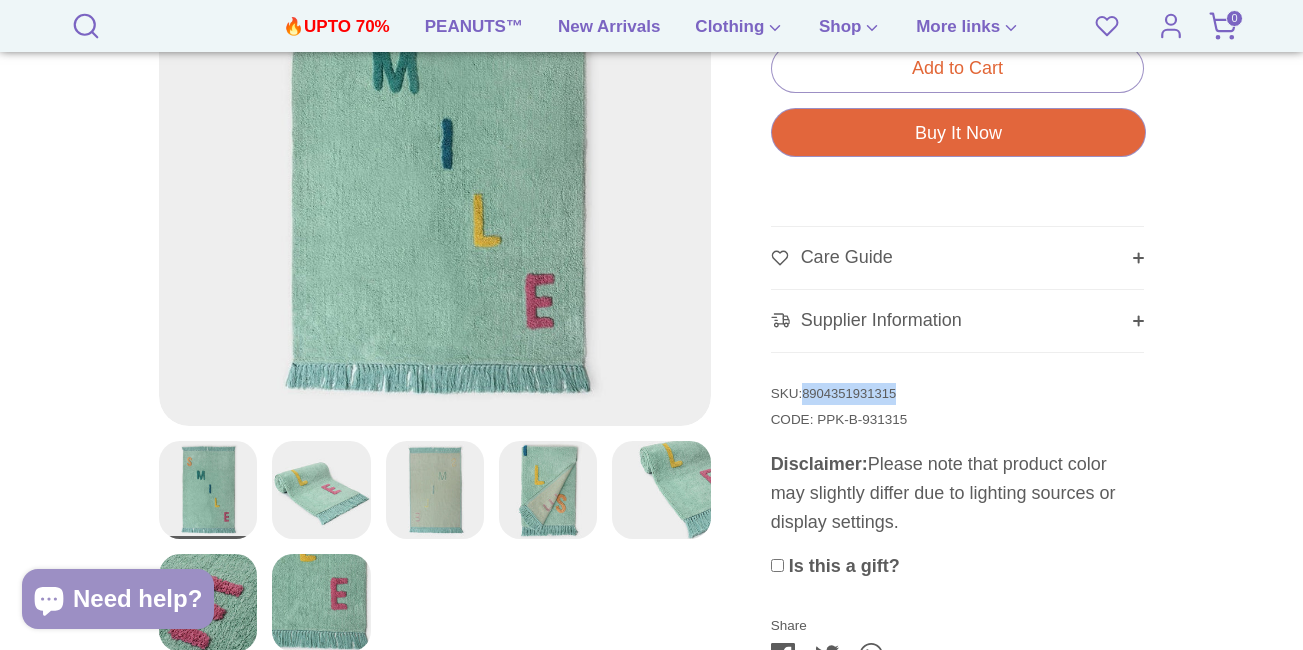 click on "8904351931315" at bounding box center [849, 393] 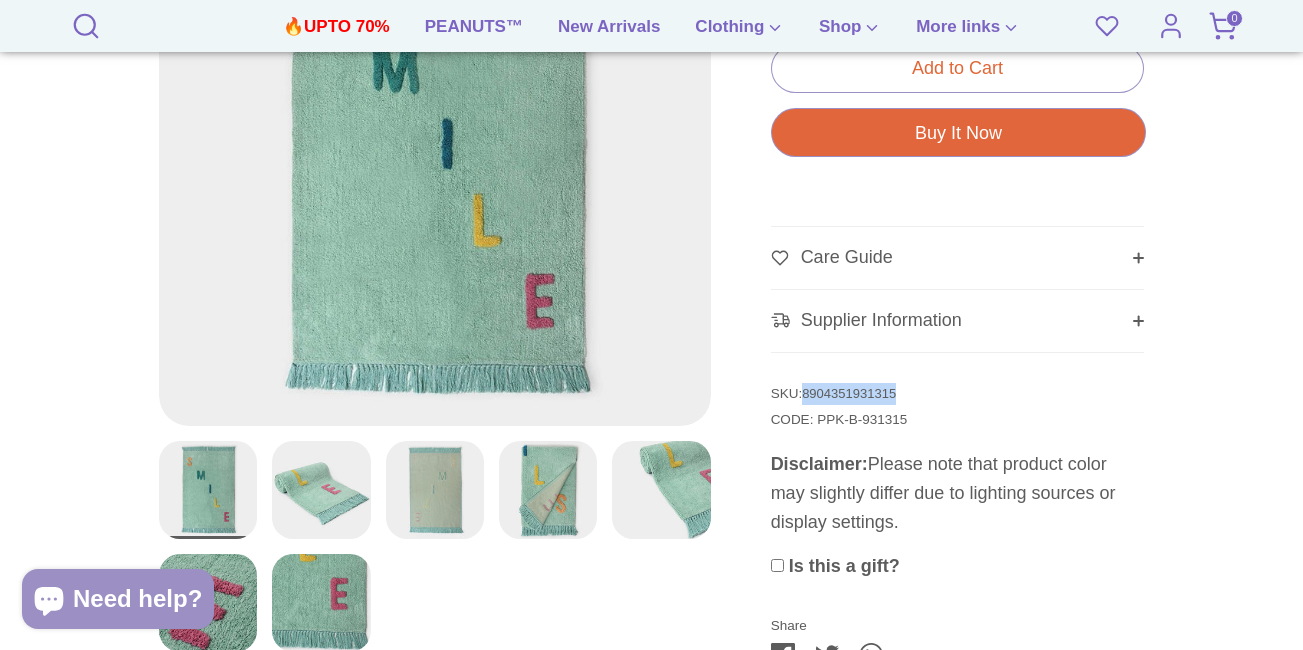 copy on "8904351931315" 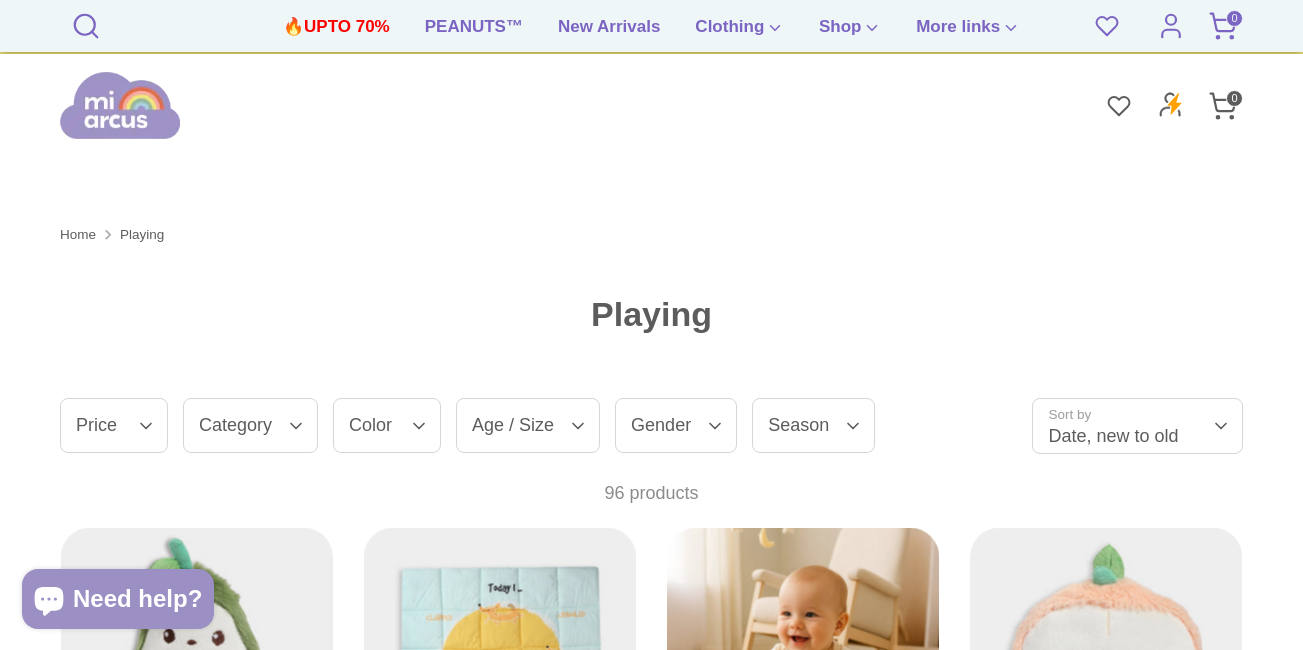 scroll, scrollTop: 801, scrollLeft: 0, axis: vertical 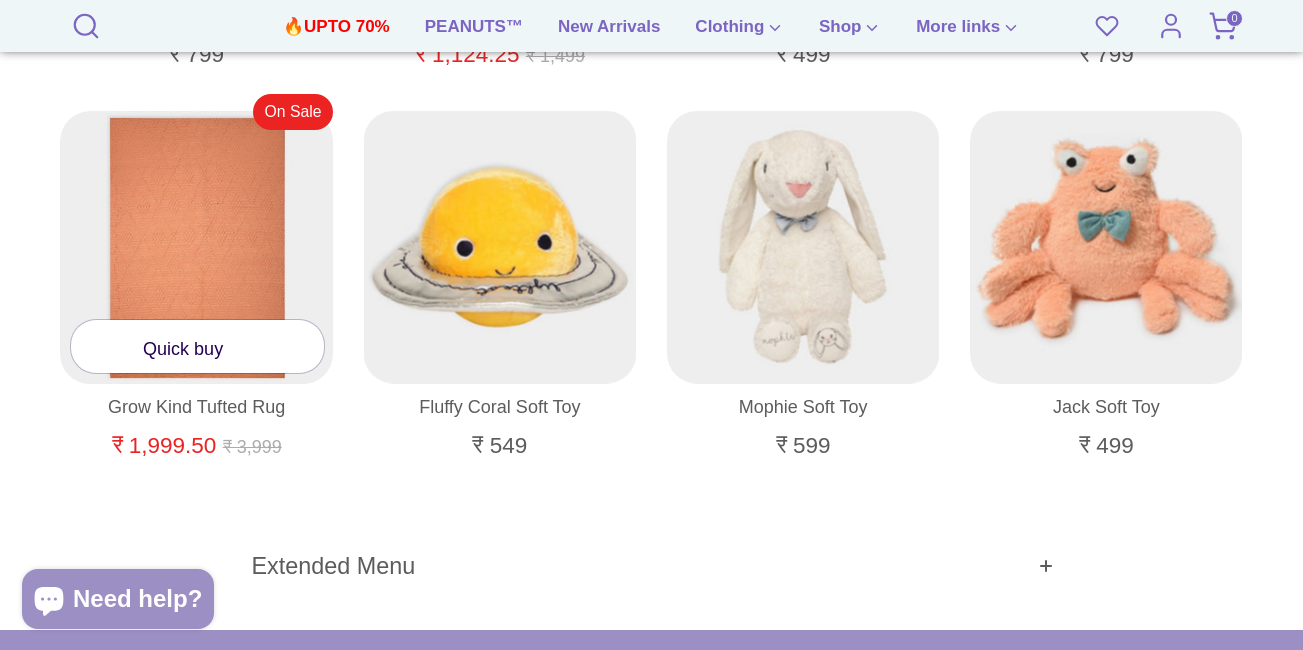 click at bounding box center [197, 248] 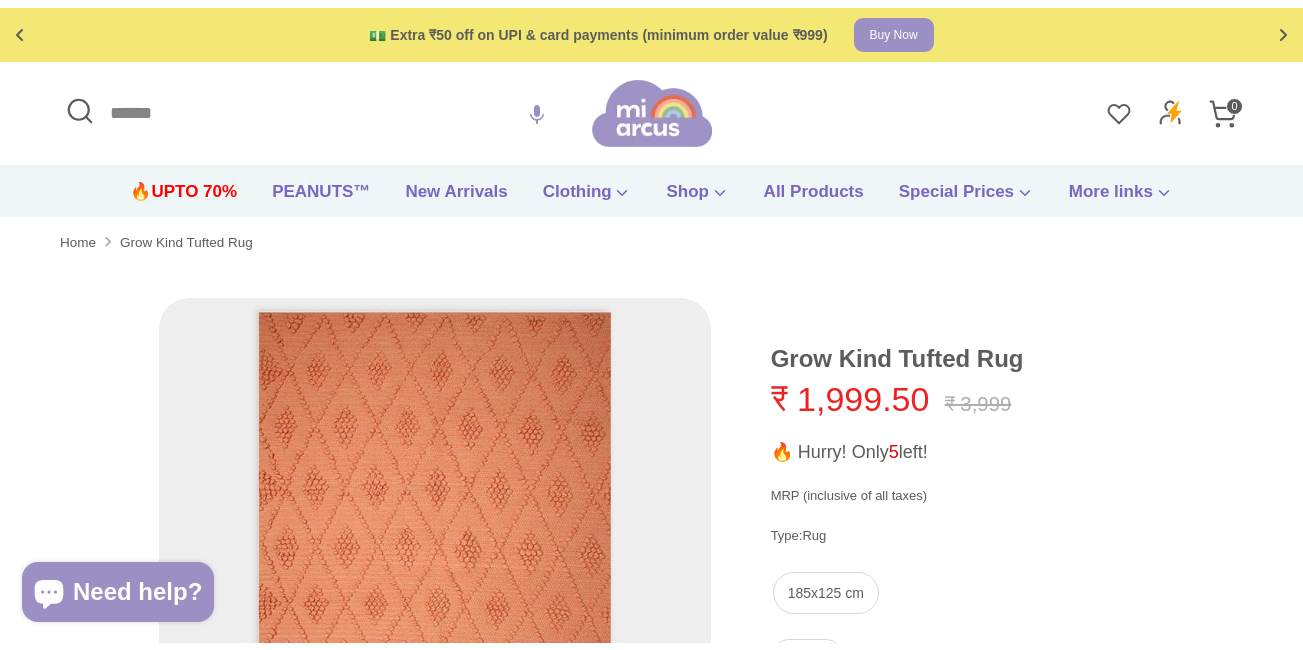 scroll, scrollTop: 400, scrollLeft: 0, axis: vertical 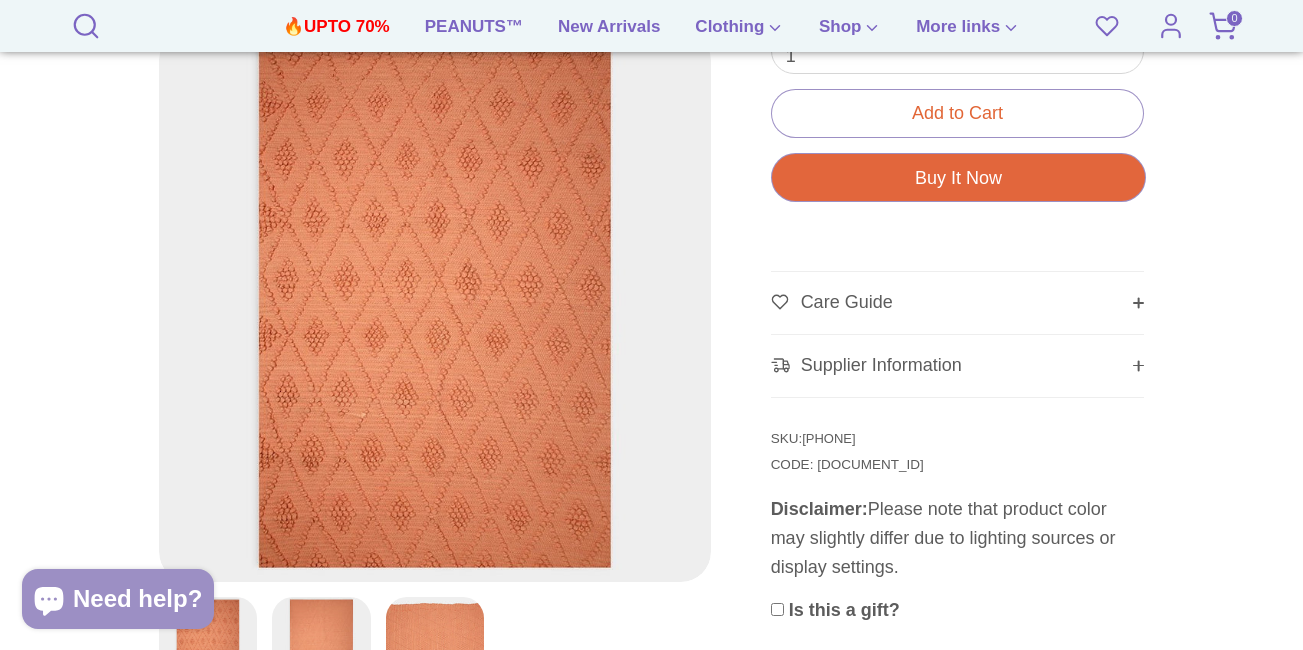 click on "8904351922382" at bounding box center (828, 438) 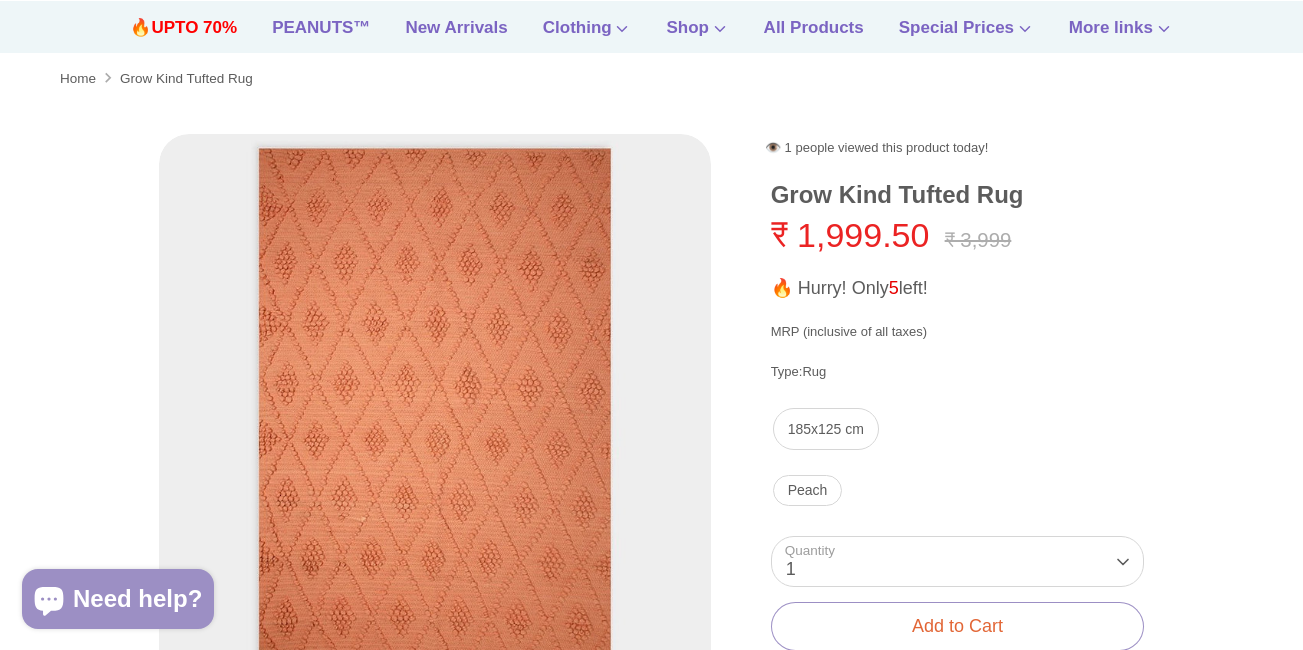 scroll, scrollTop: 0, scrollLeft: 0, axis: both 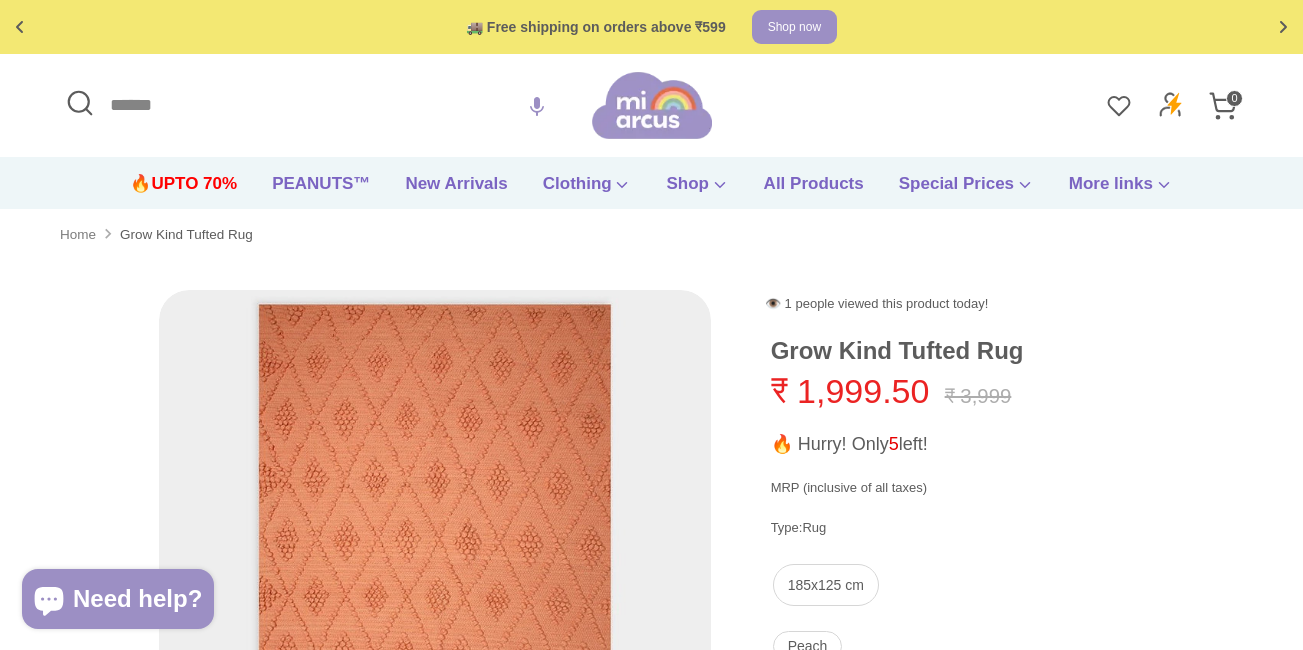 click on "Home" at bounding box center [78, 235] 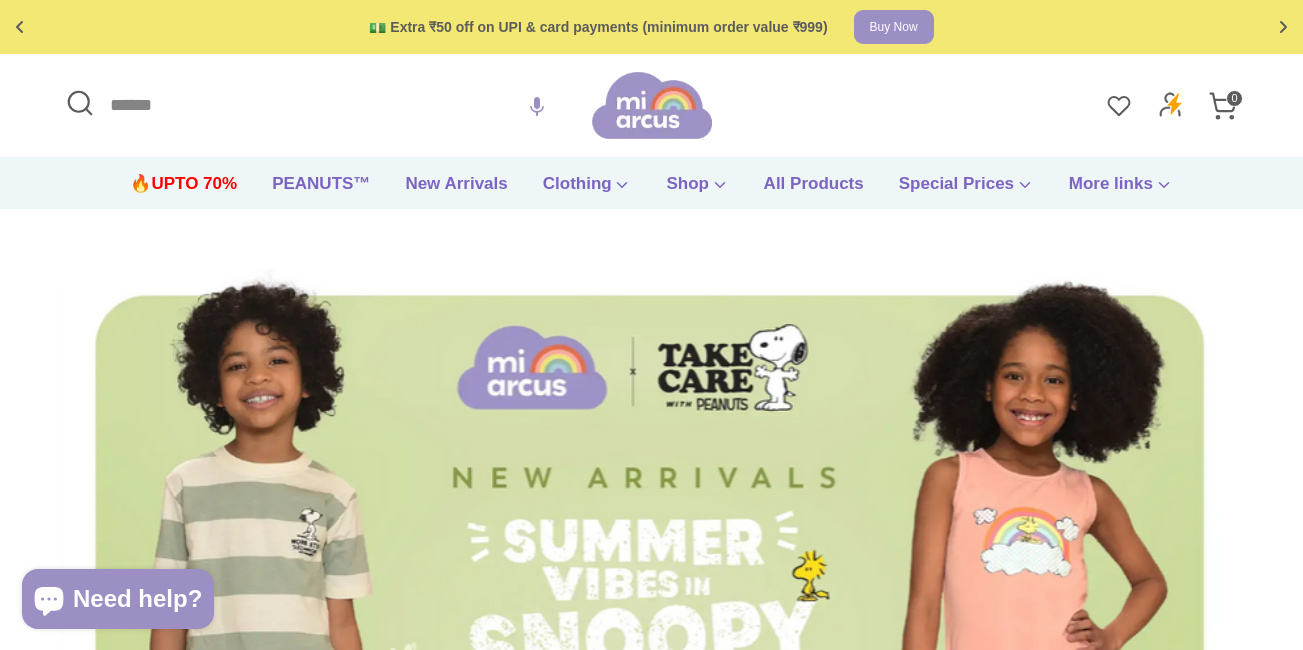 scroll, scrollTop: 0, scrollLeft: 0, axis: both 